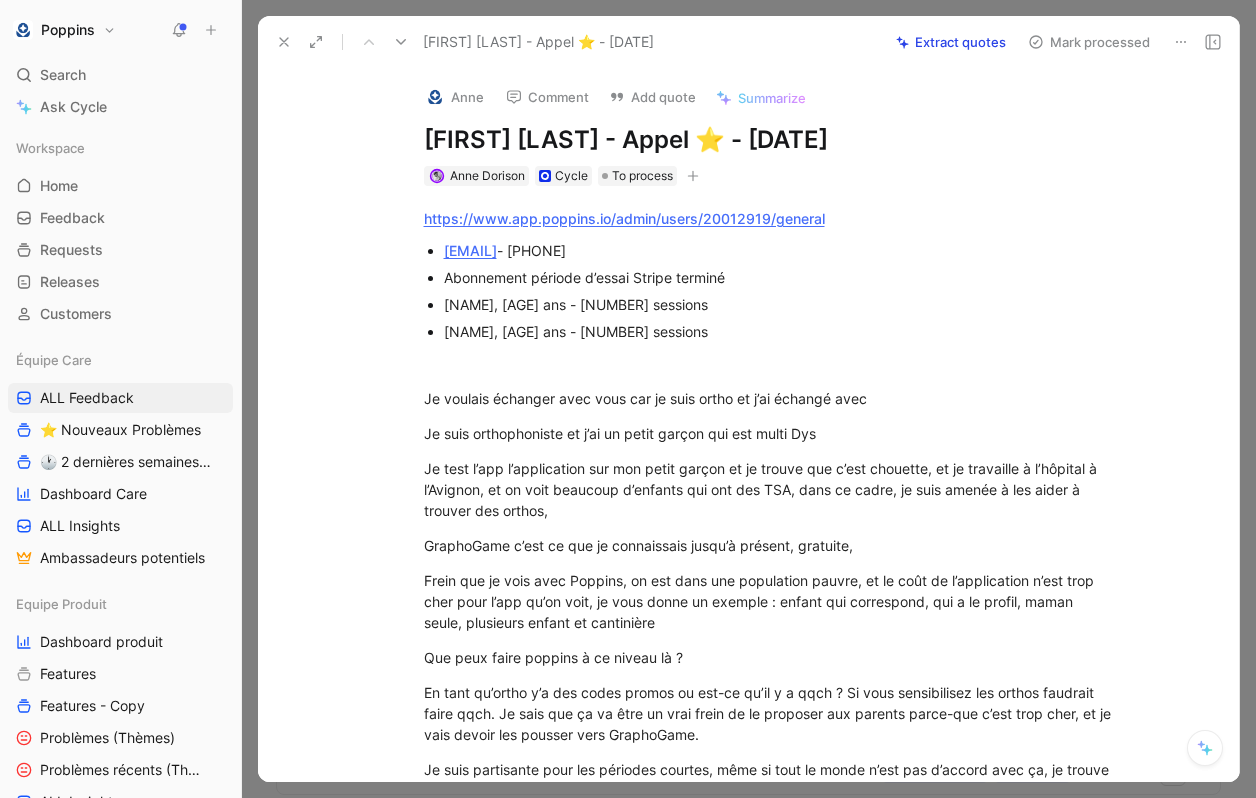scroll, scrollTop: 0, scrollLeft: 0, axis: both 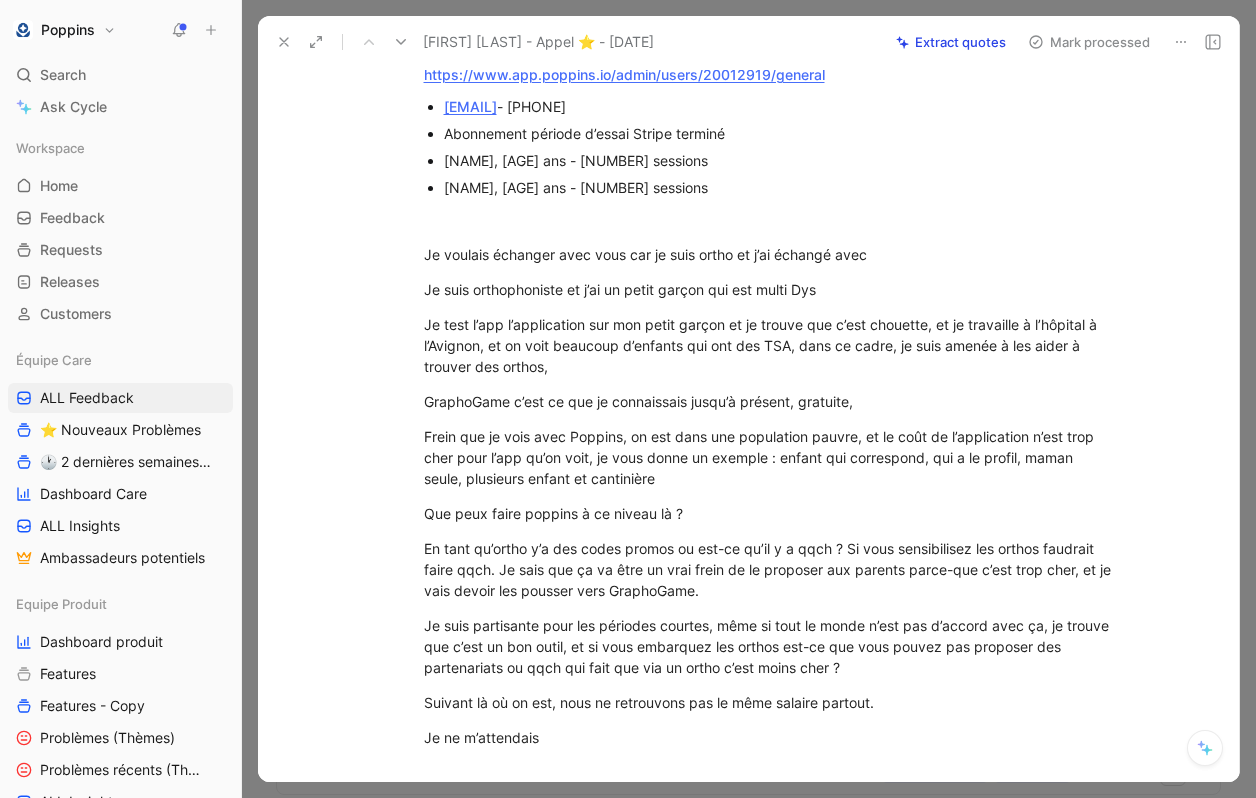 type 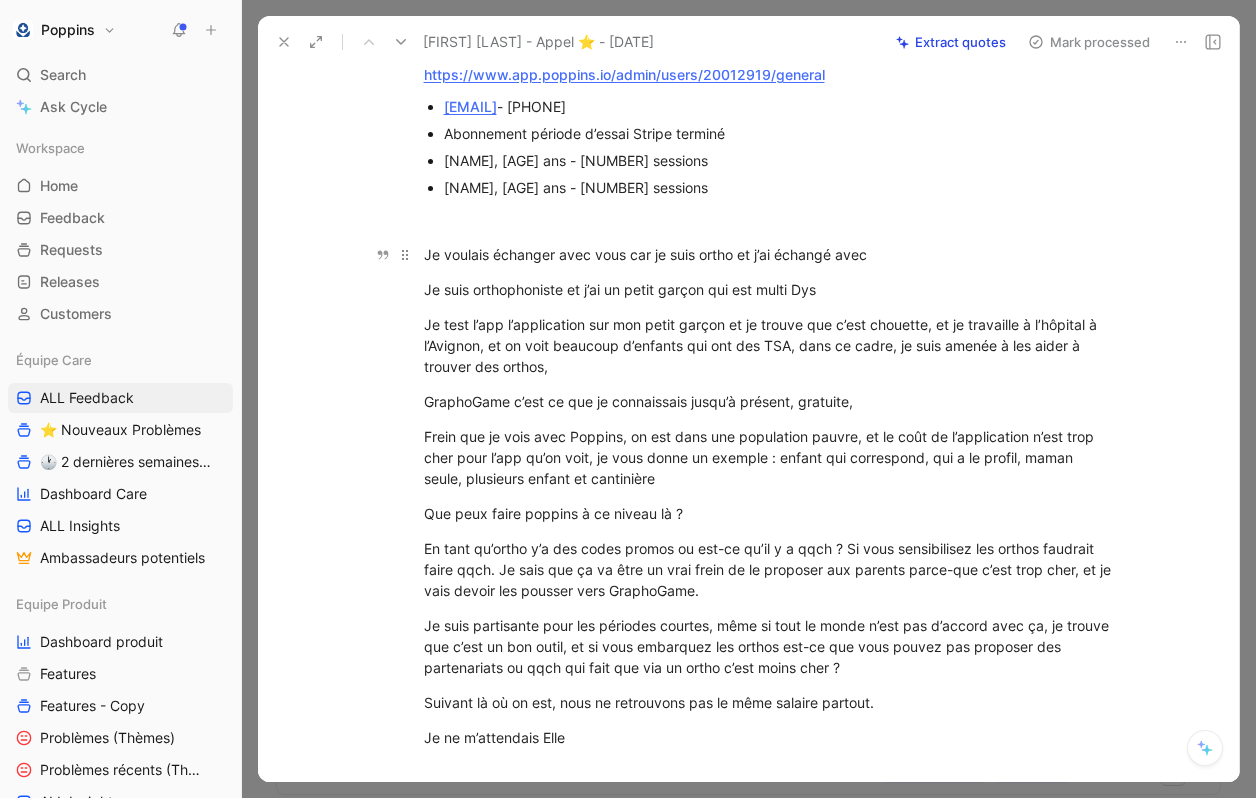 click on "Je voulais échanger avec vous car je suis ortho et j’ai échangé avec" at bounding box center [770, 254] 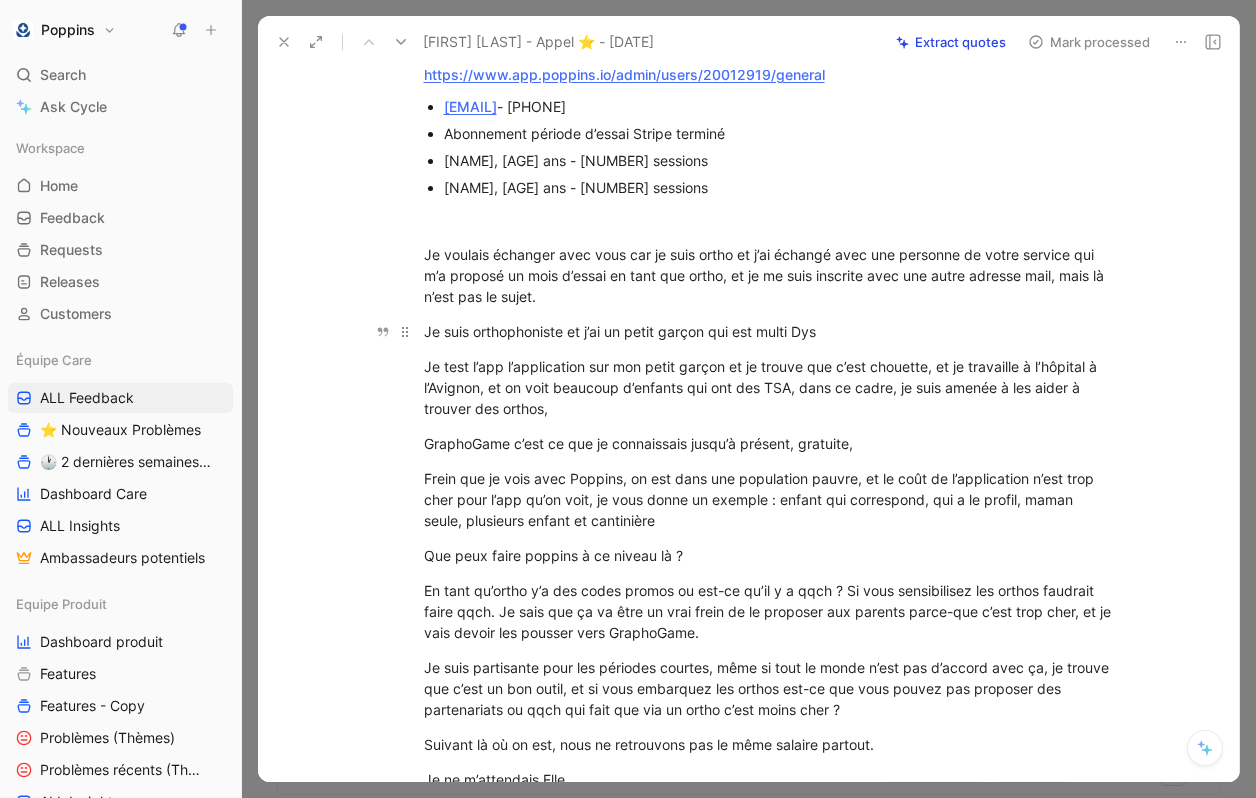 click on "Je suis orthophoniste et j’ai un petit garçon qui est multi Dys" at bounding box center [770, 331] 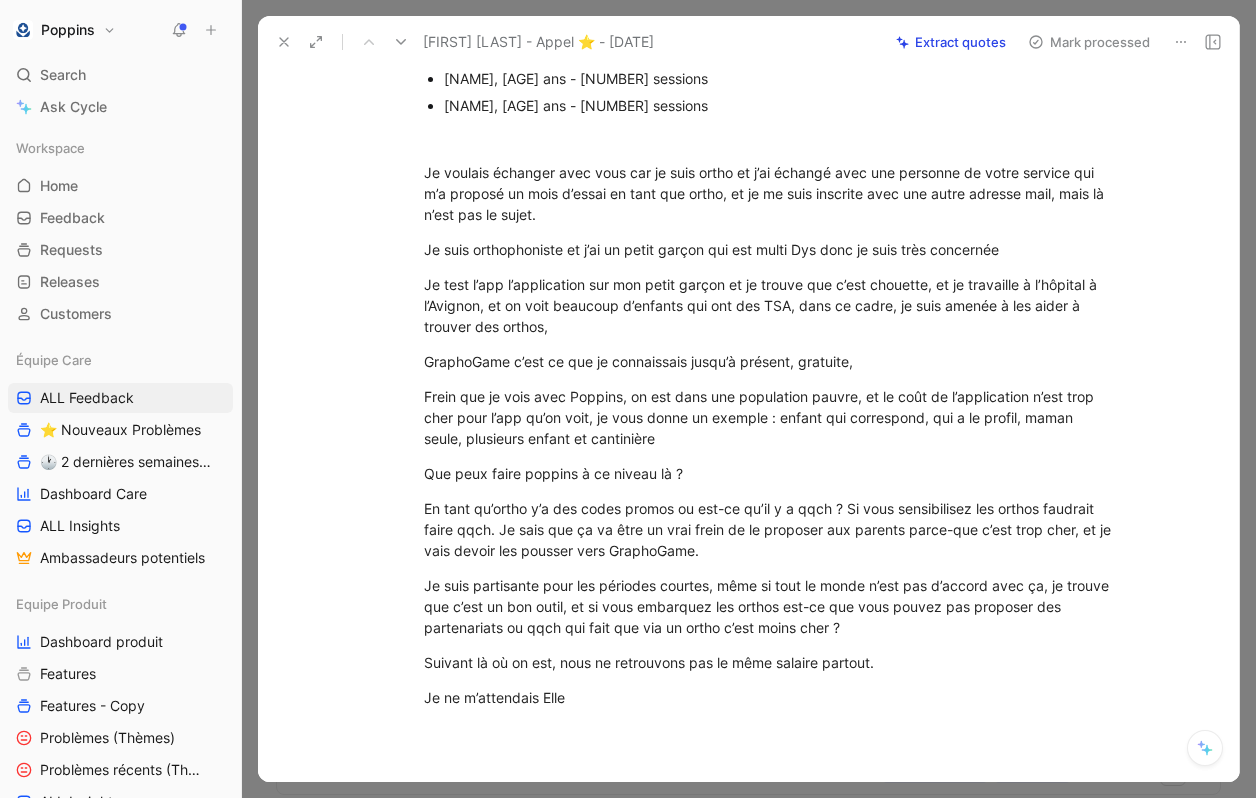 scroll, scrollTop: 227, scrollLeft: 0, axis: vertical 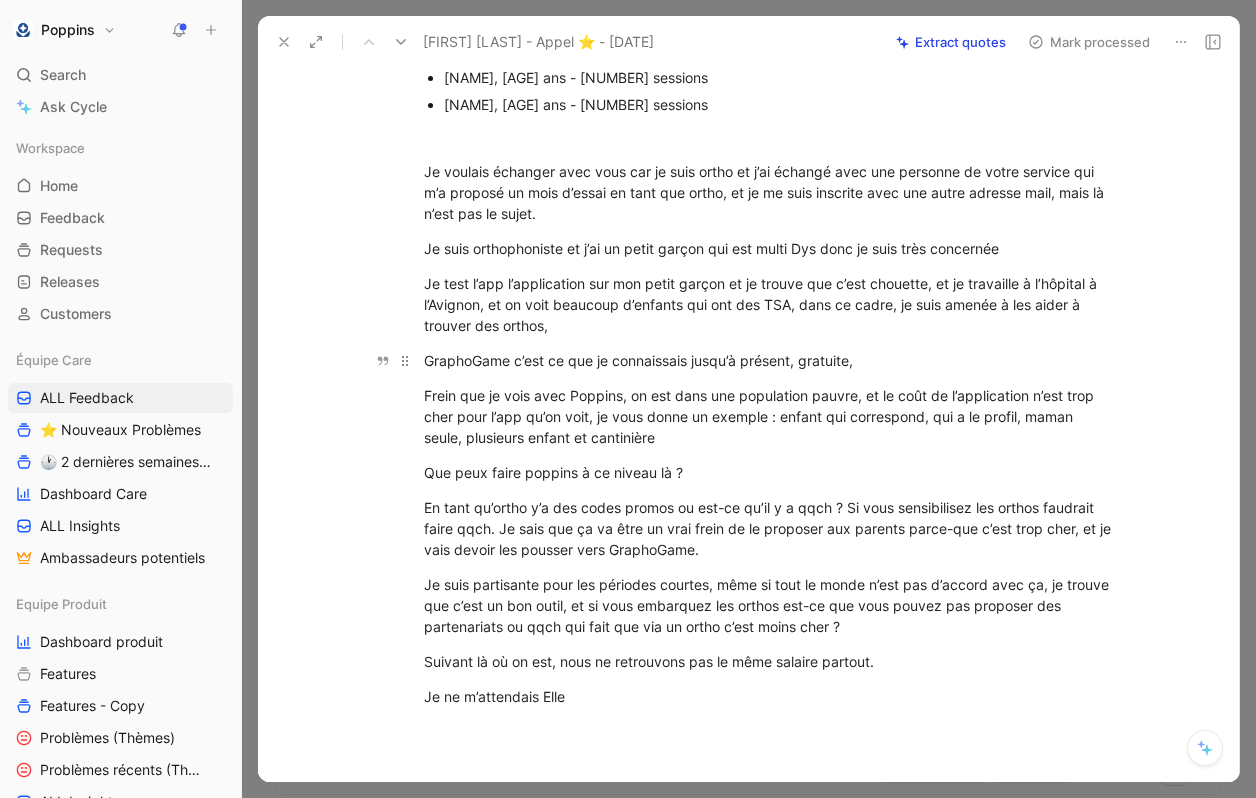 click on "GraphoGame c’est ce que je connaissais jusqu’à présent, gratuite," at bounding box center (770, 360) 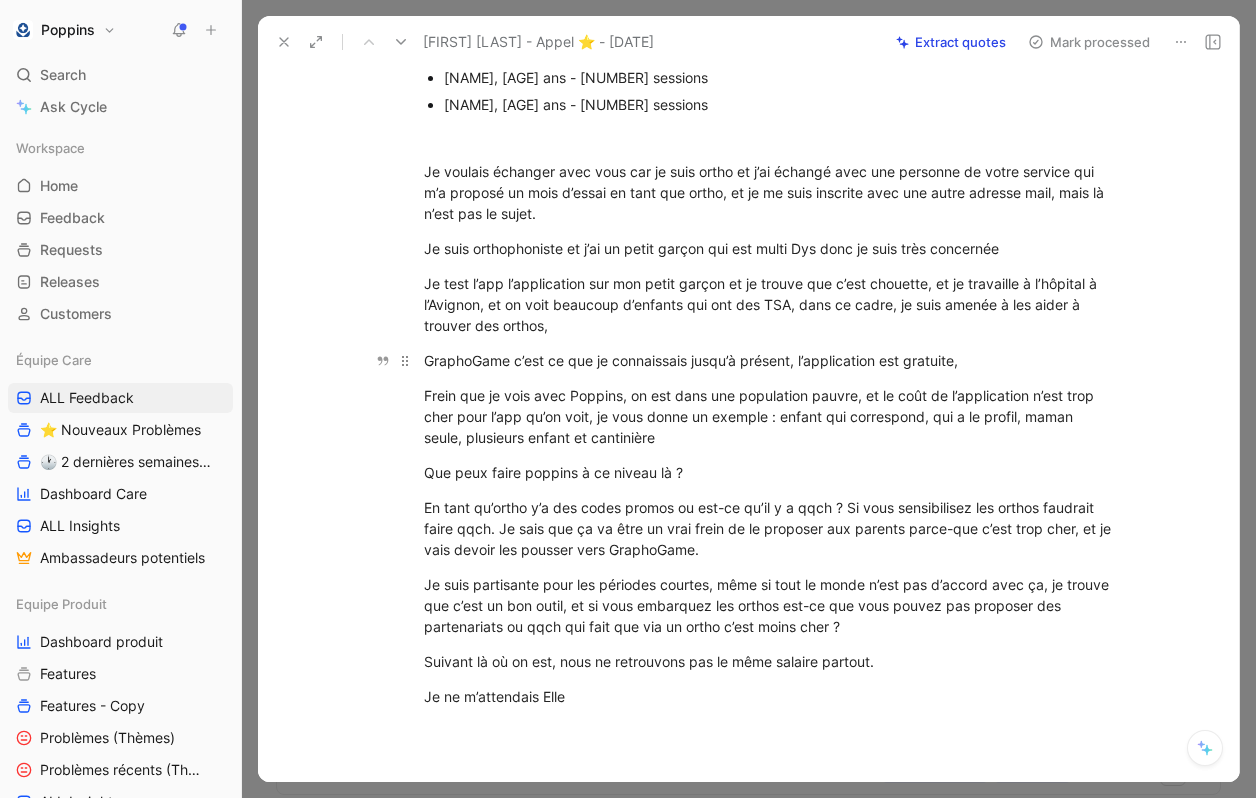 click on "GraphoGame c’est ce que je connaissais jusqu’à présent, l’application est gratuite," at bounding box center [770, 360] 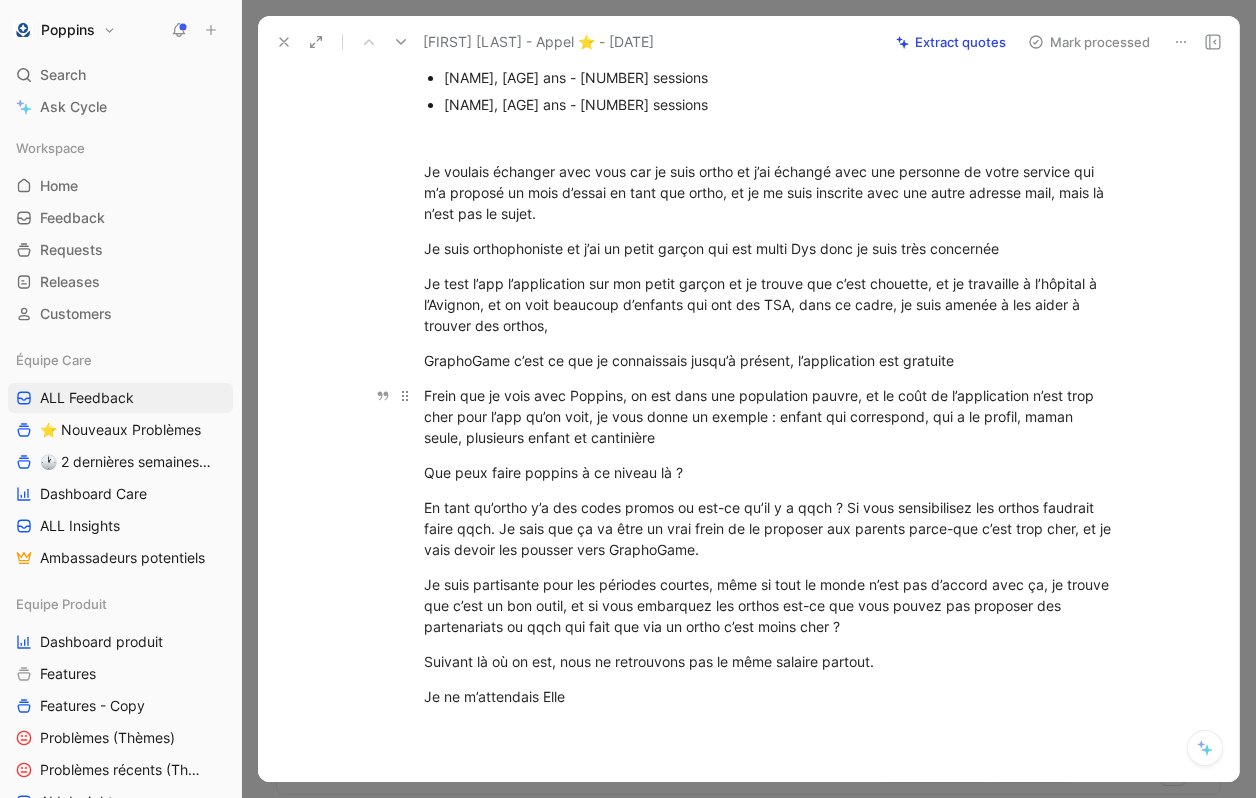 click on "Frein que je vois avec Poppins, on est dans une population pauvre, et le coût de l’application n’est trop cher pour l’app qu’on voit, je vous donne un exemple : enfant qui correspond, qui a le profil, maman seule, plusieurs enfant et cantinière" at bounding box center (770, 416) 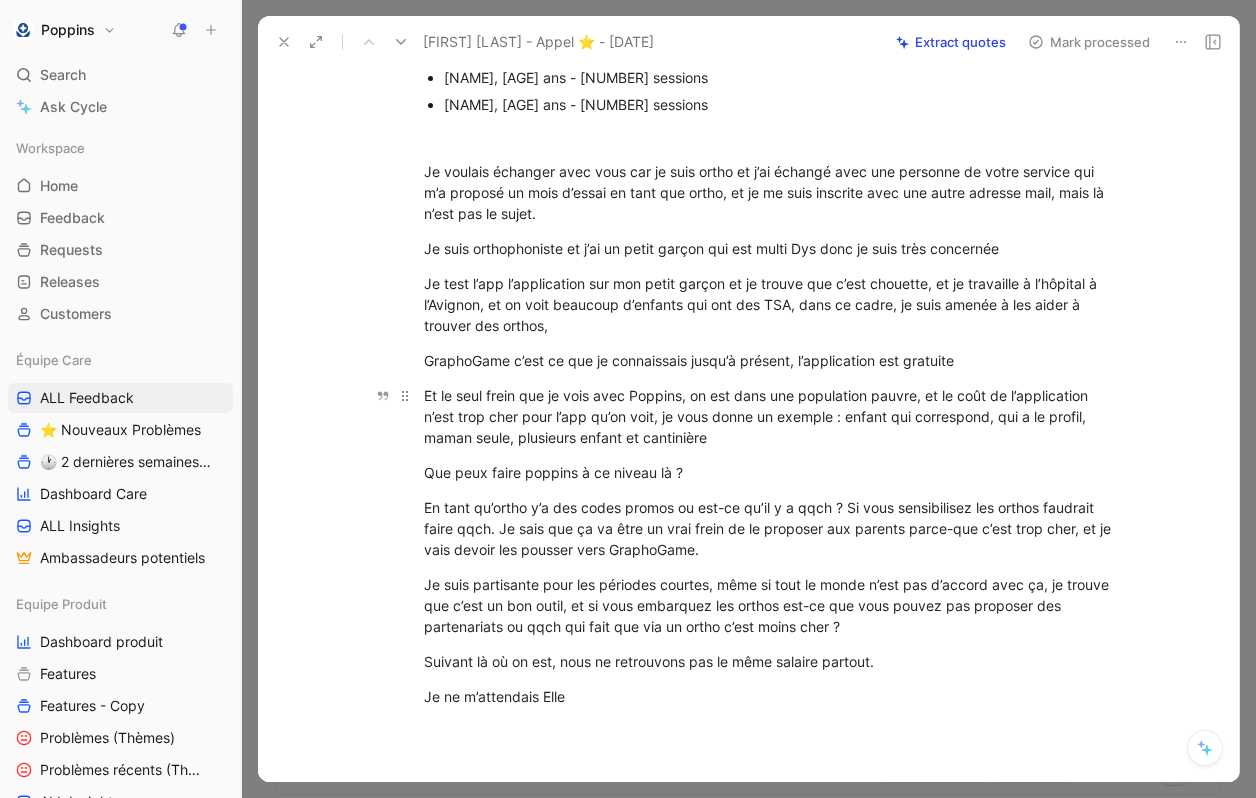 click on "Et le seul frein que je vois avec Poppins, on est dans une population pauvre, et le coût de l’application n’est trop cher pour l’app qu’on voit, je vous donne un exemple : enfant qui correspond, qui a le profil, maman seule, plusieurs enfant et cantinière" at bounding box center [770, 416] 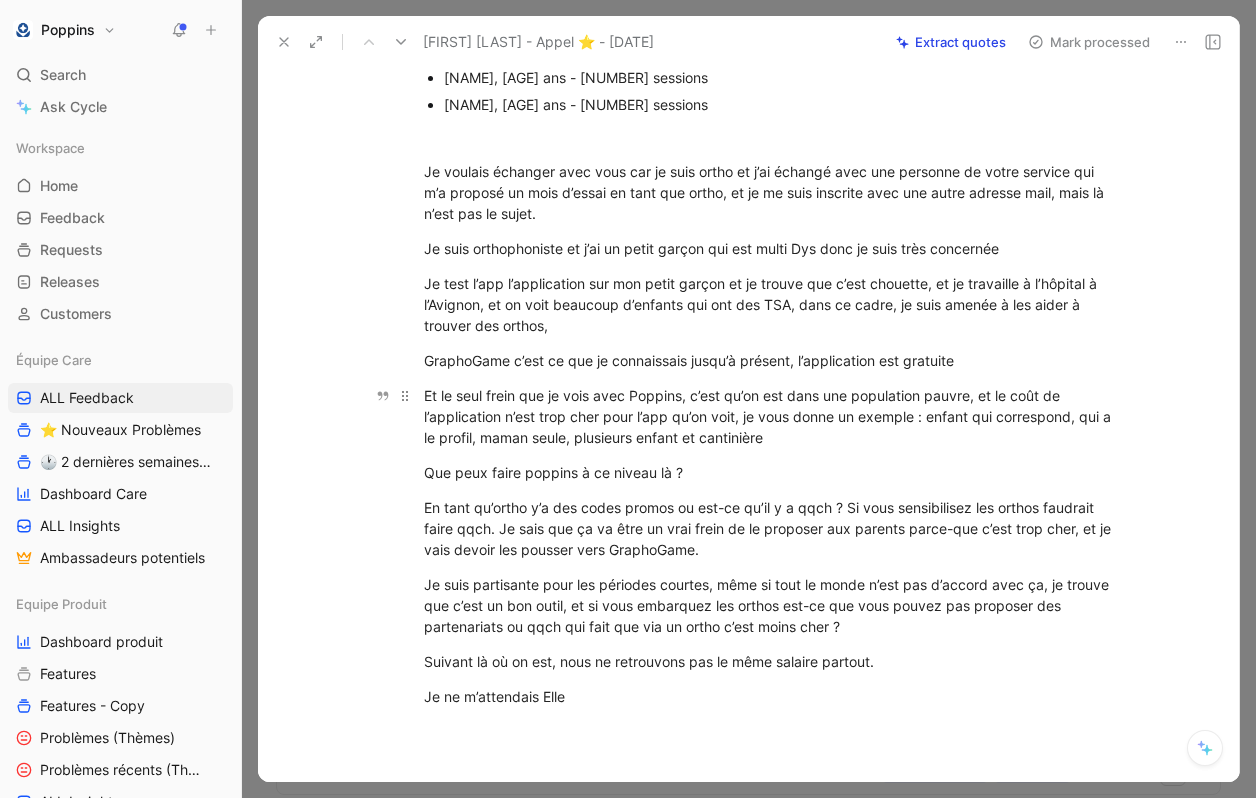 click on "Et le seul frein que je vois avec Poppins, c’est qu’on est dans une population pauvre, et le coût de l’application n’est trop cher pour l’app qu’on voit, je vous donne un exemple : enfant qui correspond, qui a le profil, maman seule, plusieurs enfant et cantinière" at bounding box center (770, 416) 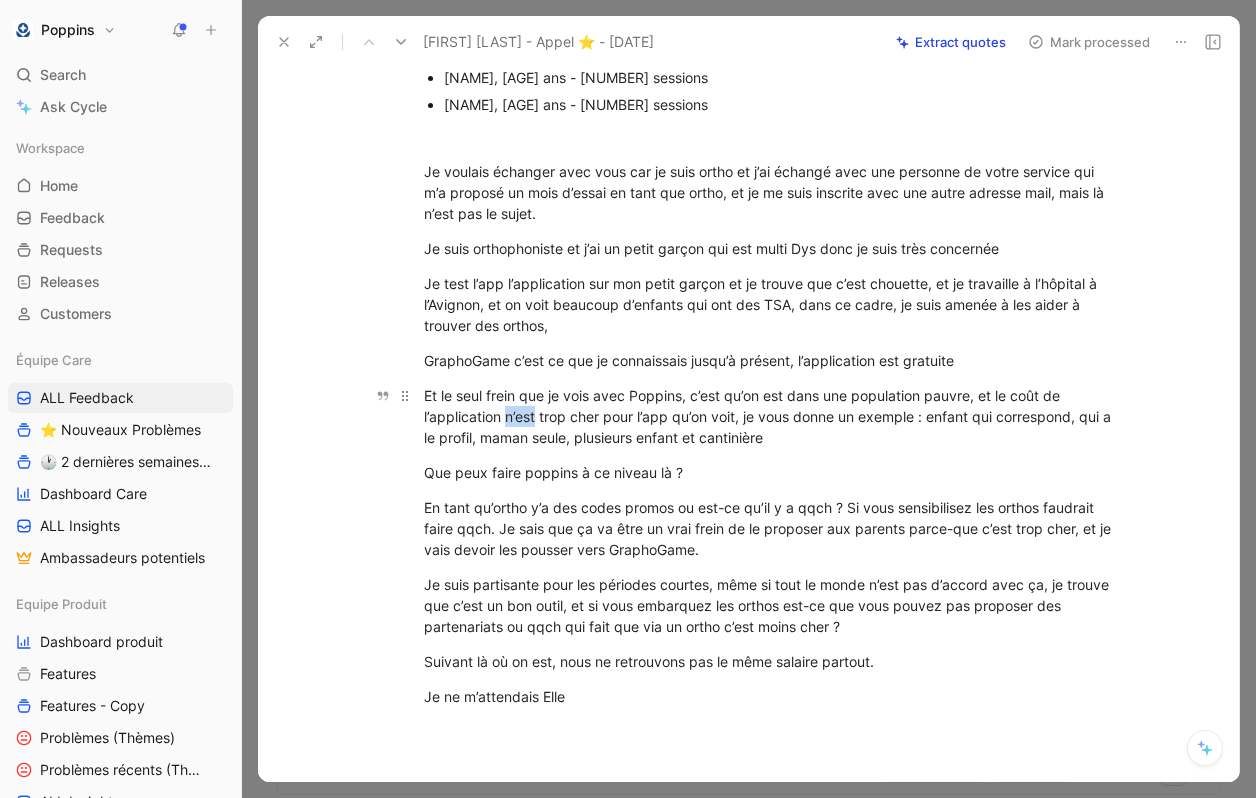click on "Et le seul frein que je vois avec Poppins, c’est qu’on est dans une population pauvre, et le coût de l’application n’est trop cher pour l’app qu’on voit, je vous donne un exemple : enfant qui correspond, qui a le profil, maman seule, plusieurs enfant et cantinière" at bounding box center (770, 416) 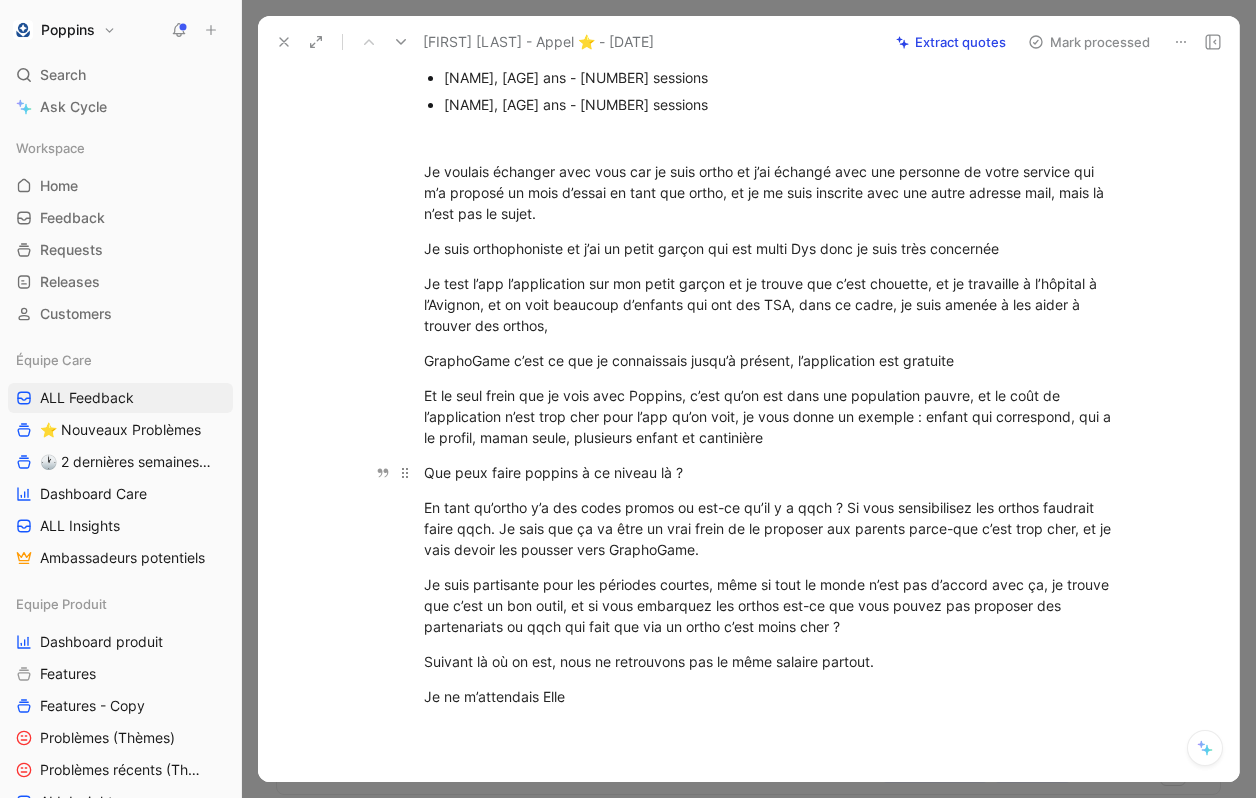 click on "Que peux faire poppins à ce niveau là ?" at bounding box center (770, 472) 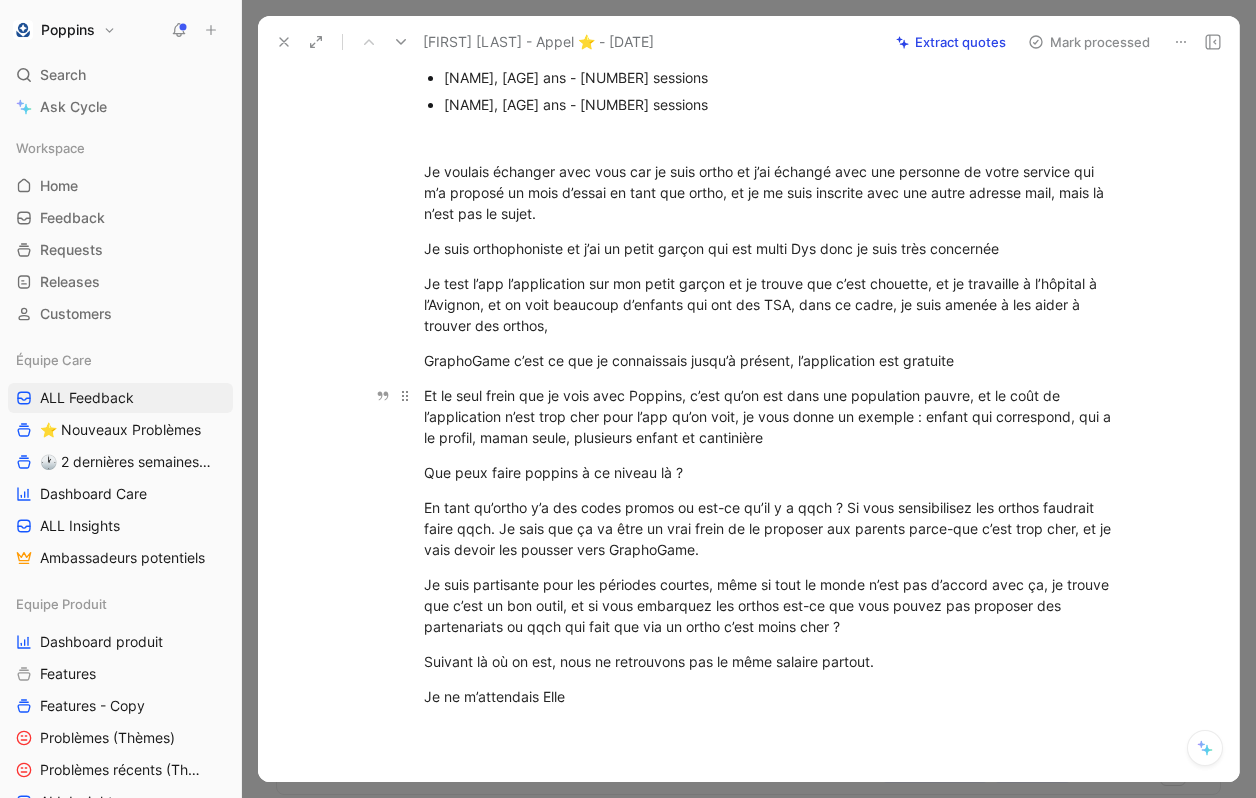 click on "Et le seul frein que je vois avec Poppins, c’est qu’on est dans une population pauvre, et le coût de l’application n’est trop cher pour l’app qu’on voit, je vous donne un exemple : enfant qui correspond, qui a le profil, maman seule, plusieurs enfant et cantinière" at bounding box center (770, 416) 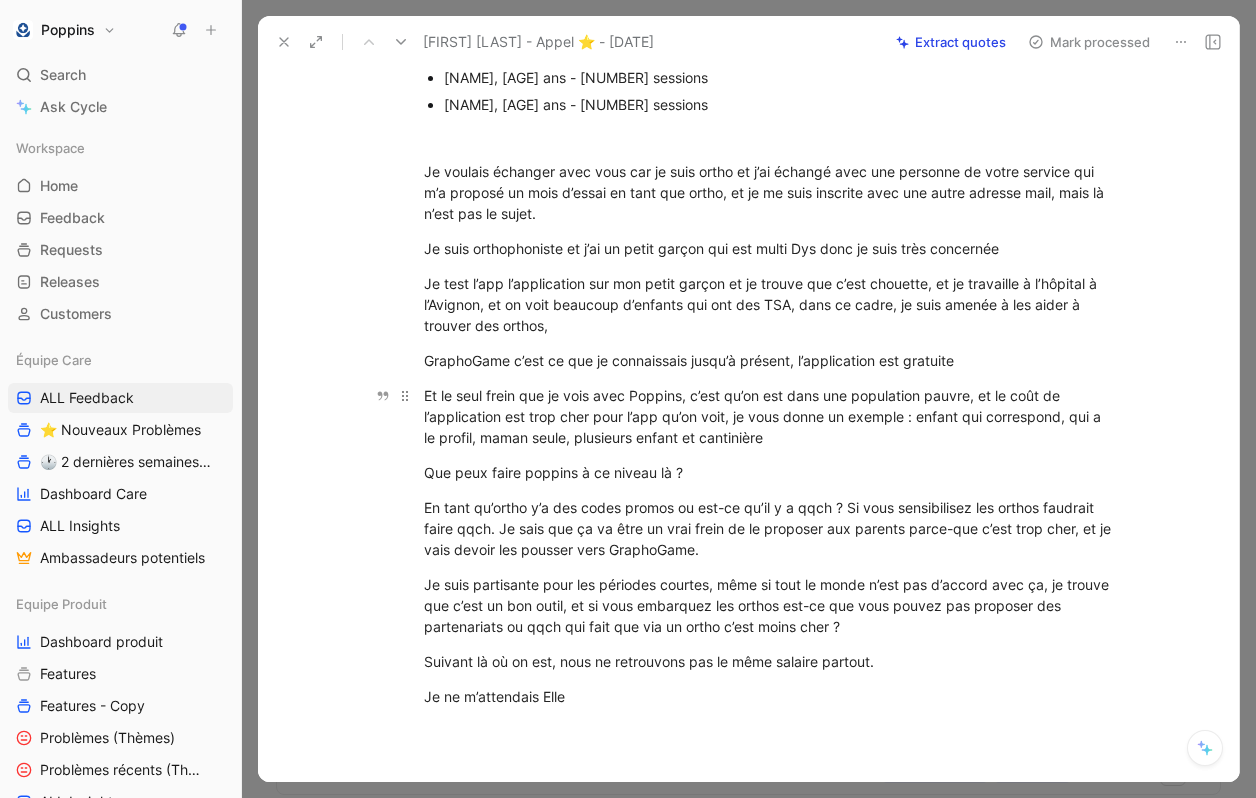 click on "Et le seul frein que je vois avec Poppins, c’est qu’on est dans une population pauvre, et le coût de l’application est trop cher pour l’app qu’on voit, je vous donne un exemple : enfant qui correspond, qui a le profil, maman seule, plusieurs enfant et cantinière" at bounding box center (770, 416) 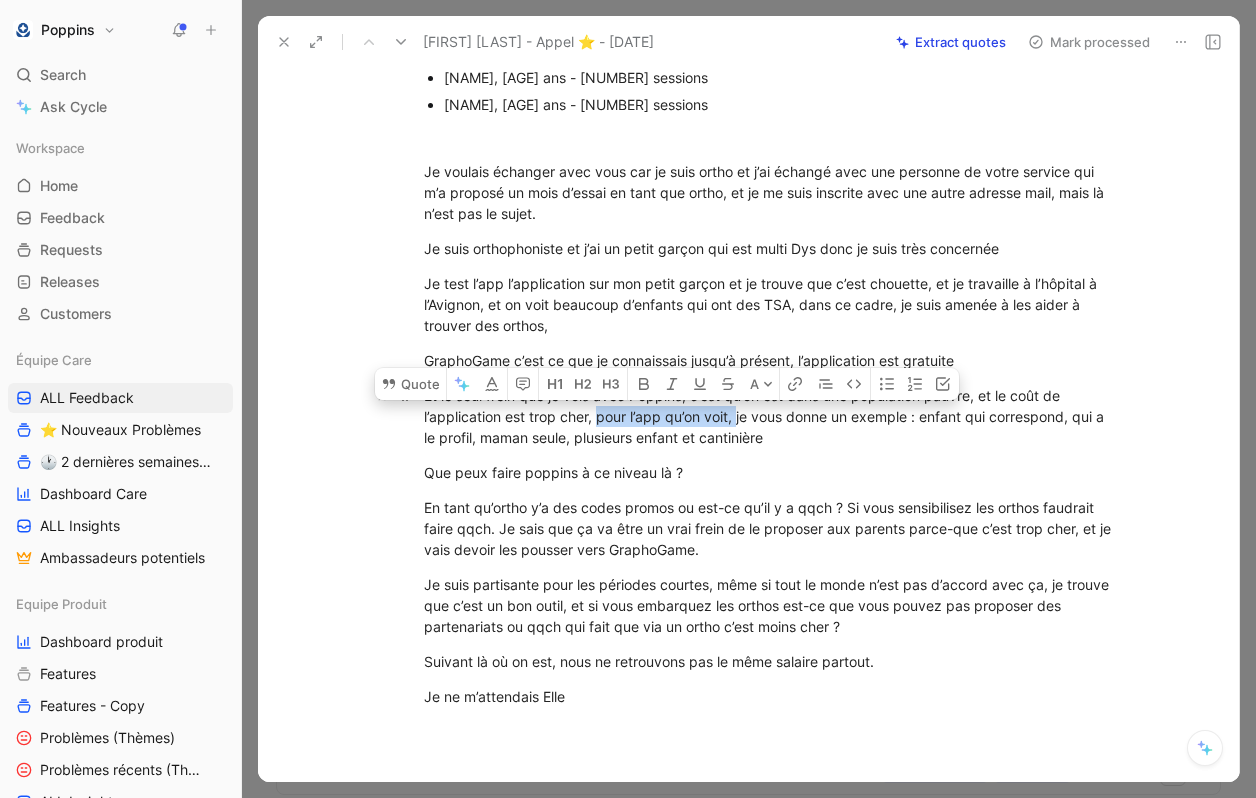 drag, startPoint x: 597, startPoint y: 416, endPoint x: 735, endPoint y: 411, distance: 138.09055 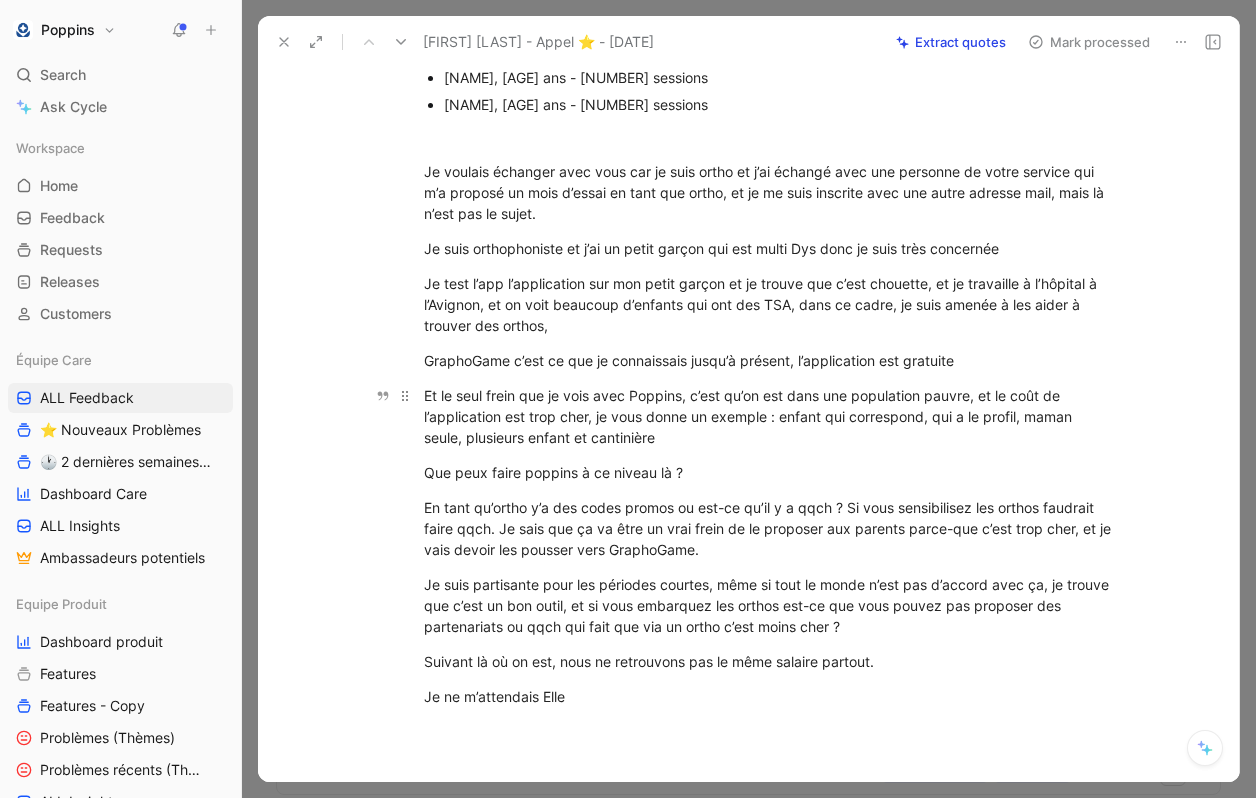 click on "Et le seul frein que je vois avec Poppins, c’est qu’on est dans une population pauvre, et le coût de l’application est trop cher, je vous donne un exemple : enfant qui correspond, qui a le profil, maman seule, plusieurs enfant et cantinière" at bounding box center [770, 416] 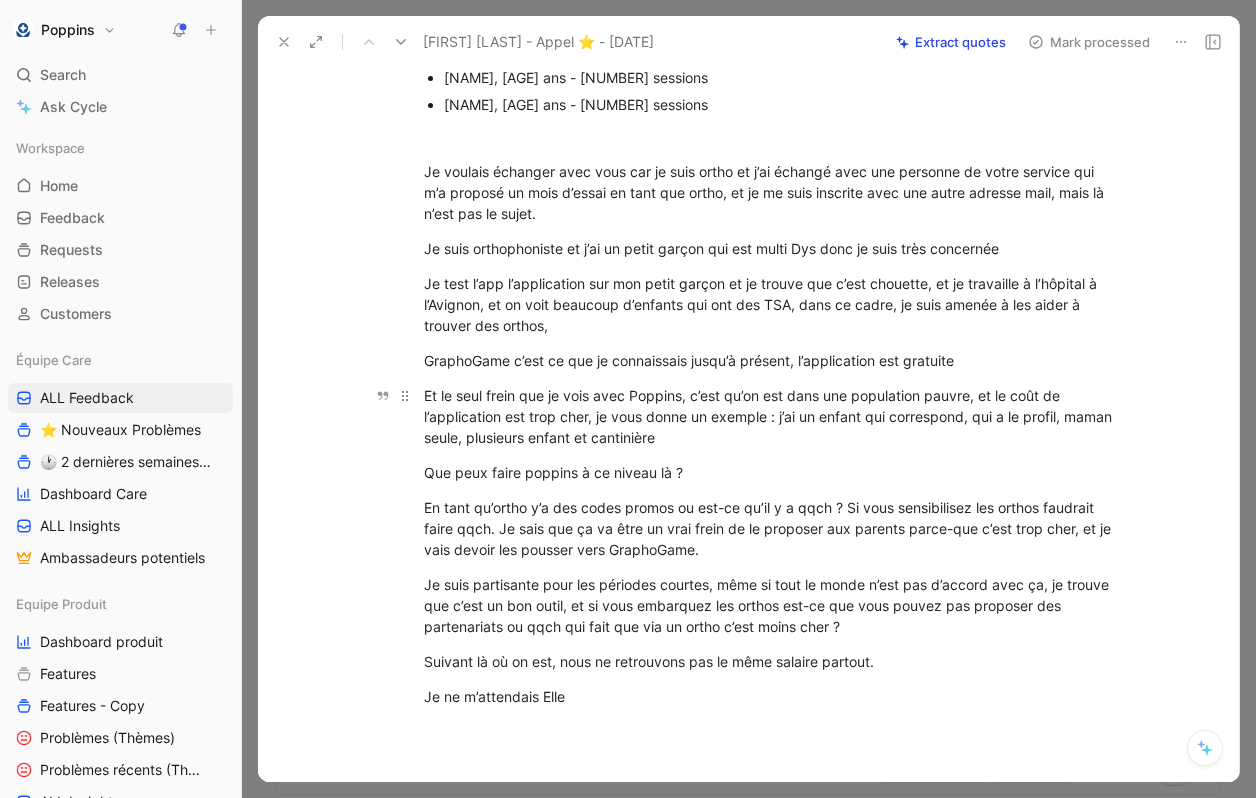 click on "Et le seul frein que je vois avec Poppins, c’est qu’on est dans une population pauvre, et le coût de l’application est trop cher, je vous donne un exemple : j’ai un enfant qui correspond, qui a le profil, maman seule, plusieurs enfant et cantinière" at bounding box center [770, 416] 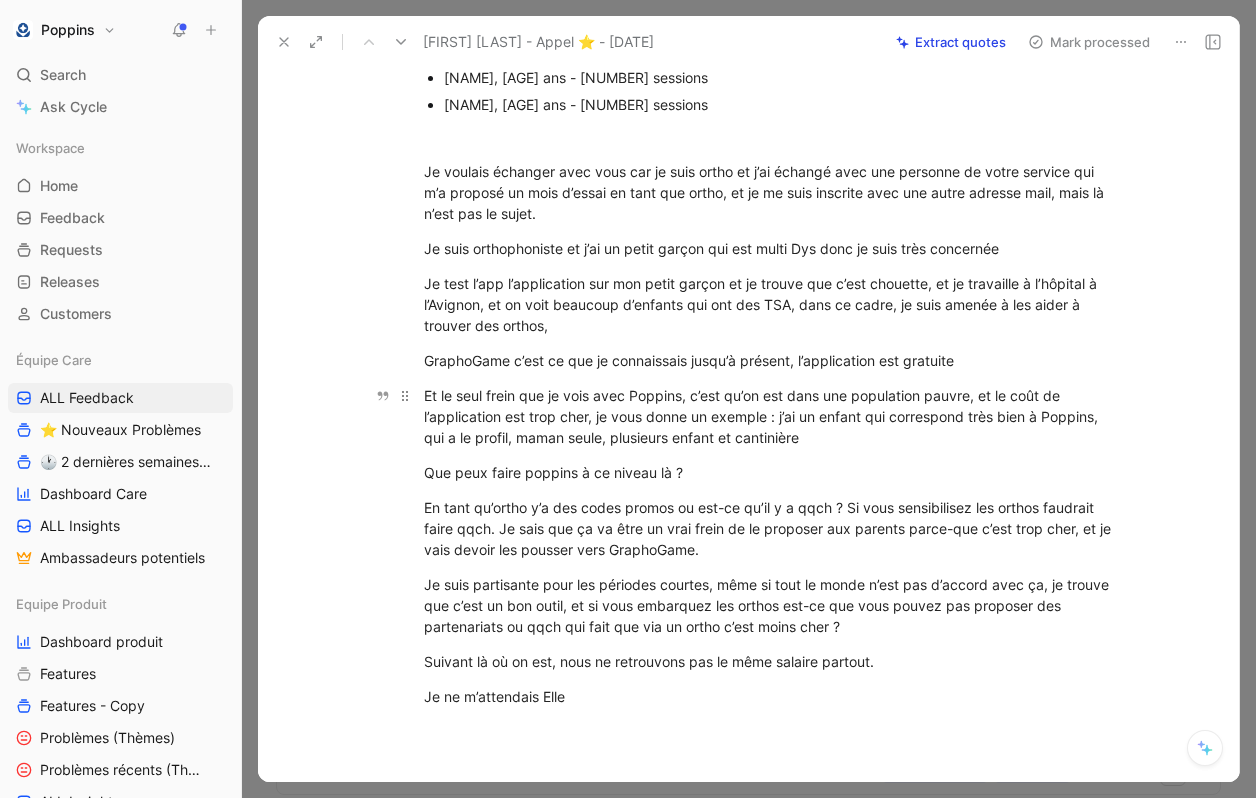 click on "Et le seul frein que je vois avec Poppins, c’est qu’on est dans une population pauvre, et le coût de l’application est trop cher, je vous donne un exemple : j’ai un enfant qui correspond très bien à Poppins, qui a le profil, maman seule, plusieurs enfant et cantinière" at bounding box center (770, 416) 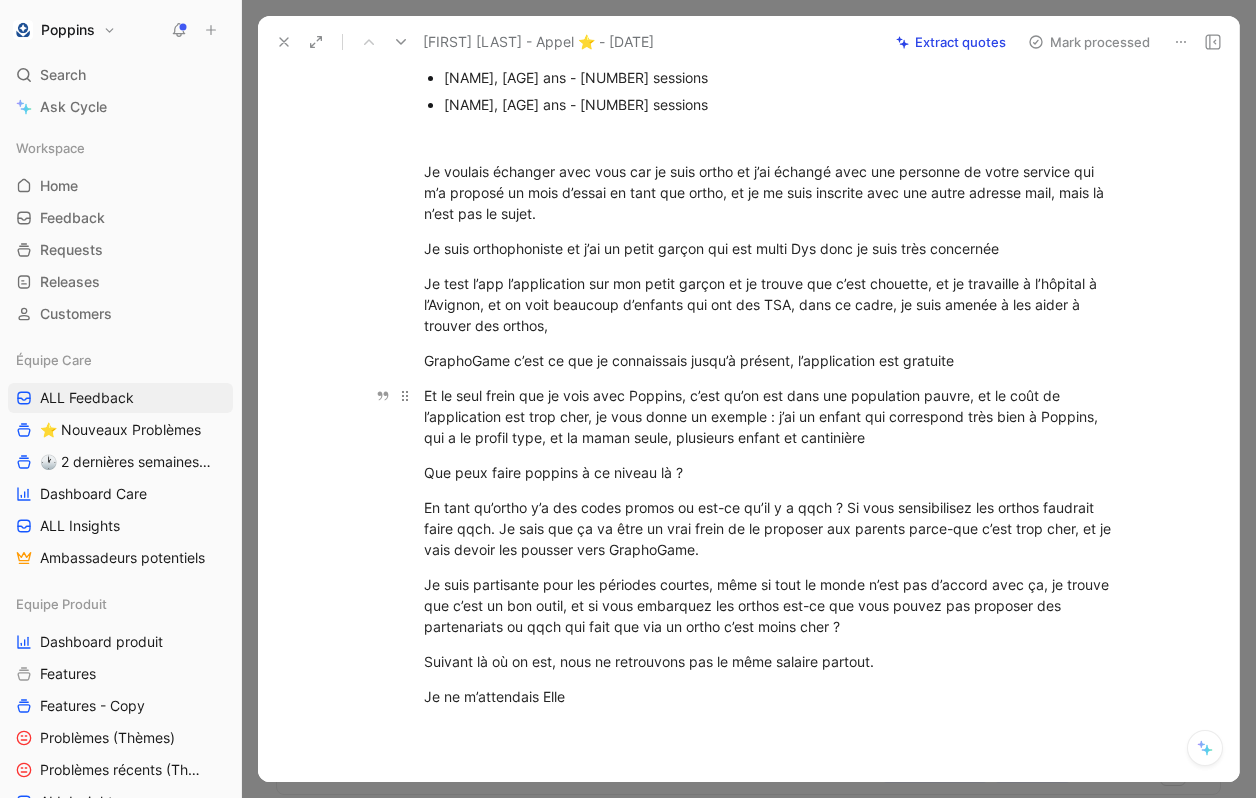 click on "Et le seul frein que je vois avec Poppins, c’est qu’on est dans une population pauvre, et le coût de l’application est trop cher, je vous donne un exemple : j’ai un enfant qui correspond très bien à Poppins, qui a le profil type, et la maman seule, plusieurs enfant et cantinière" at bounding box center (770, 416) 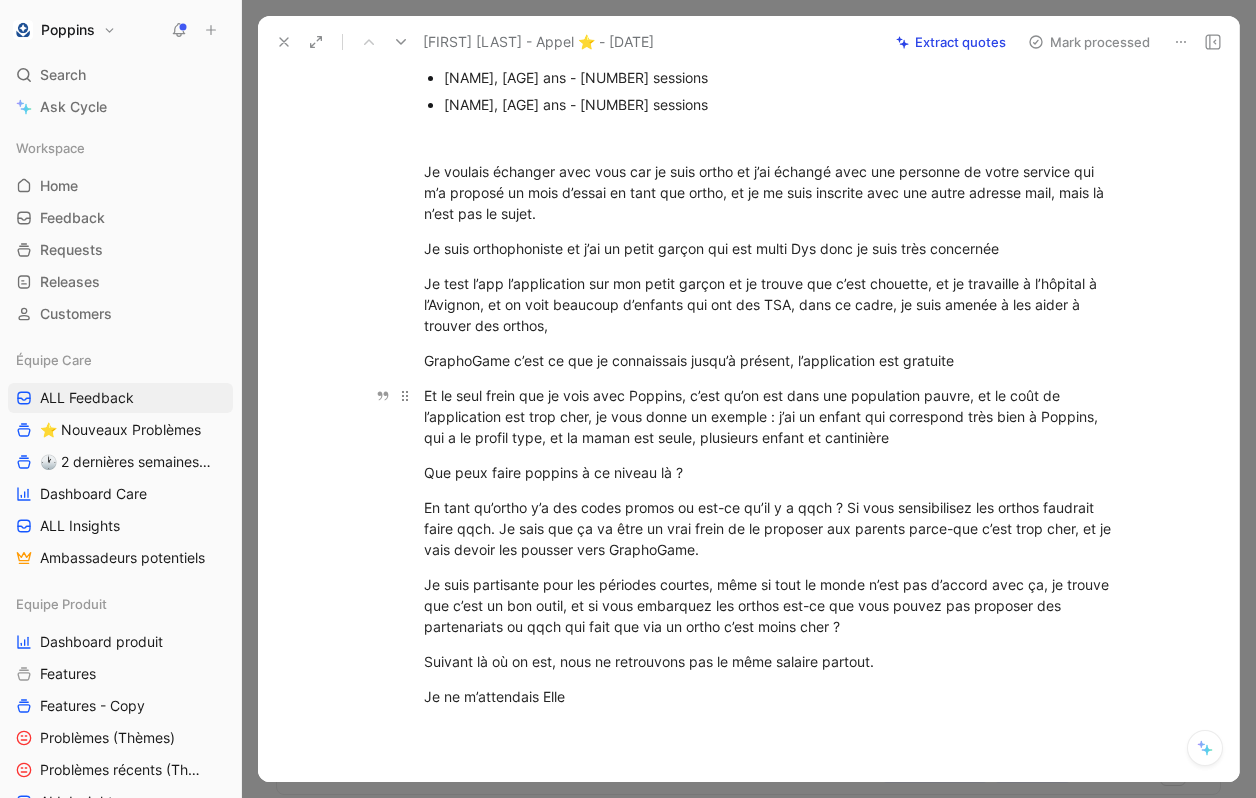 click on "Et le seul frein que je vois avec Poppins, c’est qu’on est dans une population pauvre, et le coût de l’application est trop cher, je vous donne un exemple : j’ai un enfant qui correspond très bien à Poppins, qui a le profil type, et la maman est seule, plusieurs enfant et cantinière" at bounding box center (770, 416) 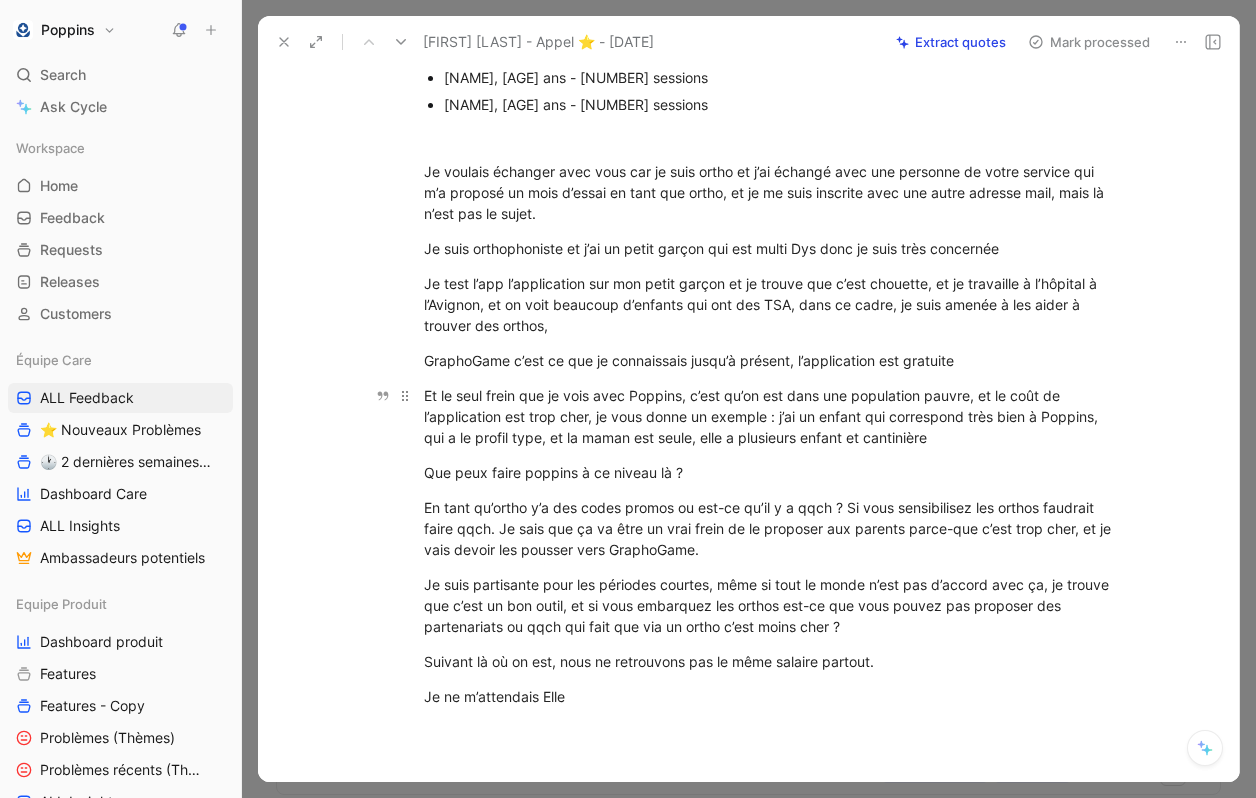 click on "Et le seul frein que je vois avec Poppins, c’est qu’on est dans une population pauvre, et le coût de l’application est trop cher, je vous donne un exemple : j’ai un enfant qui correspond très bien à Poppins, qui a le profil type, et la maman est seule, elle a plusieurs enfant et cantinière" at bounding box center (770, 416) 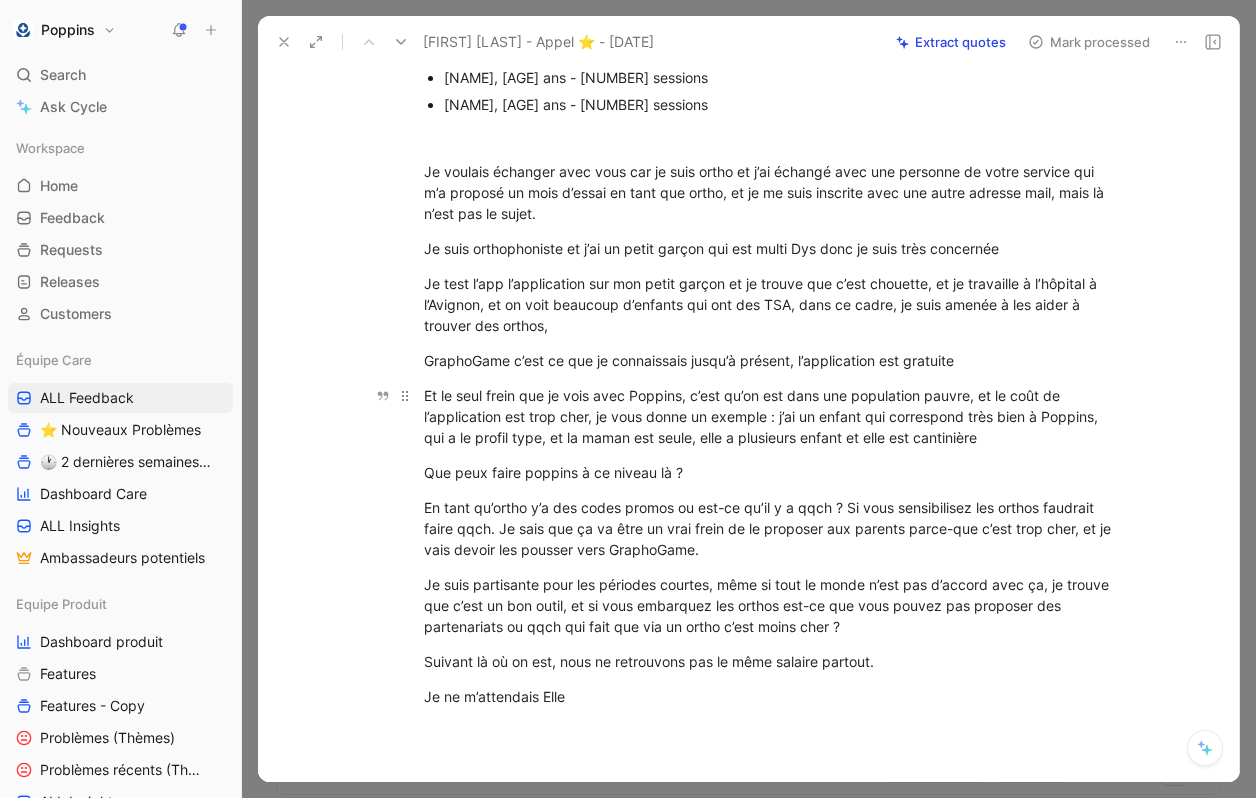 click on "Et le seul frein que je vois avec Poppins, c’est qu’on est dans une population pauvre, et le coût de l’application est trop cher, je vous donne un exemple : j’ai un enfant qui correspond très bien à Poppins, qui a le profil type, et la maman est seule, elle a plusieurs enfant et elle est cantinière" at bounding box center (770, 416) 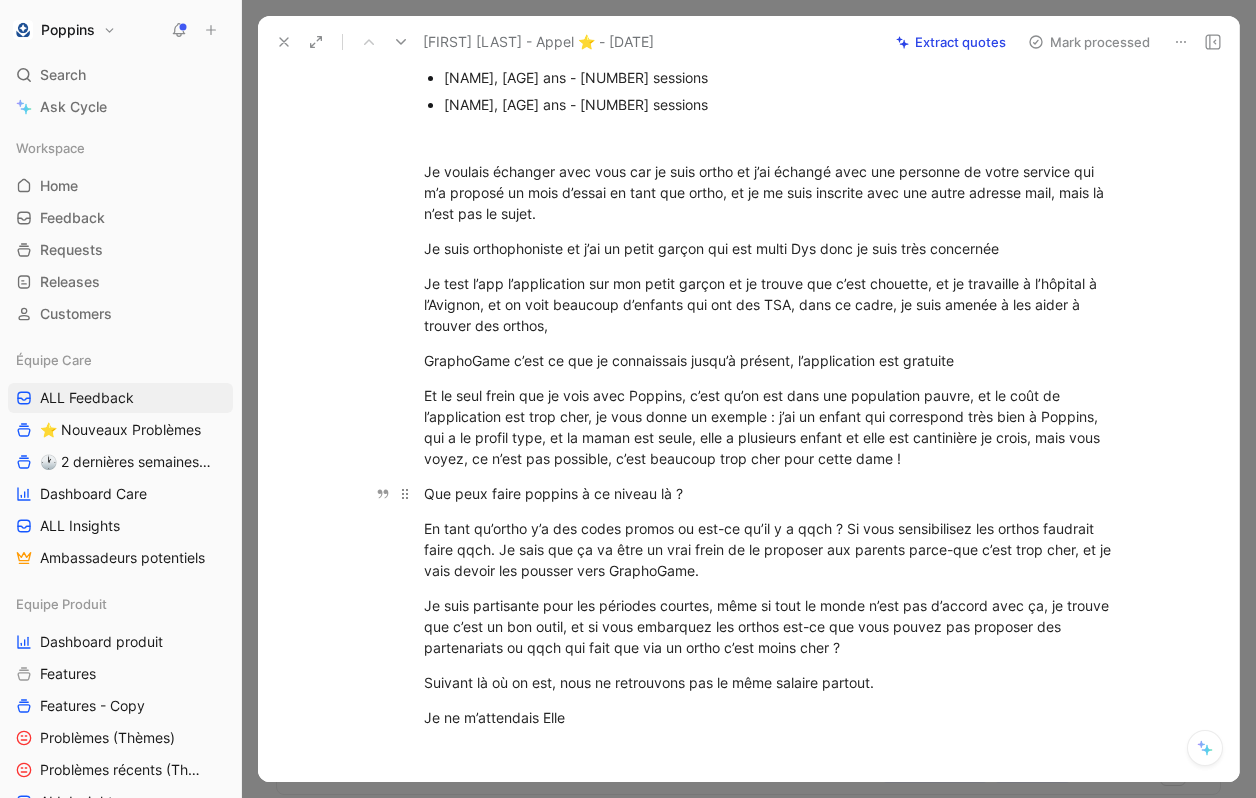 click on "Que peux faire poppins à ce niveau là ?" at bounding box center (770, 493) 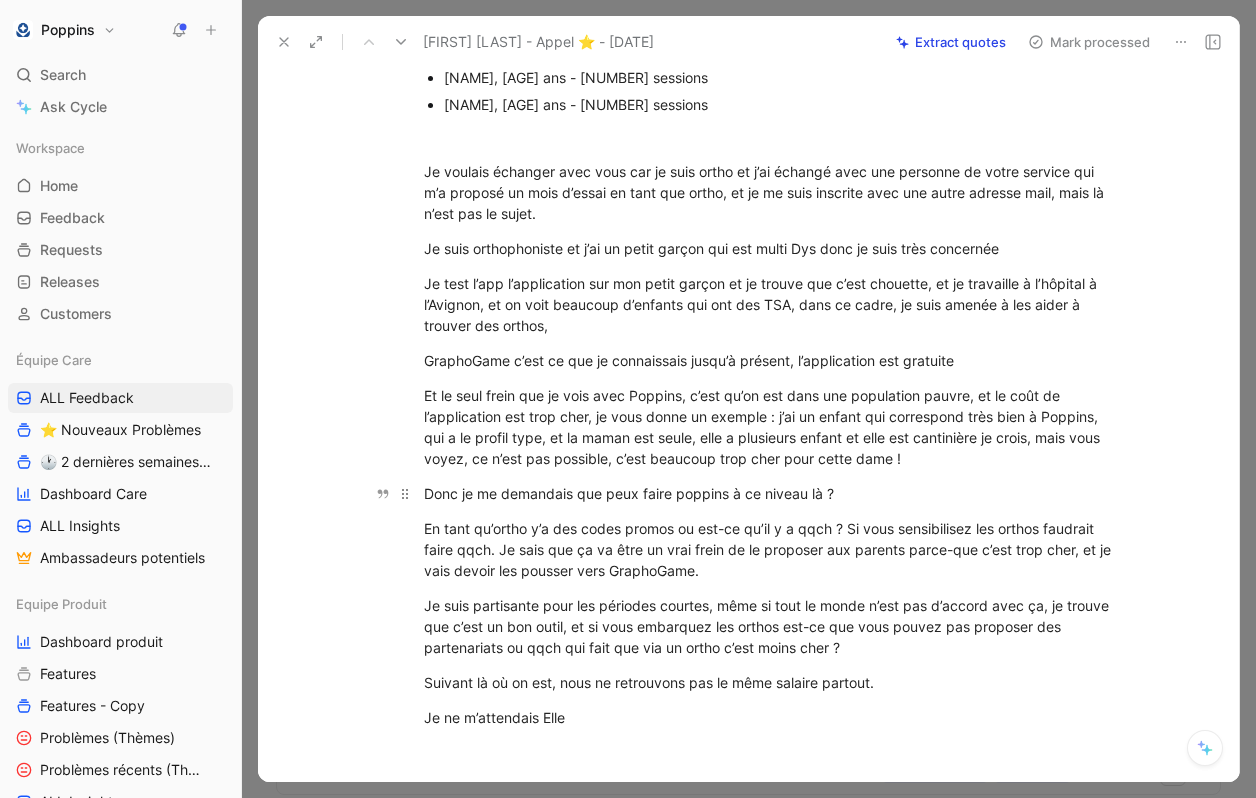 click on "Donc je me demandais que peux faire poppins à ce niveau là ?" at bounding box center (770, 493) 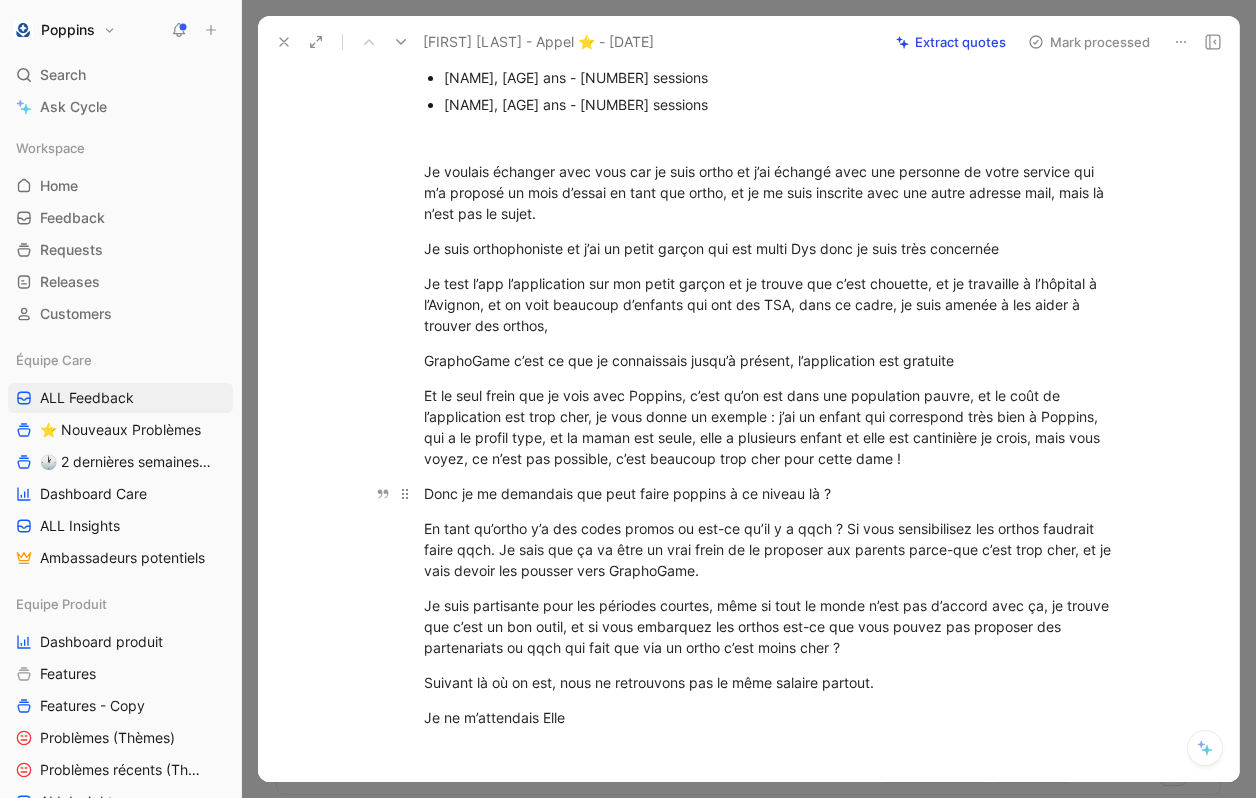 click on "Donc je me demandais que peut faire poppins à ce niveau là ?" at bounding box center [770, 493] 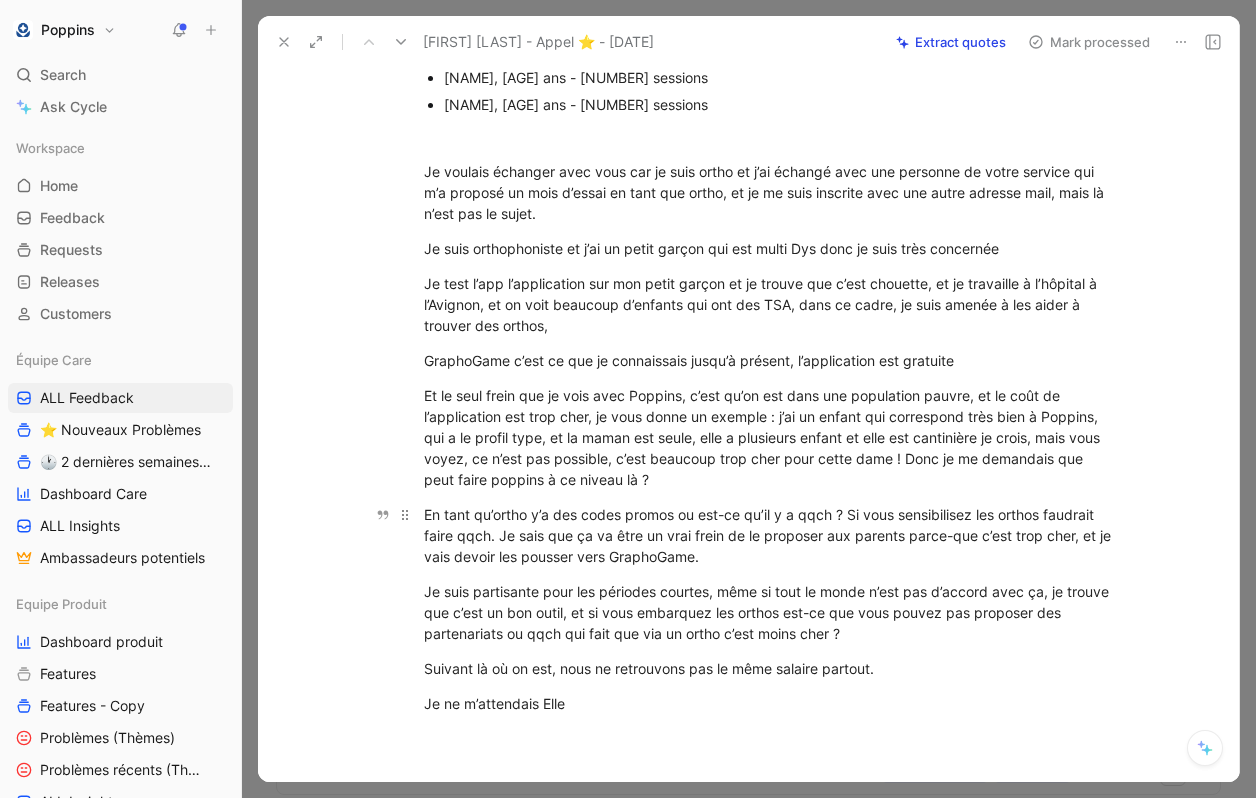 click on "En tant qu’ortho y’a des codes promos ou est-ce qu’il y a qqch ? Si vous sensibilisez les orthos faudrait faire qqch. Je sais que ça va être un vrai frein de le proposer aux parents parce-que c’est trop cher, et je vais devoir les pousser vers GraphoGame." at bounding box center [770, 535] 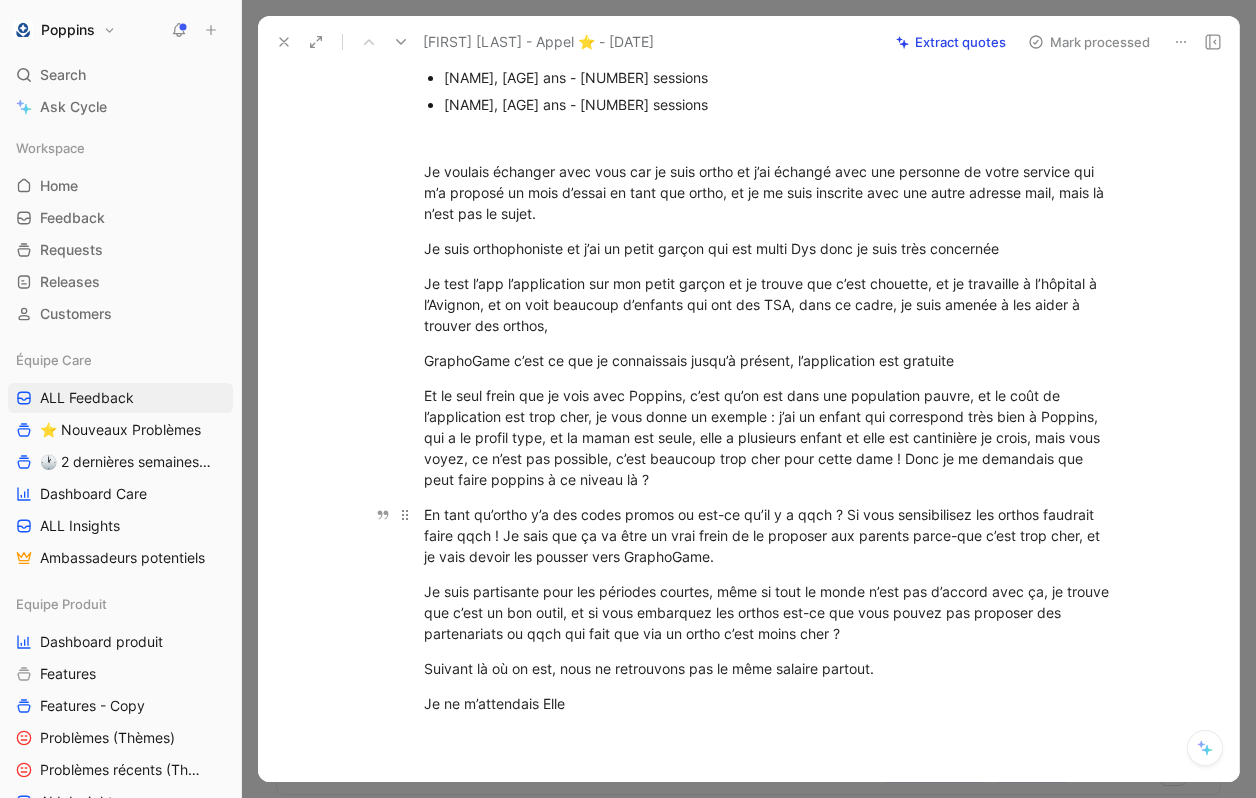 click on "En tant qu’ortho y’a des codes promos ou est-ce qu’il y a qqch ? Si vous sensibilisez les orthos faudrait faire qqch ! Je sais que ça va être un vrai frein de le proposer aux parents parce-que c’est trop cher, et je vais devoir les pousser vers GraphoGame." at bounding box center (770, 535) 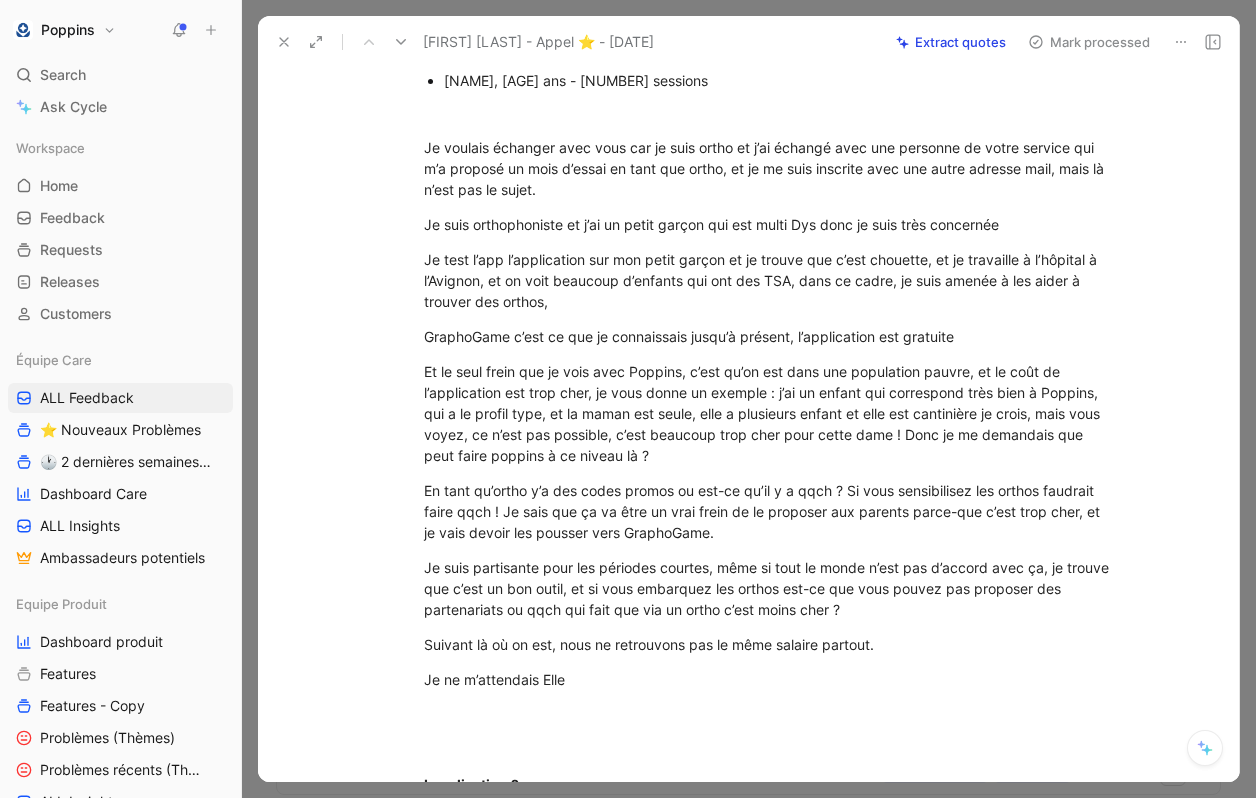 scroll, scrollTop: 253, scrollLeft: 0, axis: vertical 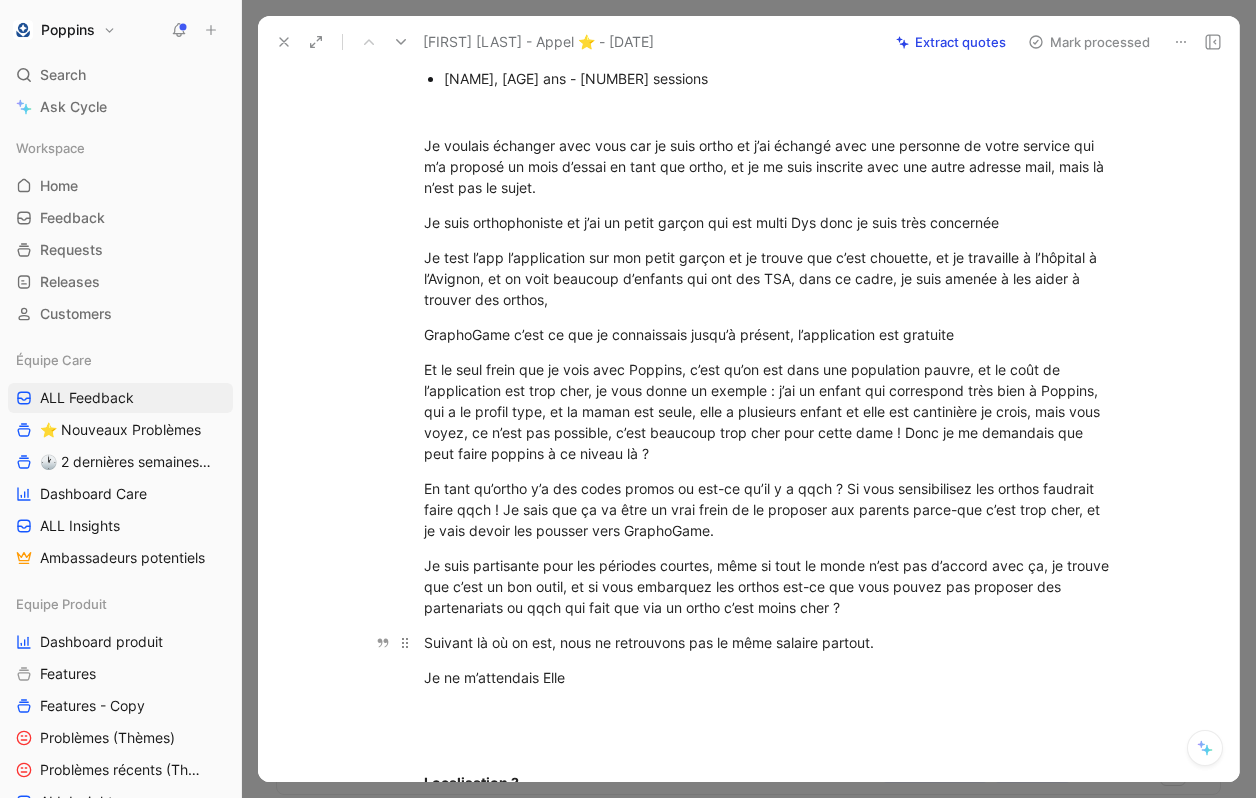 click on "Suivant là où on est, nous ne retrouvons pas le même salaire partout." at bounding box center [770, 642] 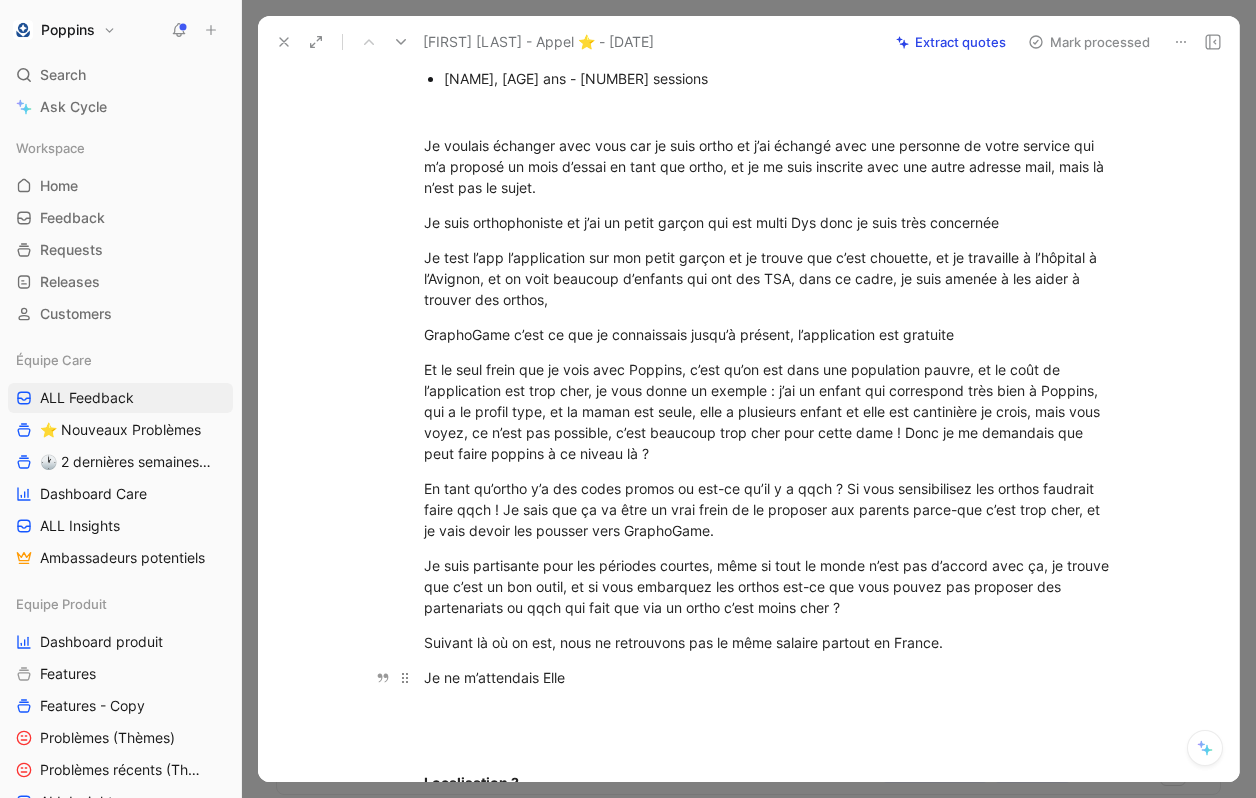 click on "Je ne m’attendais Elle" at bounding box center (770, 677) 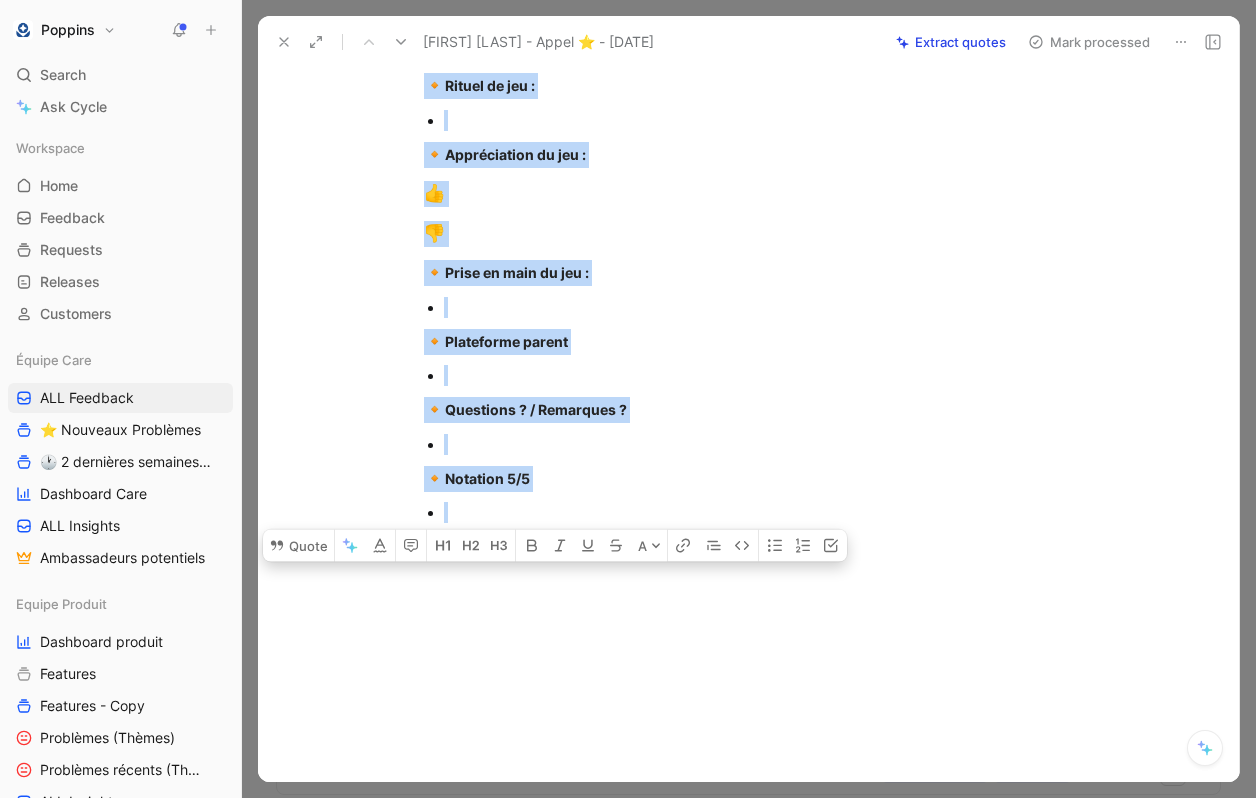 drag, startPoint x: 425, startPoint y: 636, endPoint x: 585, endPoint y: 797, distance: 226.98238 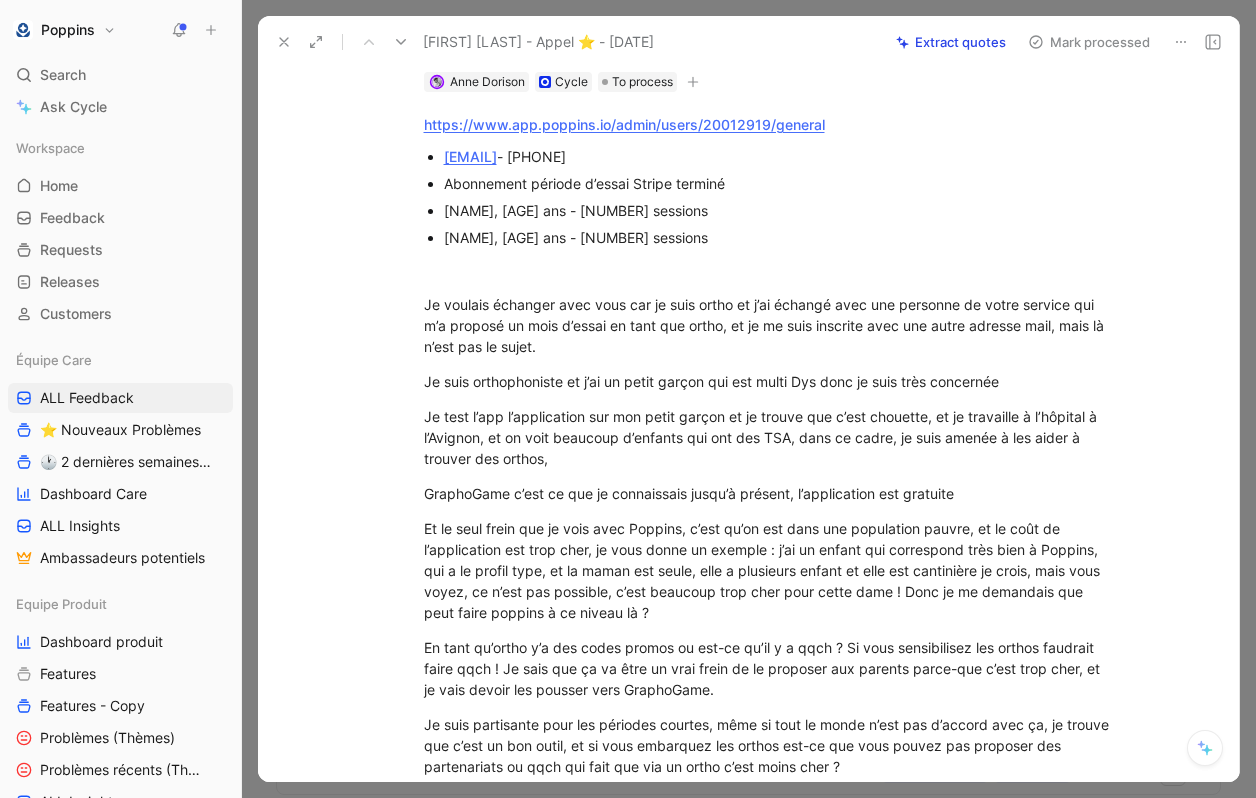 scroll, scrollTop: 0, scrollLeft: 0, axis: both 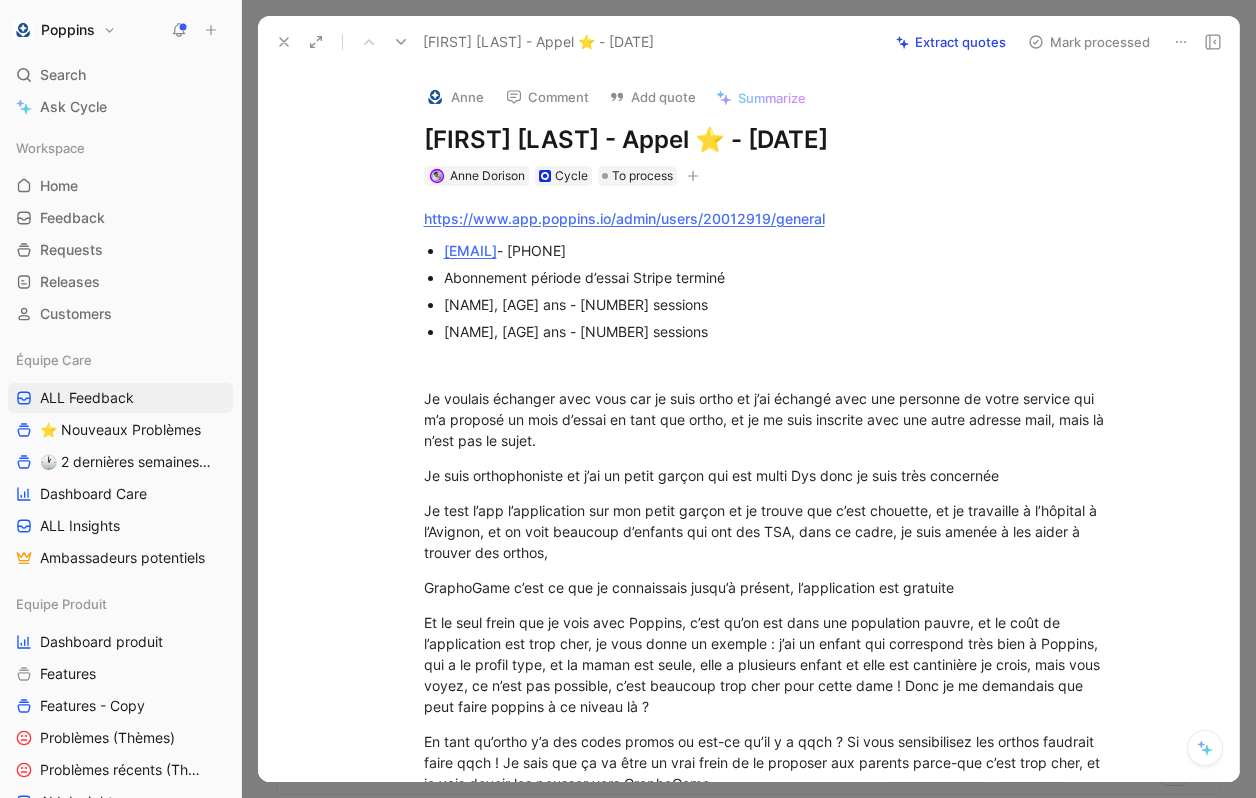 click 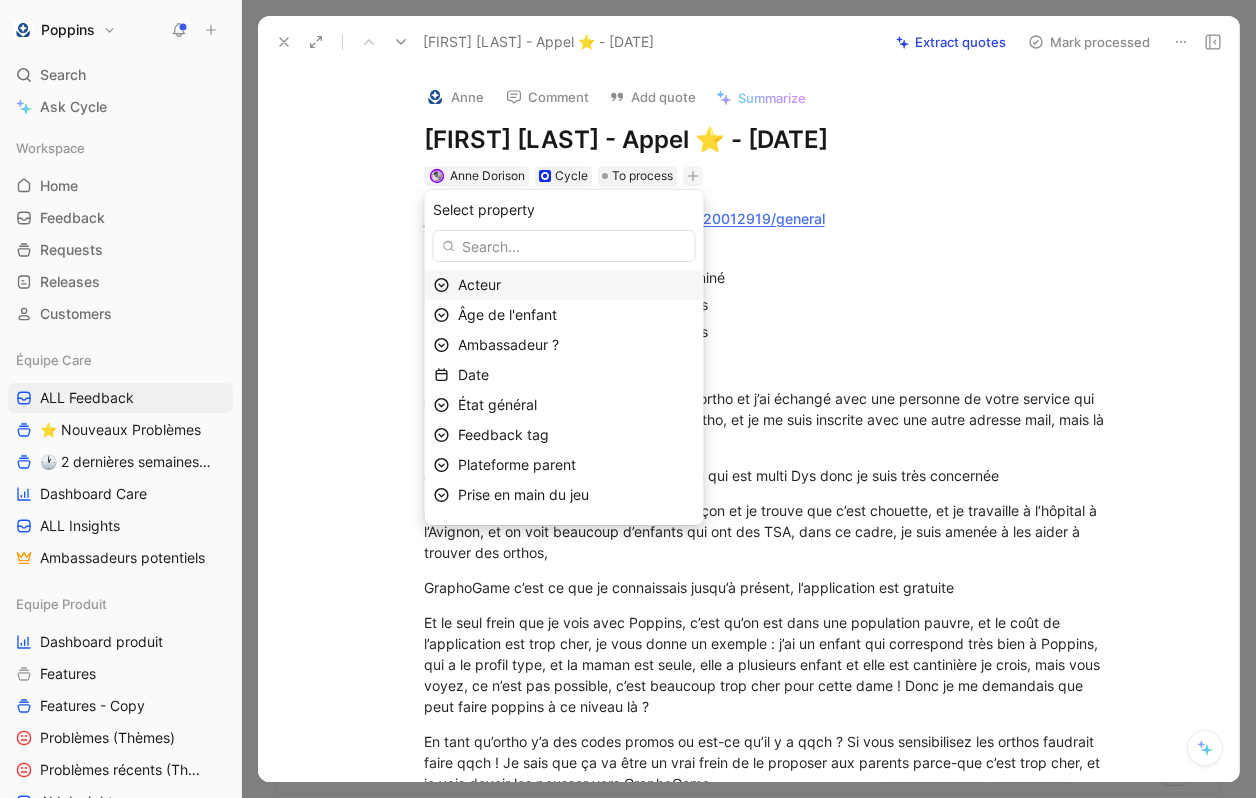 click on "Acteur" at bounding box center (576, 285) 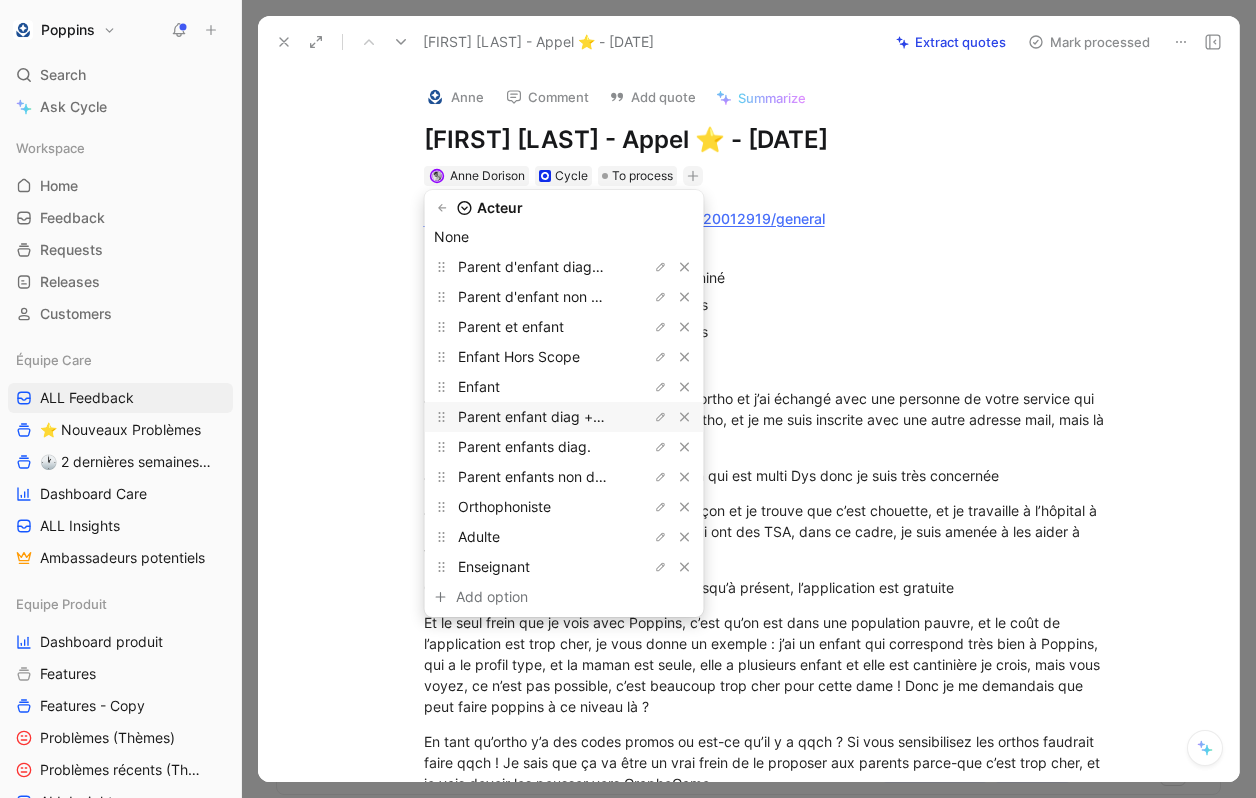 scroll, scrollTop: 53, scrollLeft: 0, axis: vertical 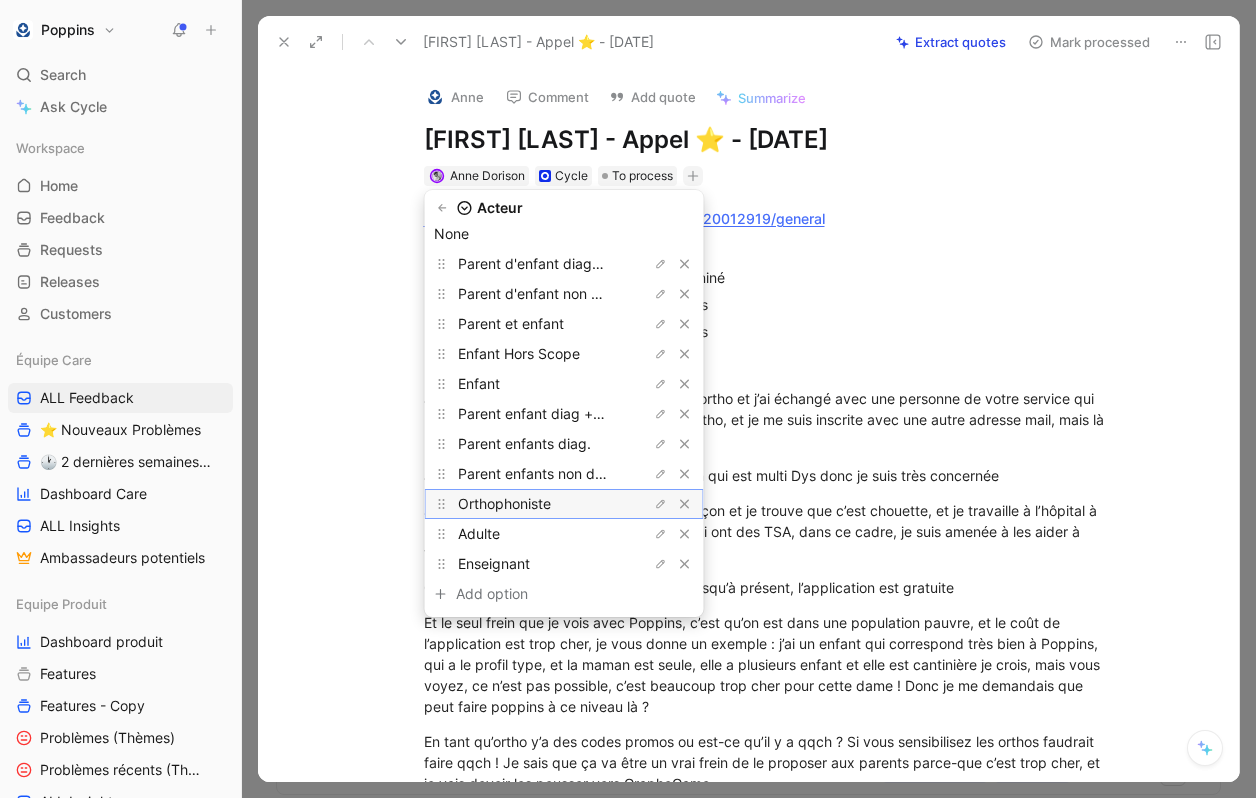 click on "Orthophoniste" at bounding box center (533, 504) 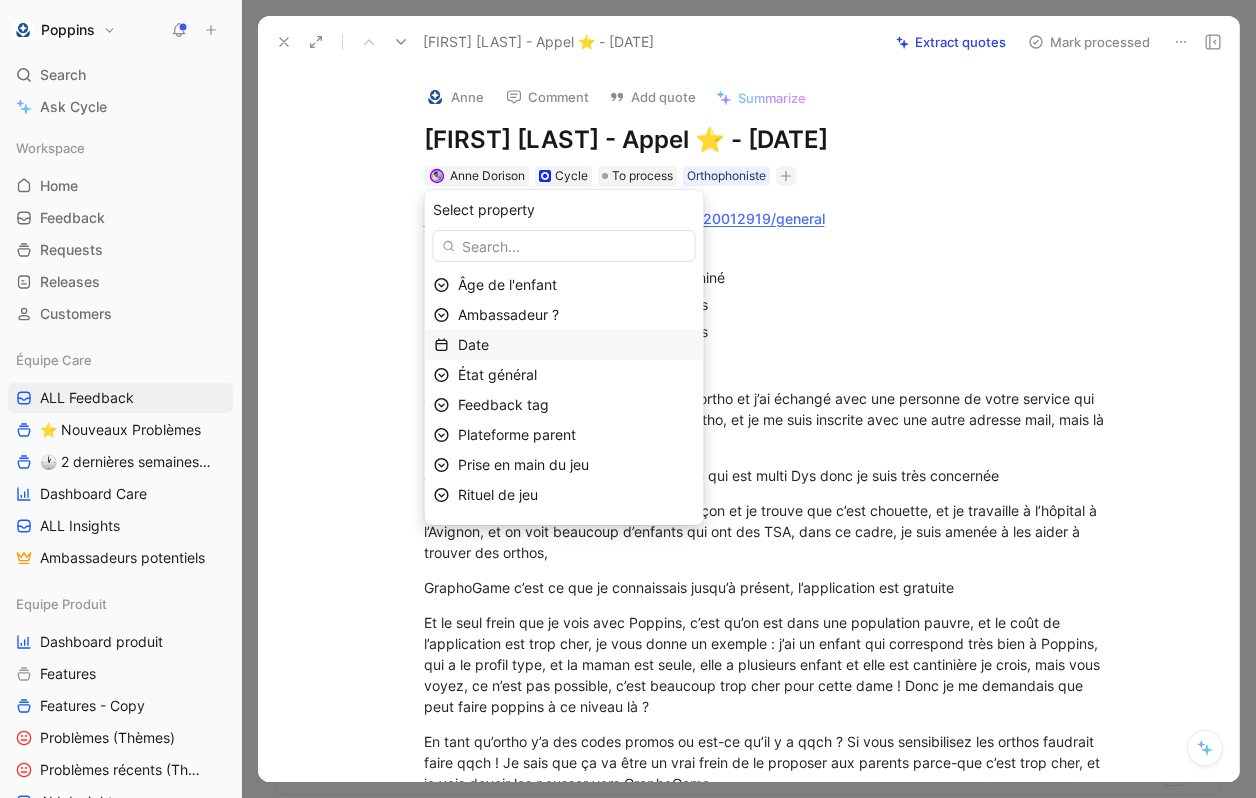 click on "Date" at bounding box center [576, 345] 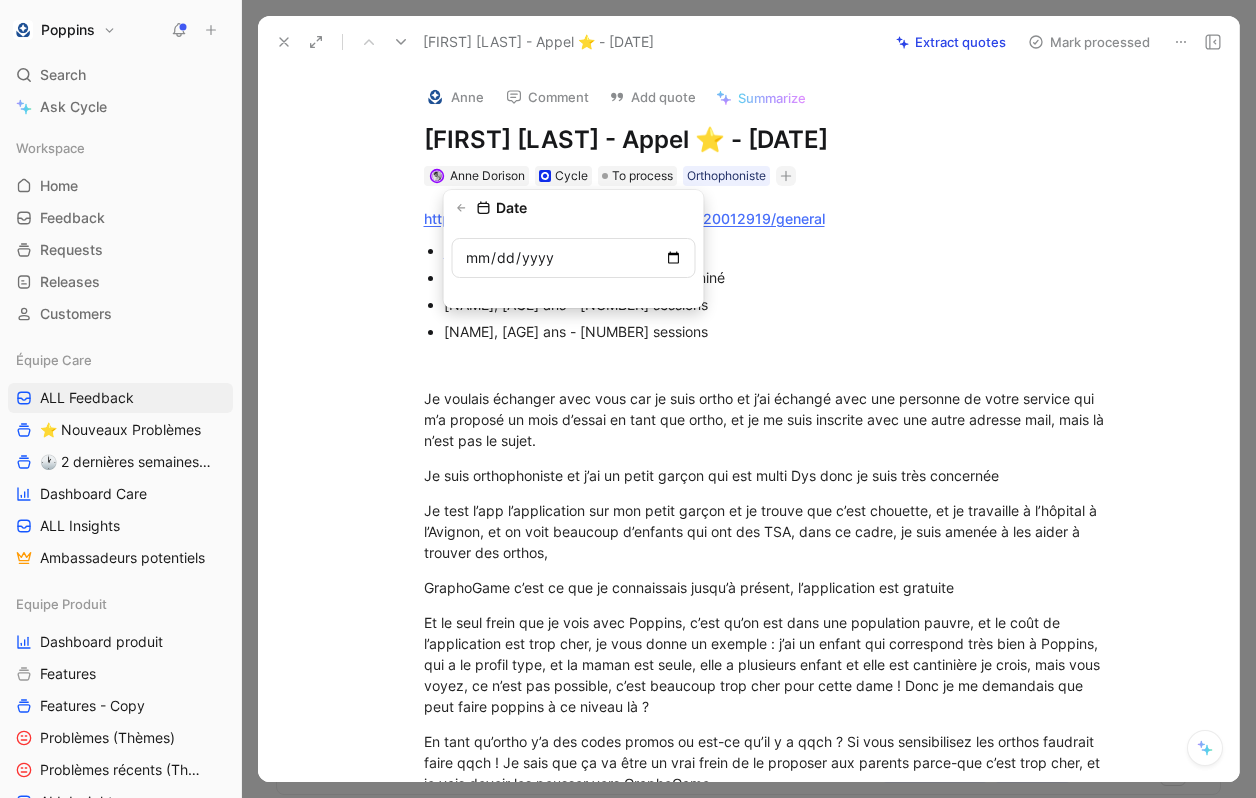 type on "[DATE]" 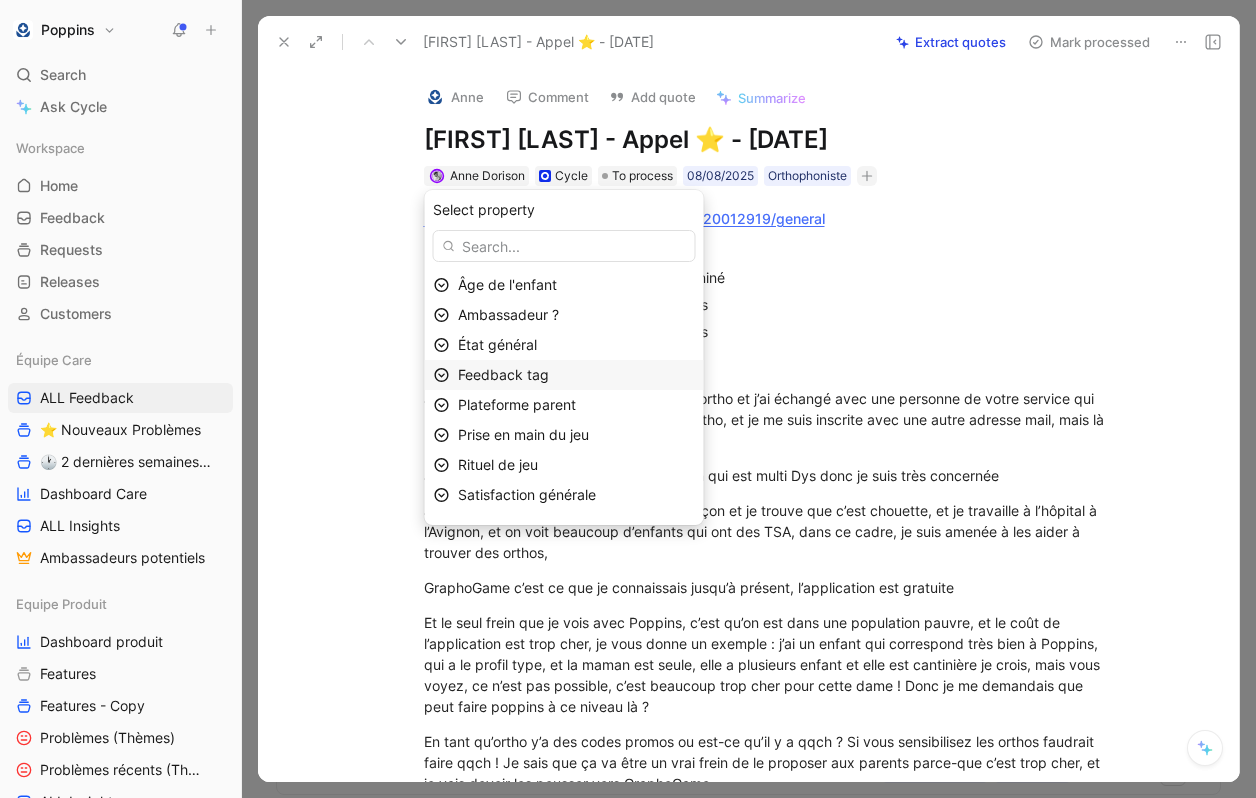 click on "Feedback tag" at bounding box center [503, 374] 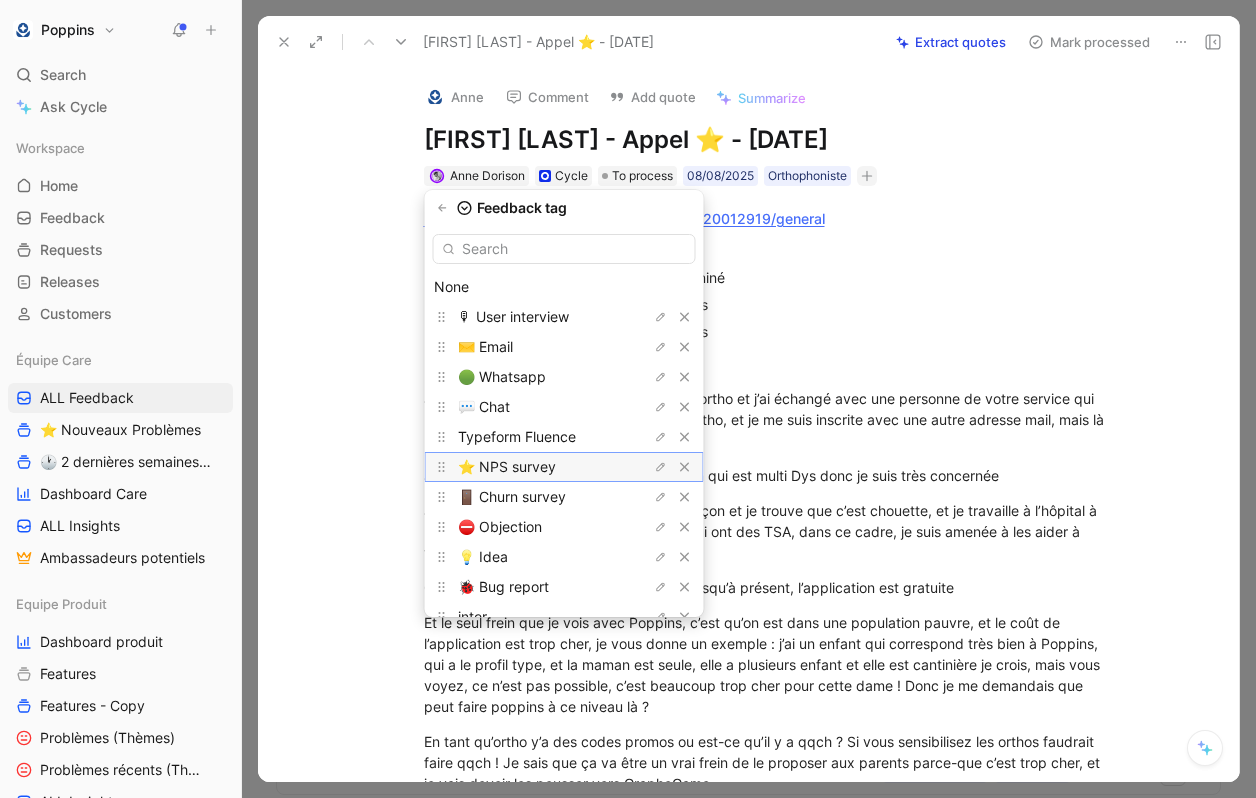 click on "⭐️ NPS survey" at bounding box center (507, 466) 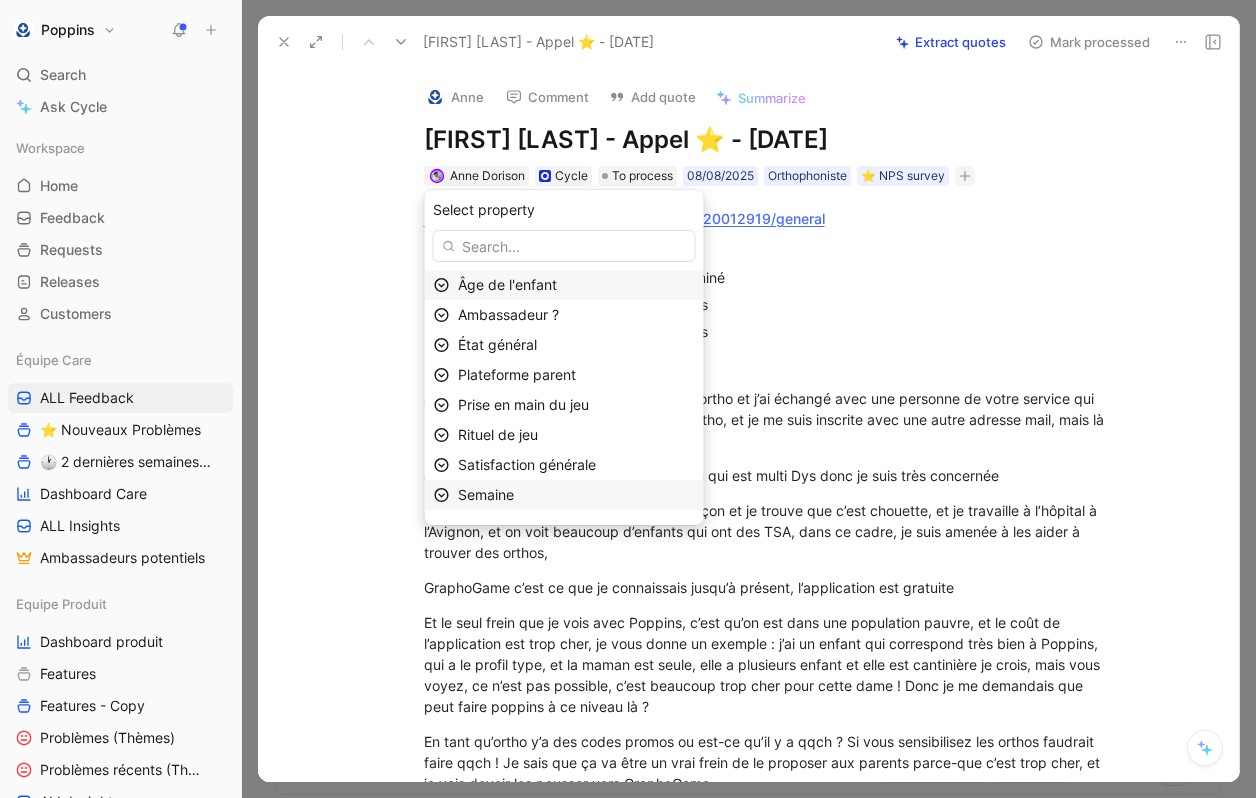 click on "Semaine" at bounding box center [576, 495] 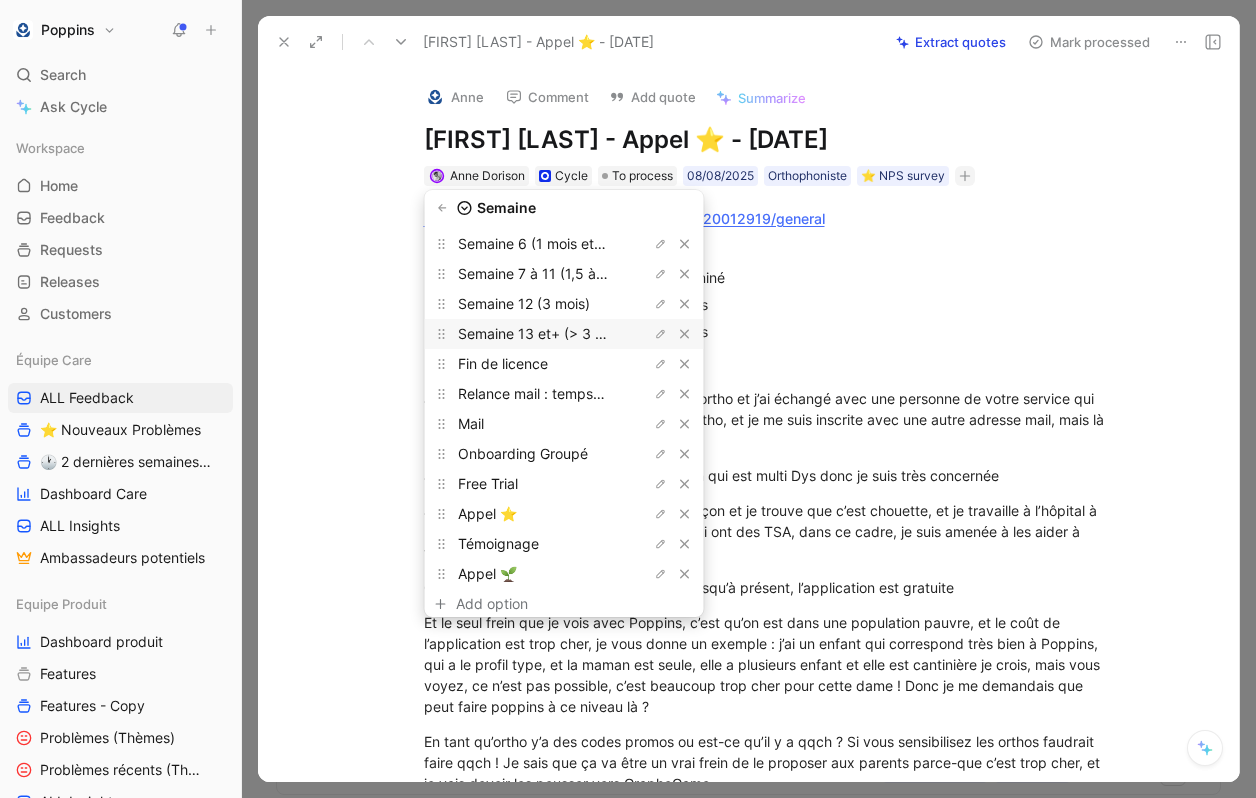 scroll, scrollTop: 143, scrollLeft: 0, axis: vertical 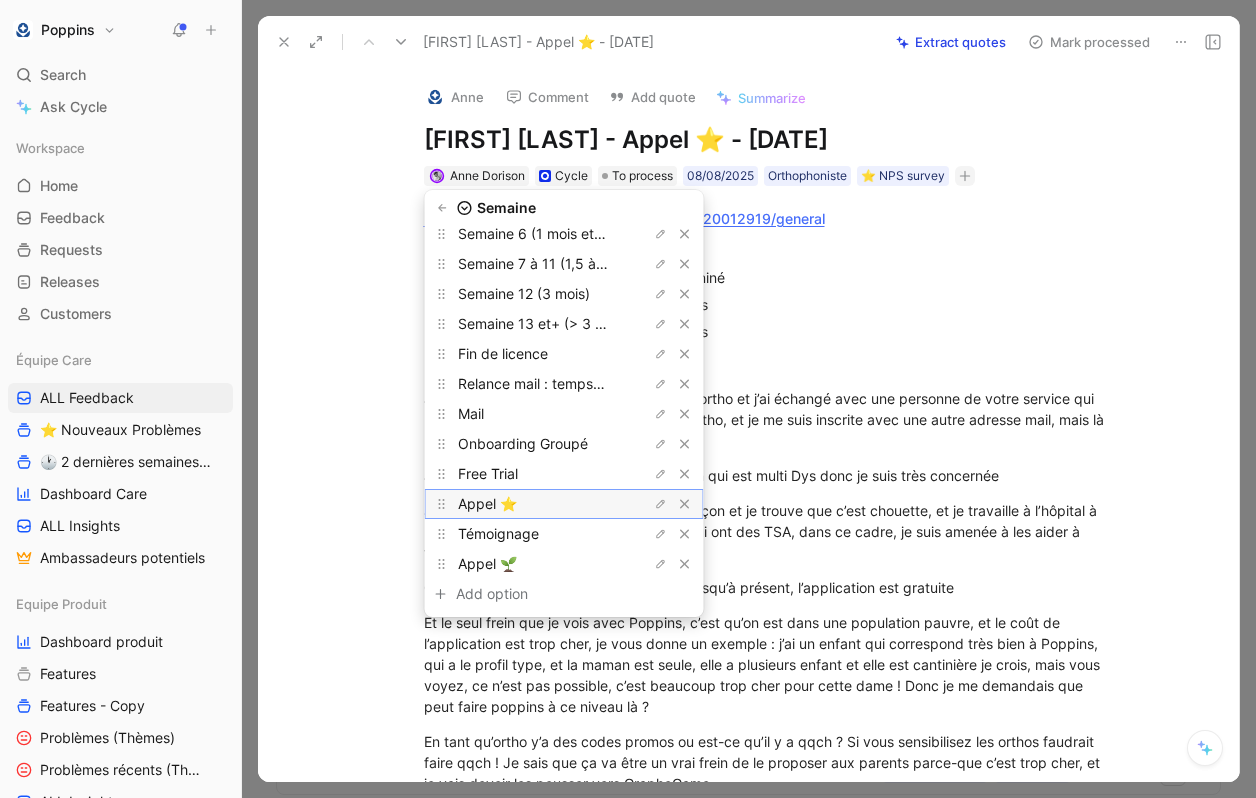 click on "Appel ⭐️" at bounding box center (533, 504) 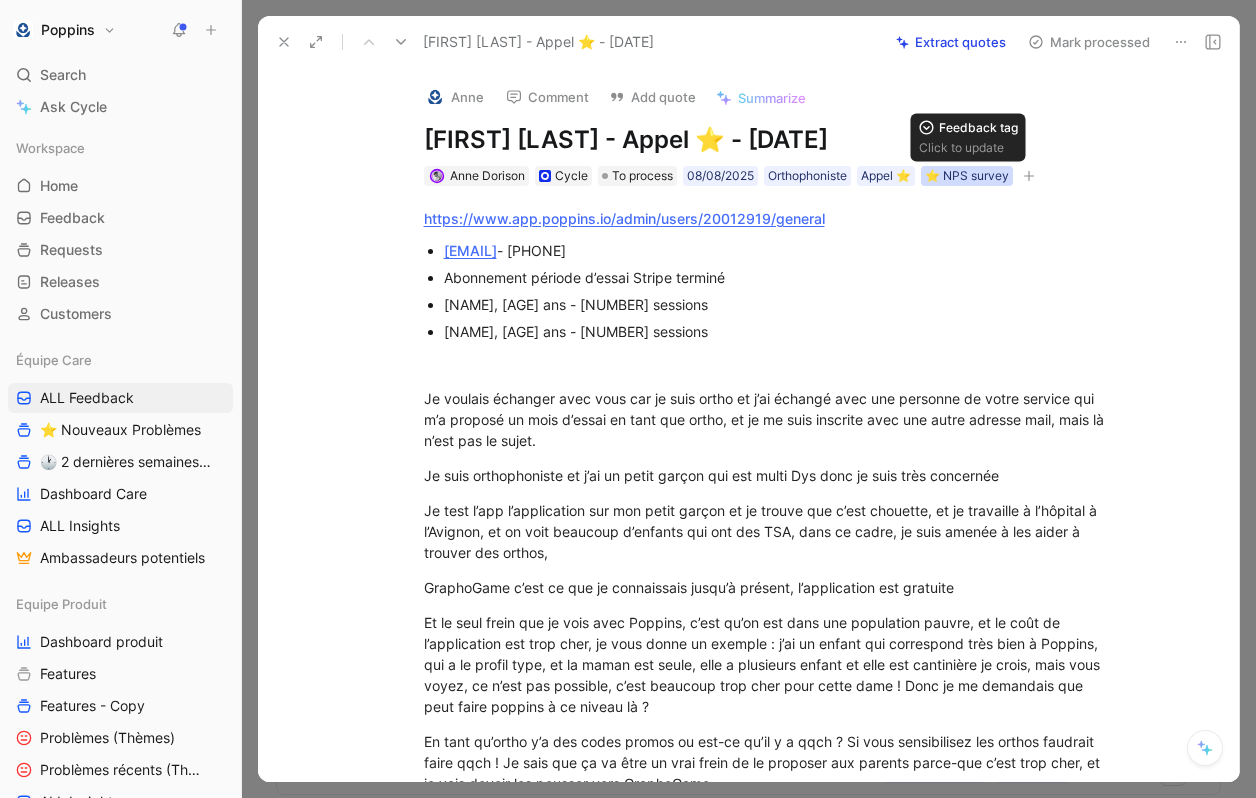 click on "⭐️ NPS survey" at bounding box center [967, 176] 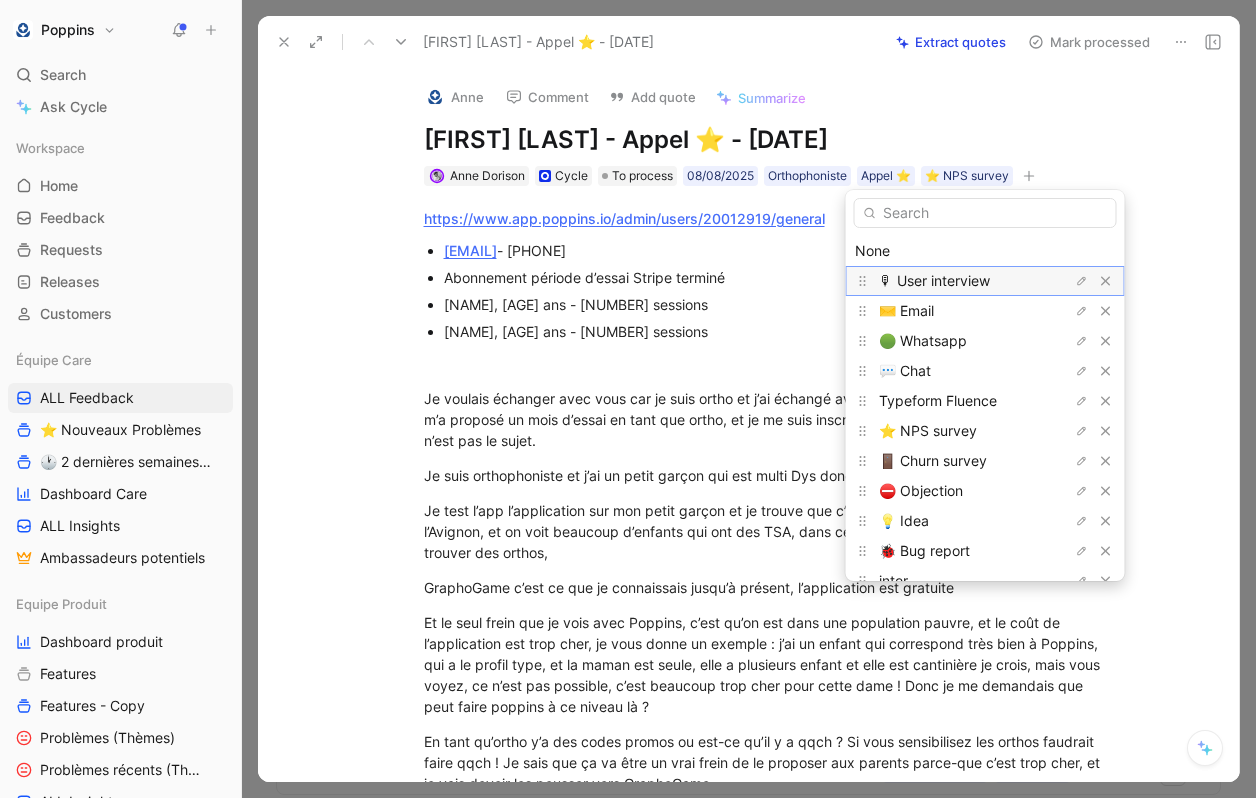 click on "🎙 User interview" at bounding box center [985, 281] 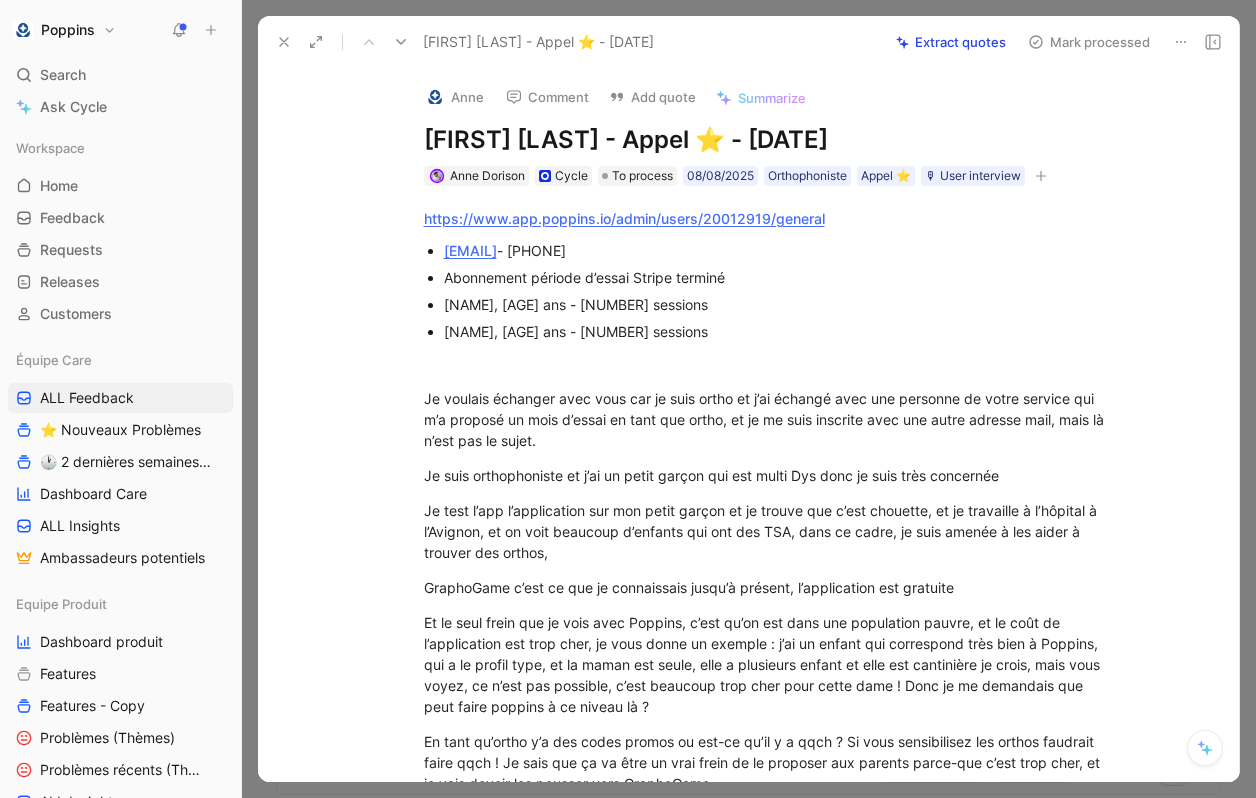 click 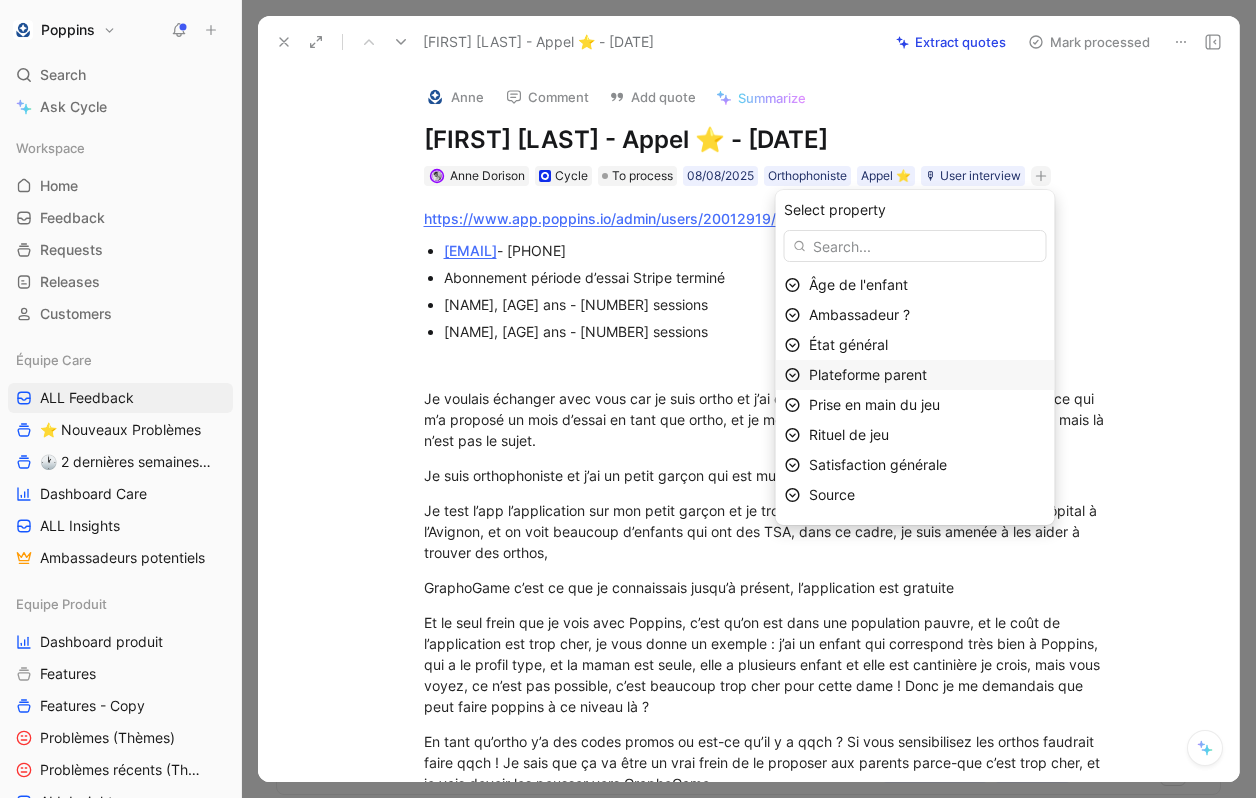 scroll, scrollTop: 23, scrollLeft: 0, axis: vertical 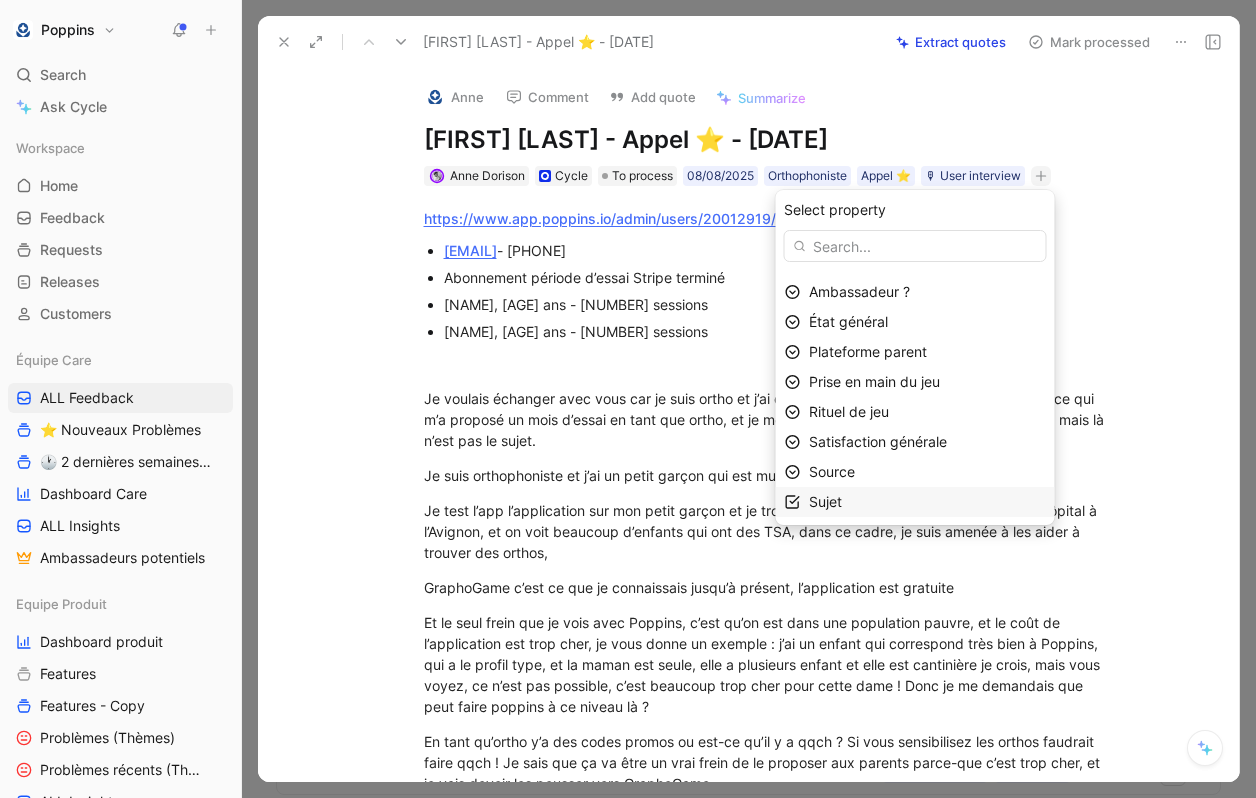 click on "Sujet" at bounding box center [825, 501] 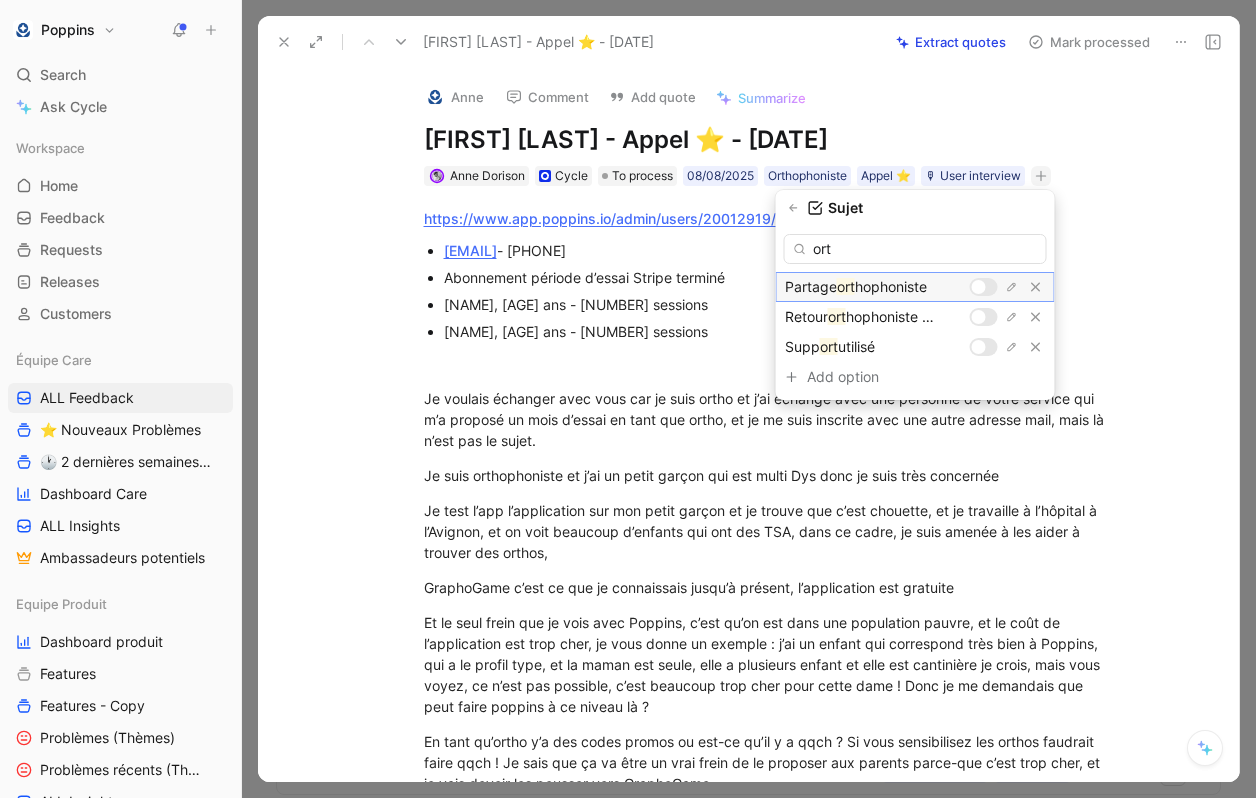 click at bounding box center (979, 287) 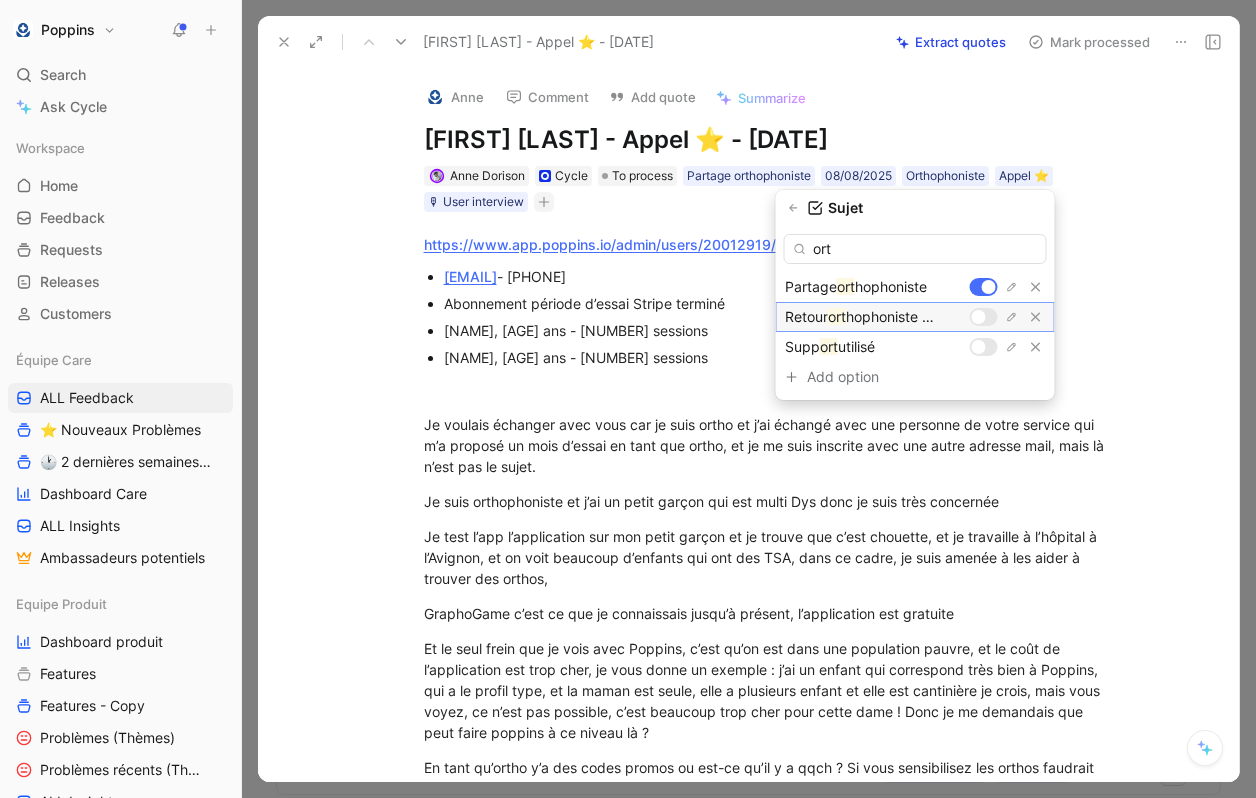click at bounding box center [979, 317] 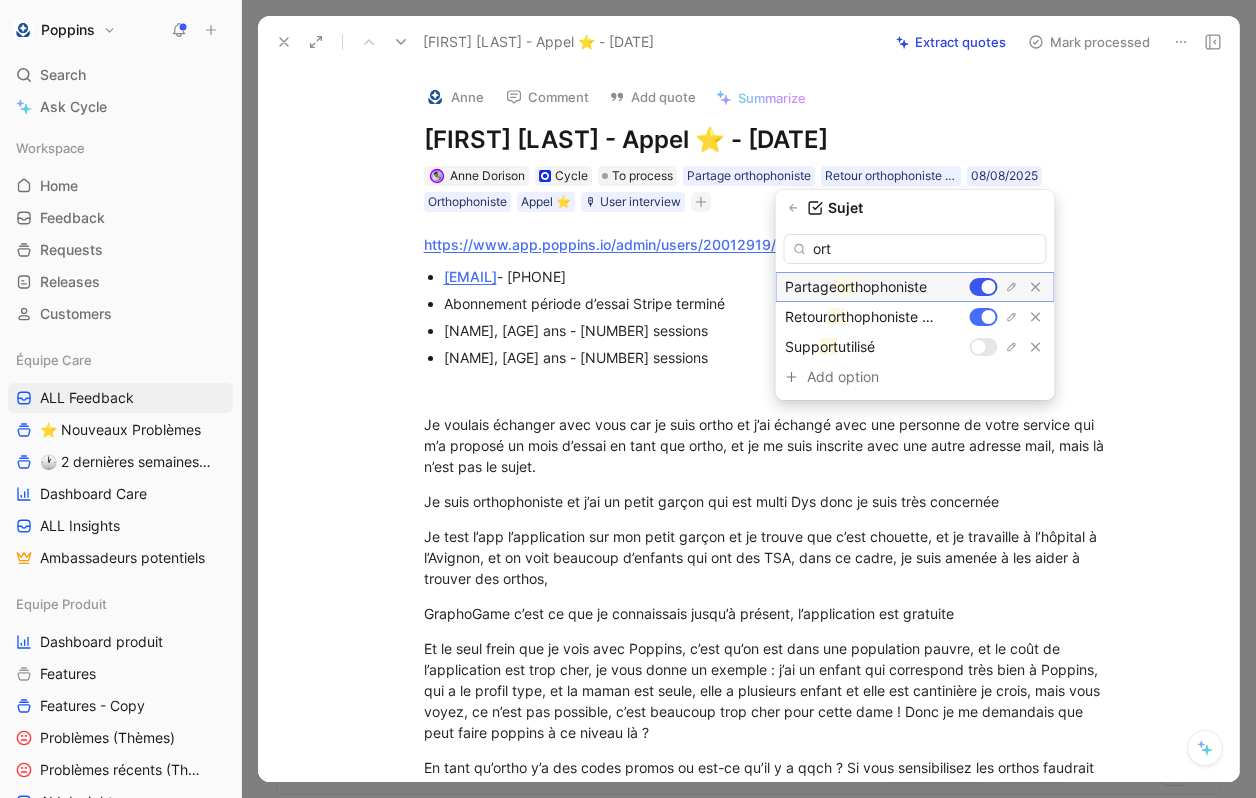 click at bounding box center [989, 287] 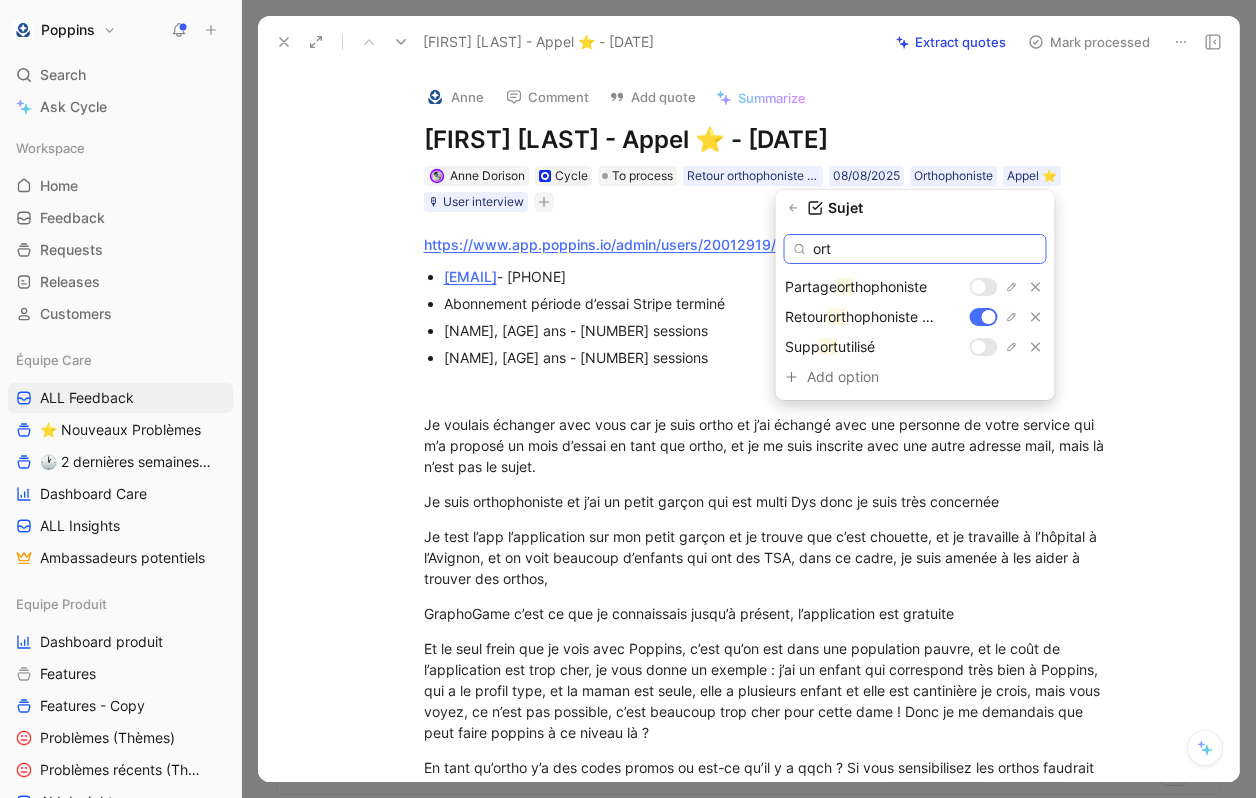 click on "ort" at bounding box center [915, 249] 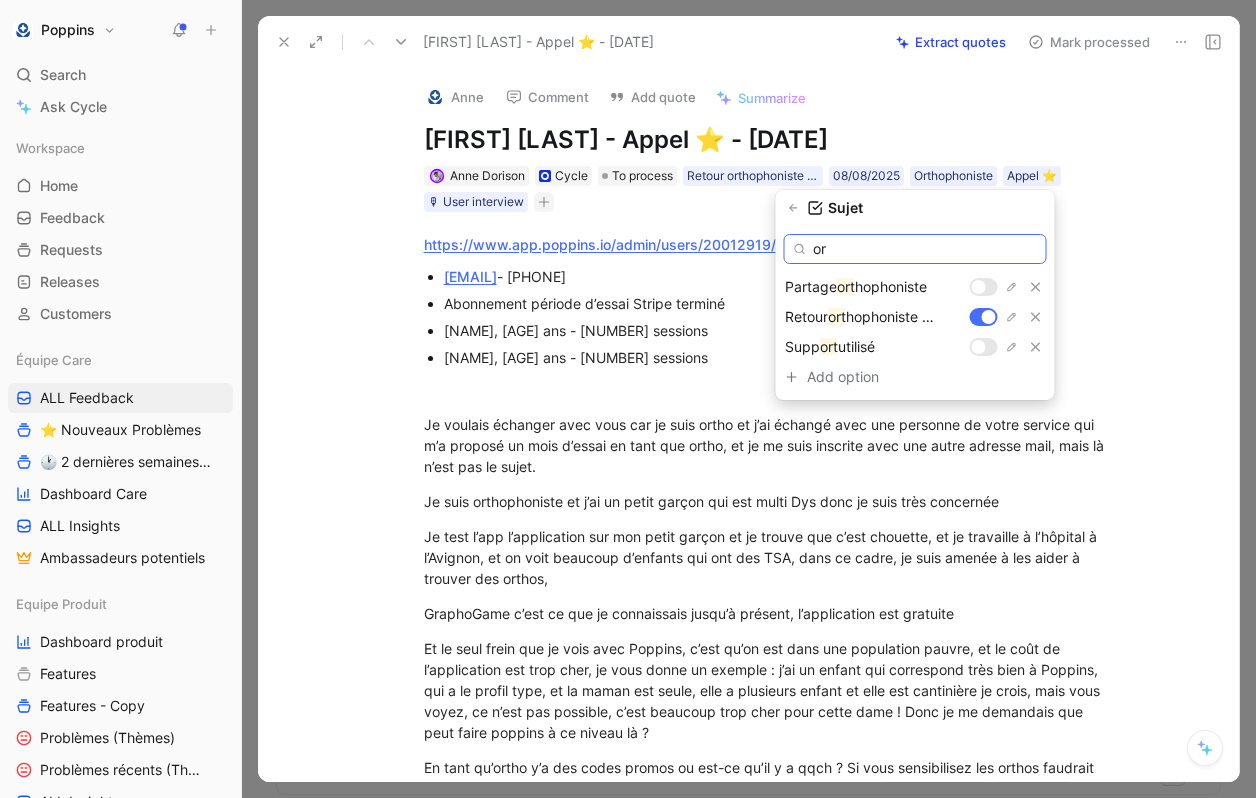 type on "o" 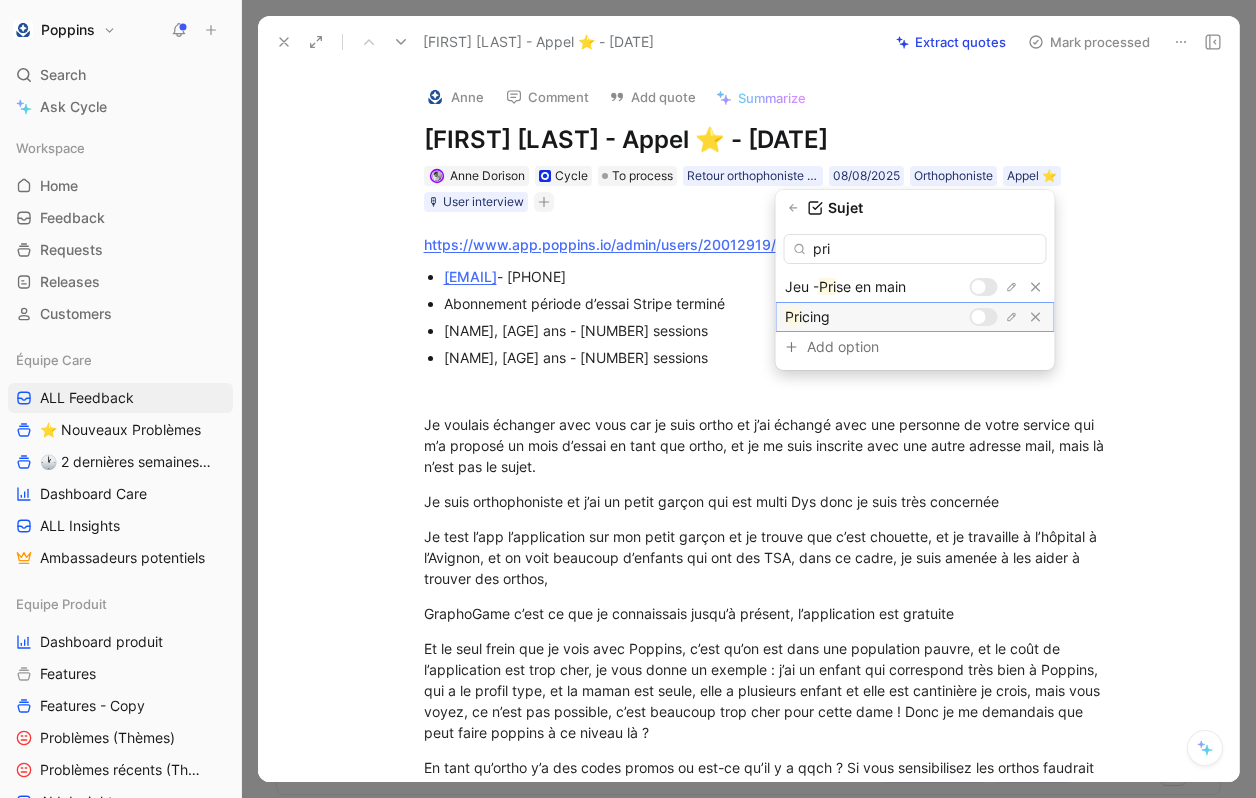 click at bounding box center [984, 317] 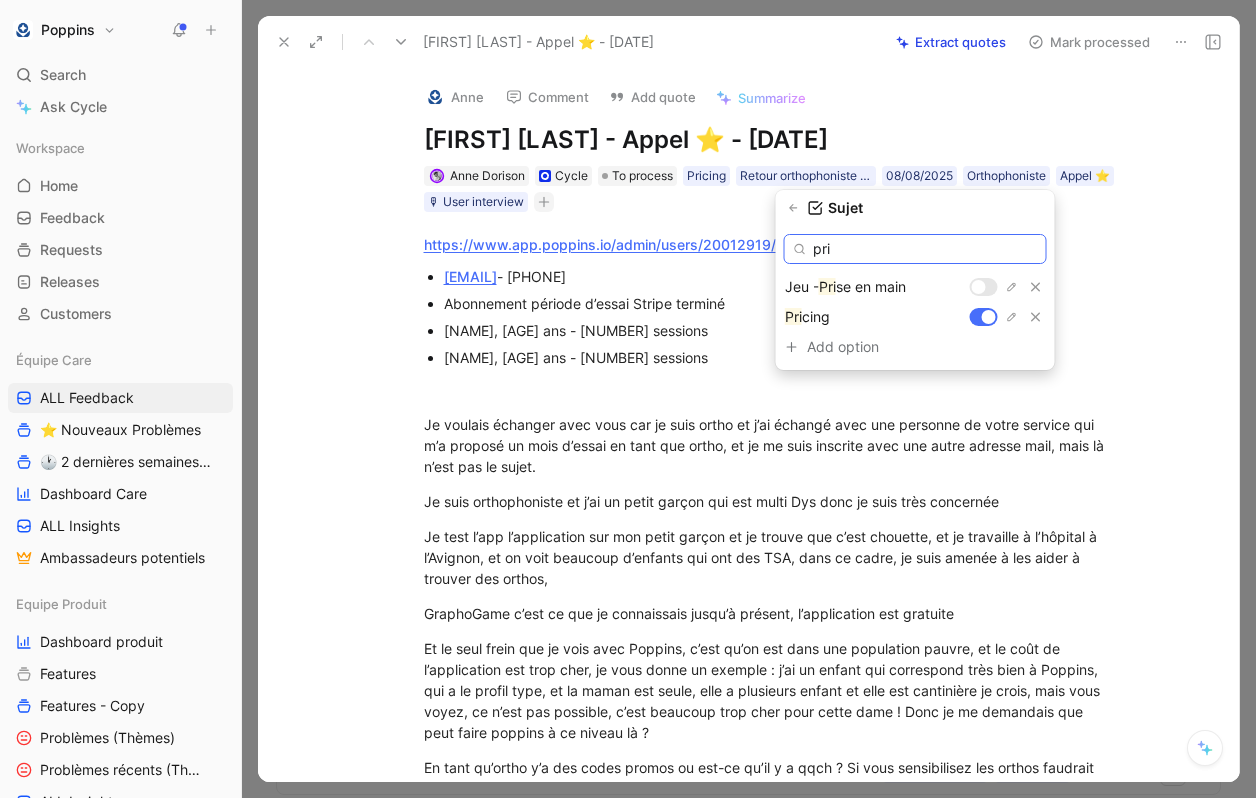 click on "pri" at bounding box center (915, 249) 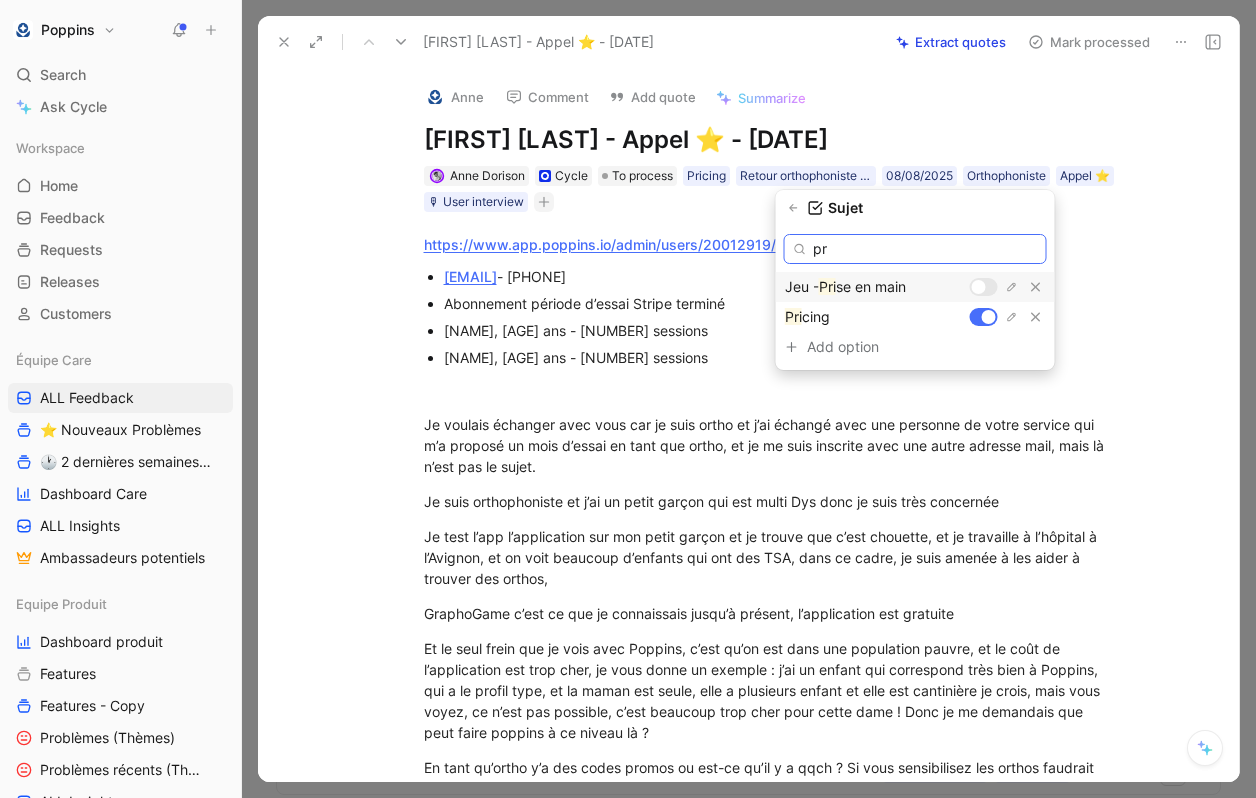 type on "p" 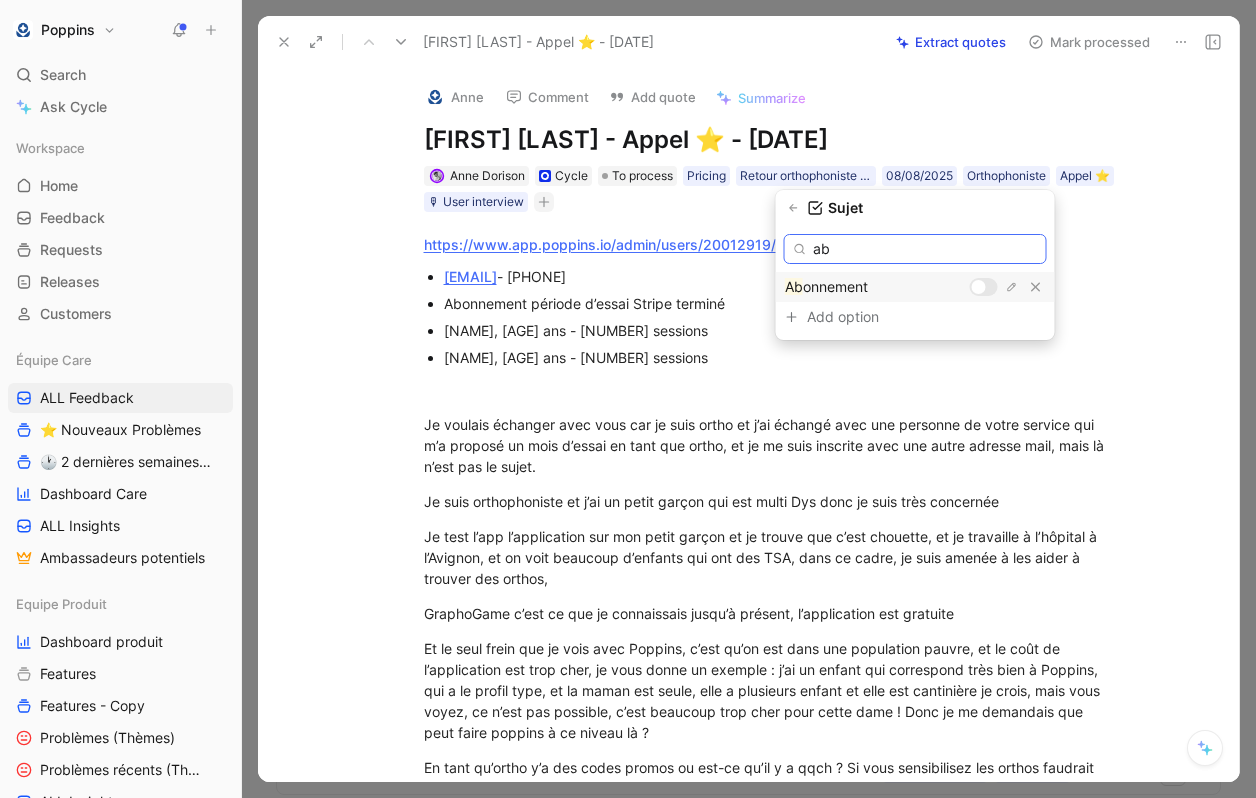 type on "ab" 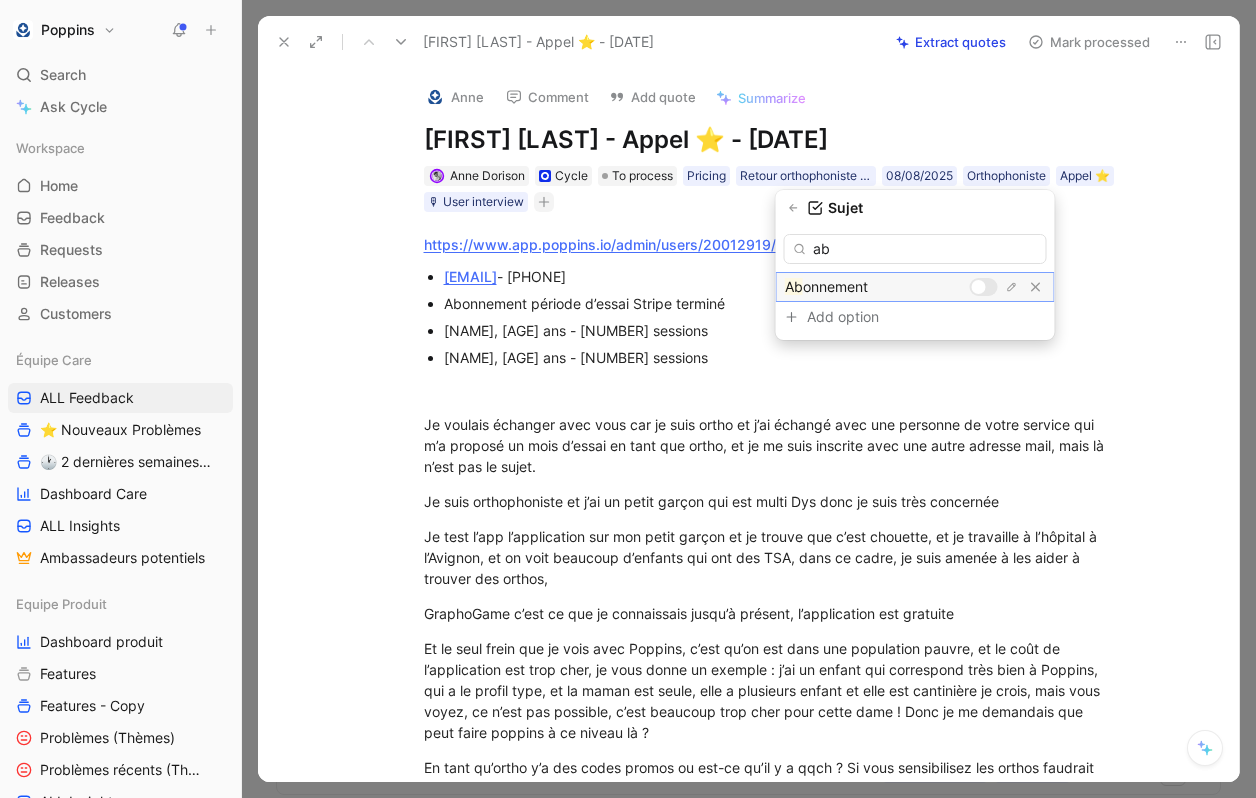 click at bounding box center [984, 287] 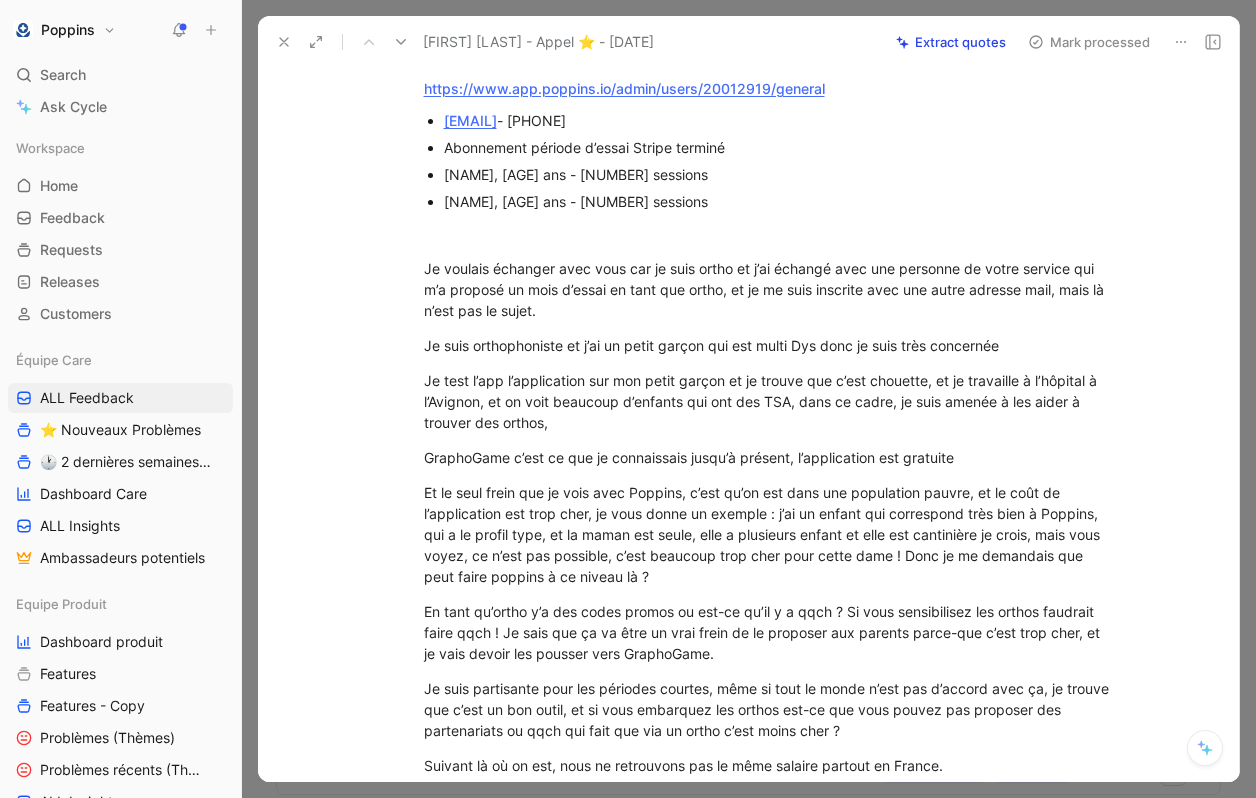 scroll, scrollTop: 210, scrollLeft: 0, axis: vertical 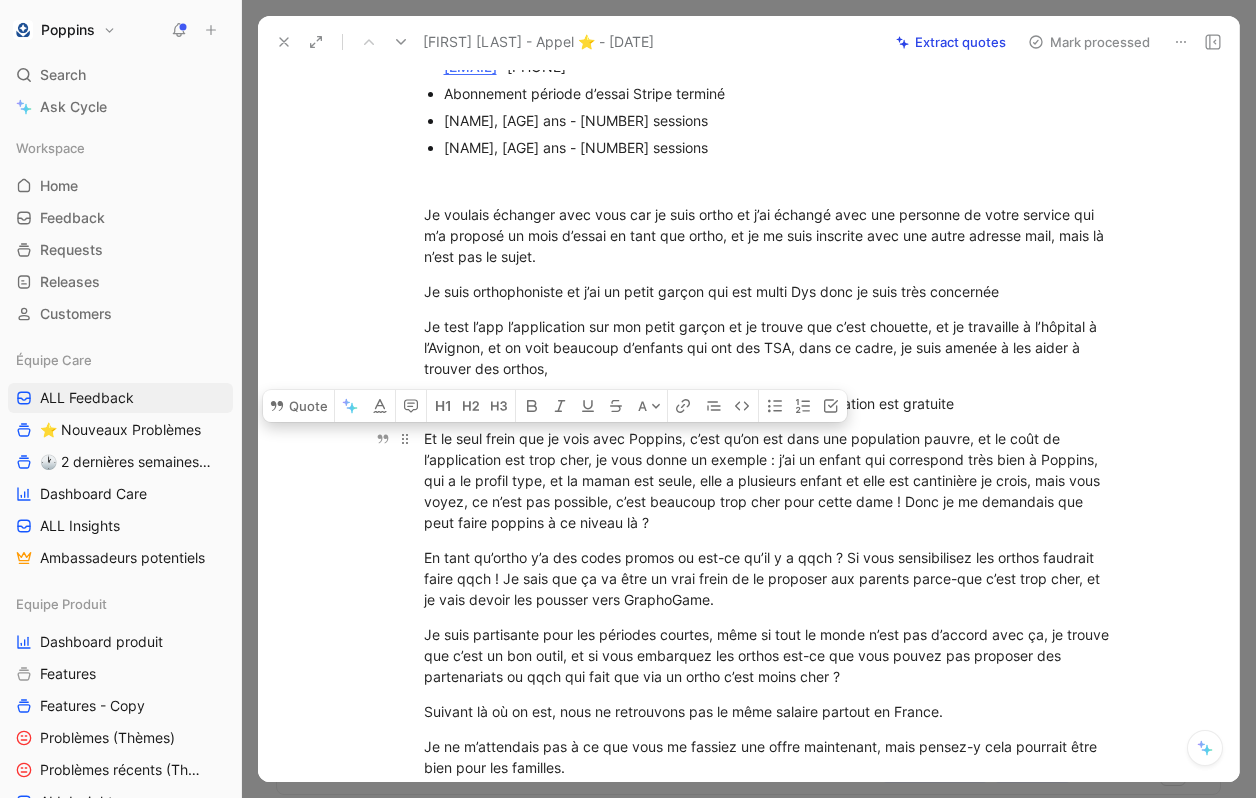 drag, startPoint x: 419, startPoint y: 437, endPoint x: 701, endPoint y: 537, distance: 299.20563 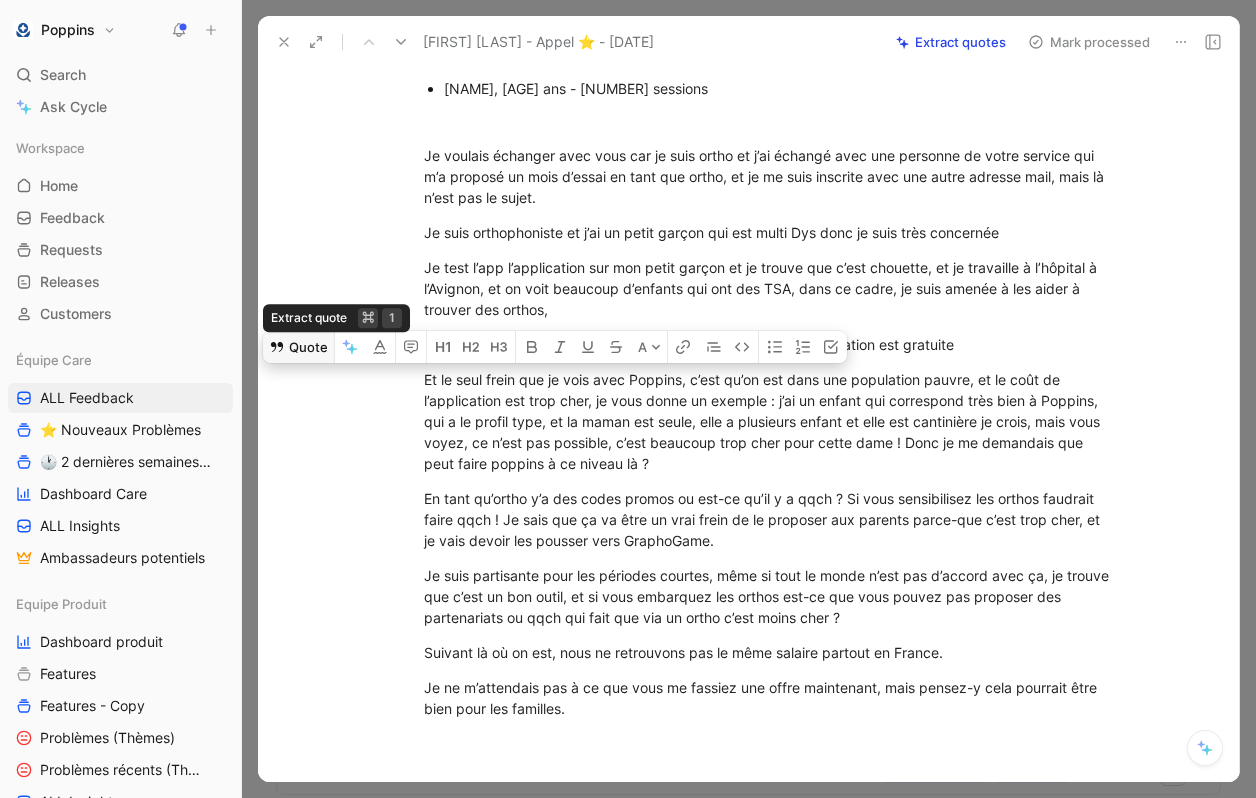 click on "Quote" at bounding box center (298, 347) 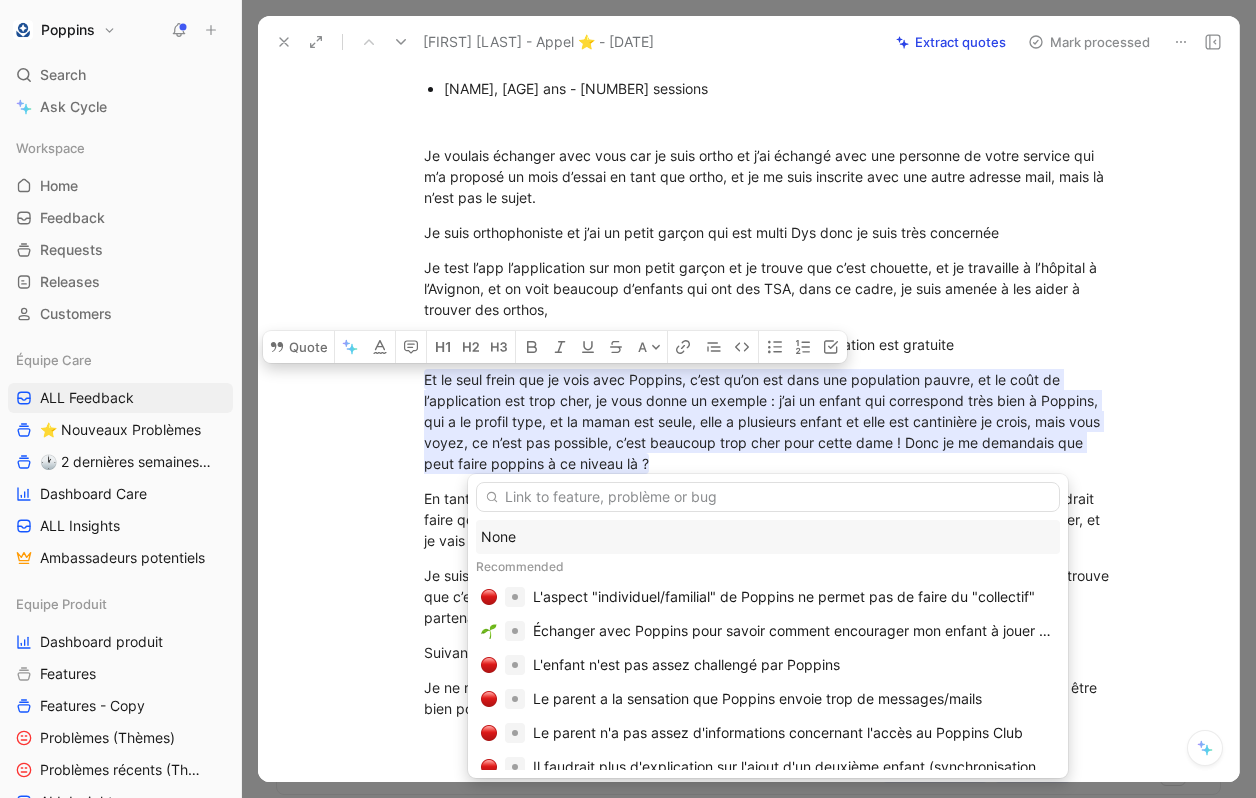 click on "None" at bounding box center (768, 537) 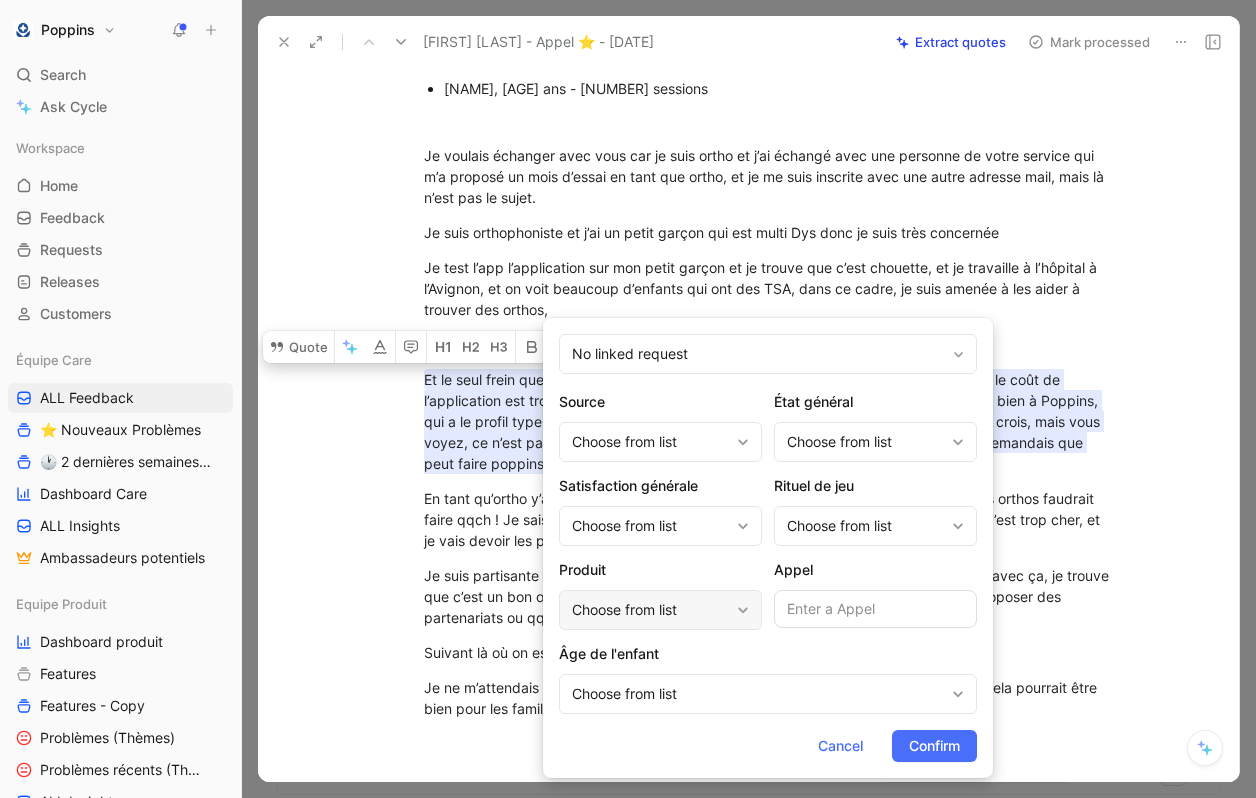click on "Choose from list" at bounding box center [650, 610] 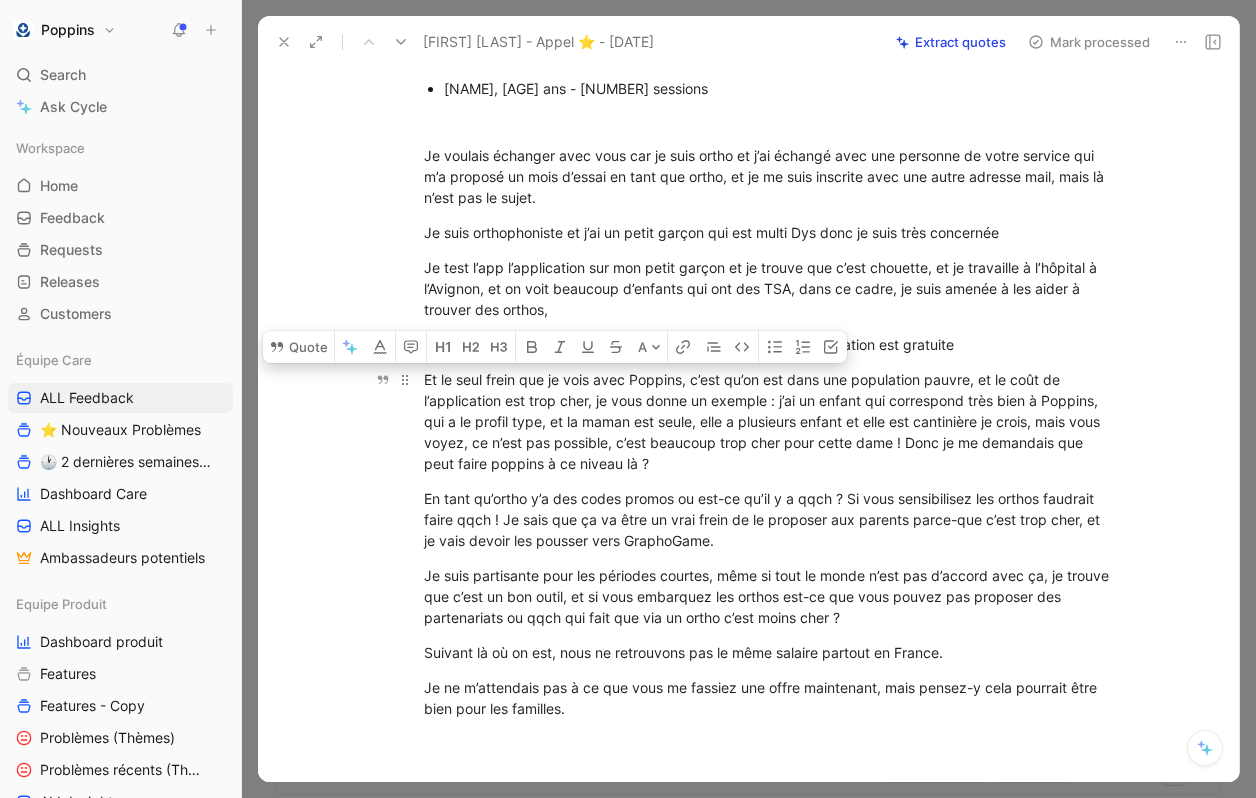 drag, startPoint x: 756, startPoint y: 477, endPoint x: 387, endPoint y: 366, distance: 385.33362 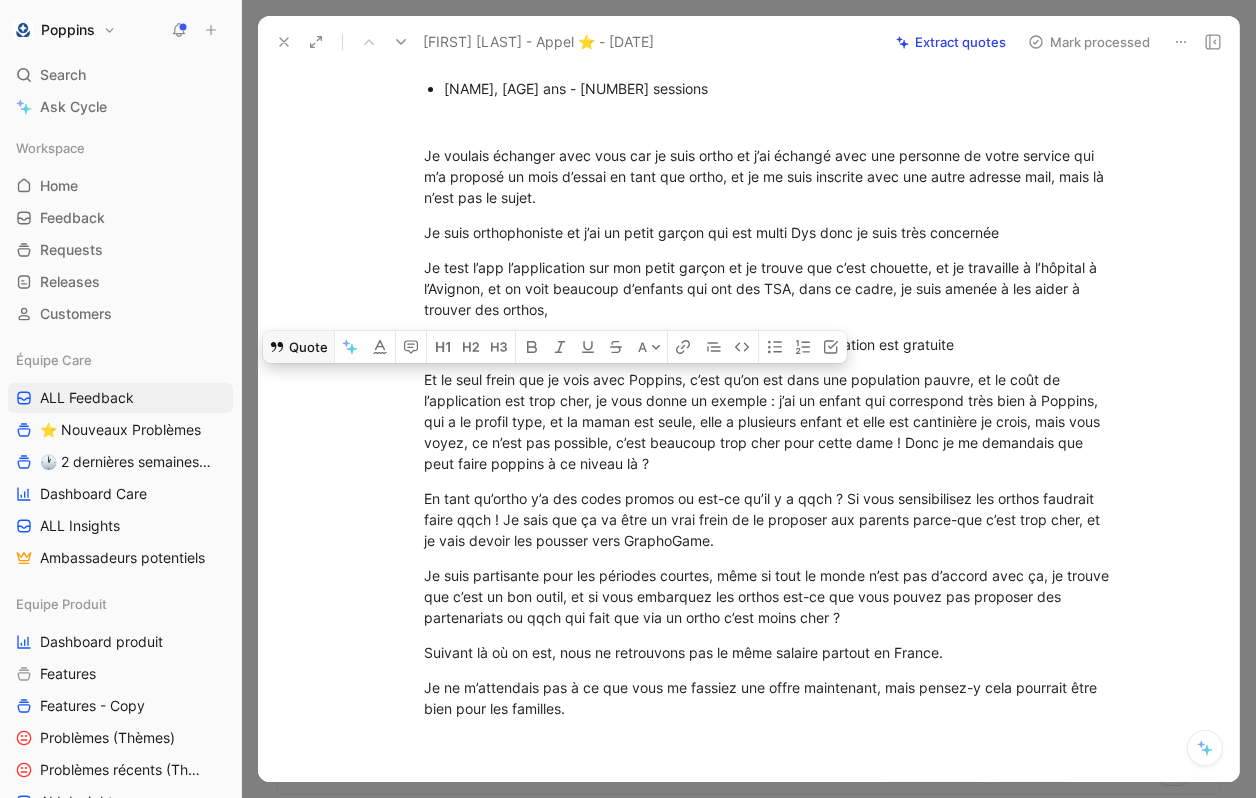 click on "Quote" at bounding box center [298, 347] 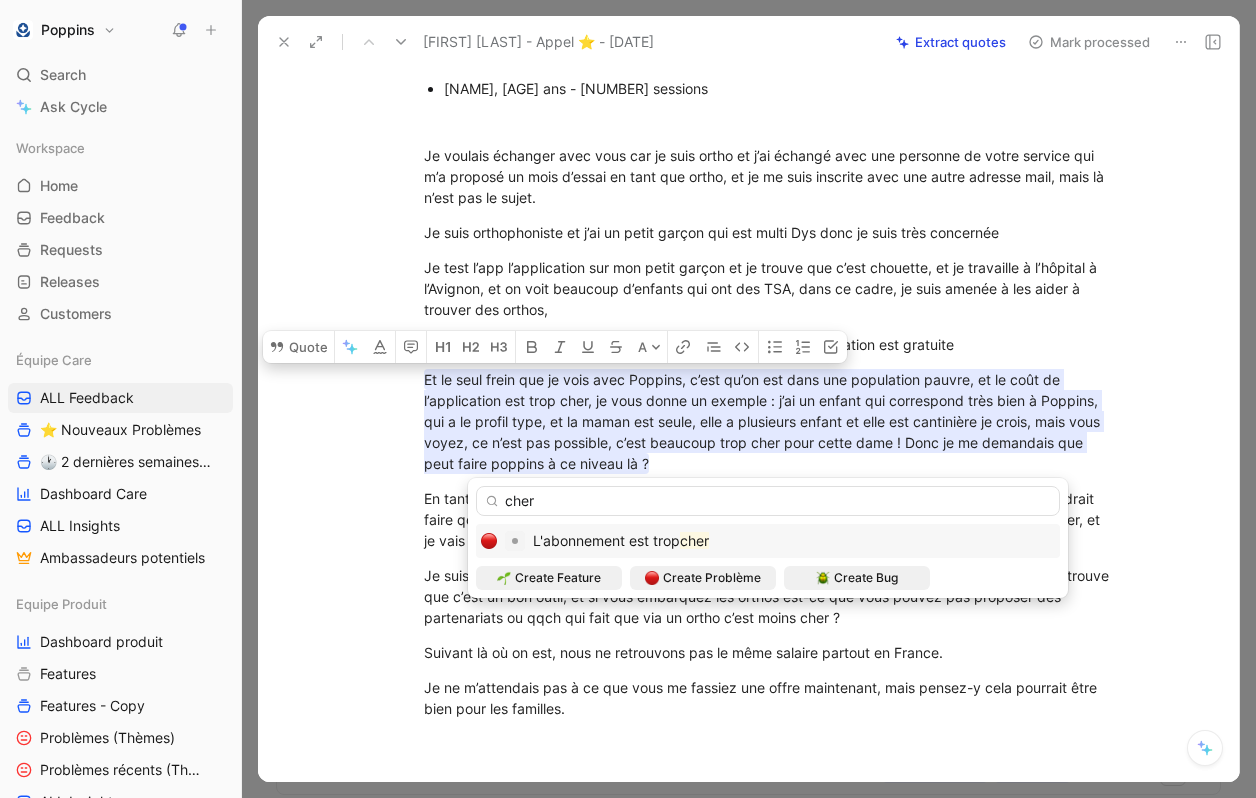 type on "cher" 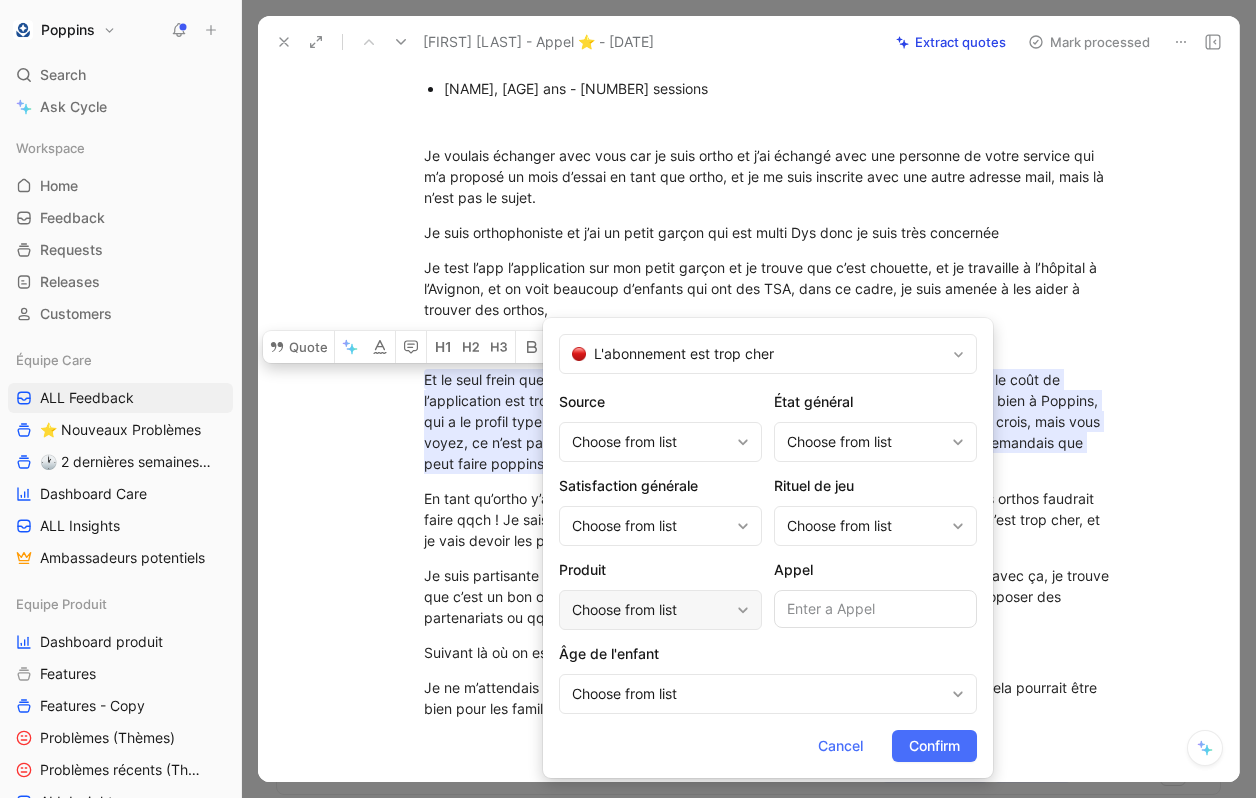 click on "Choose from list" at bounding box center [650, 610] 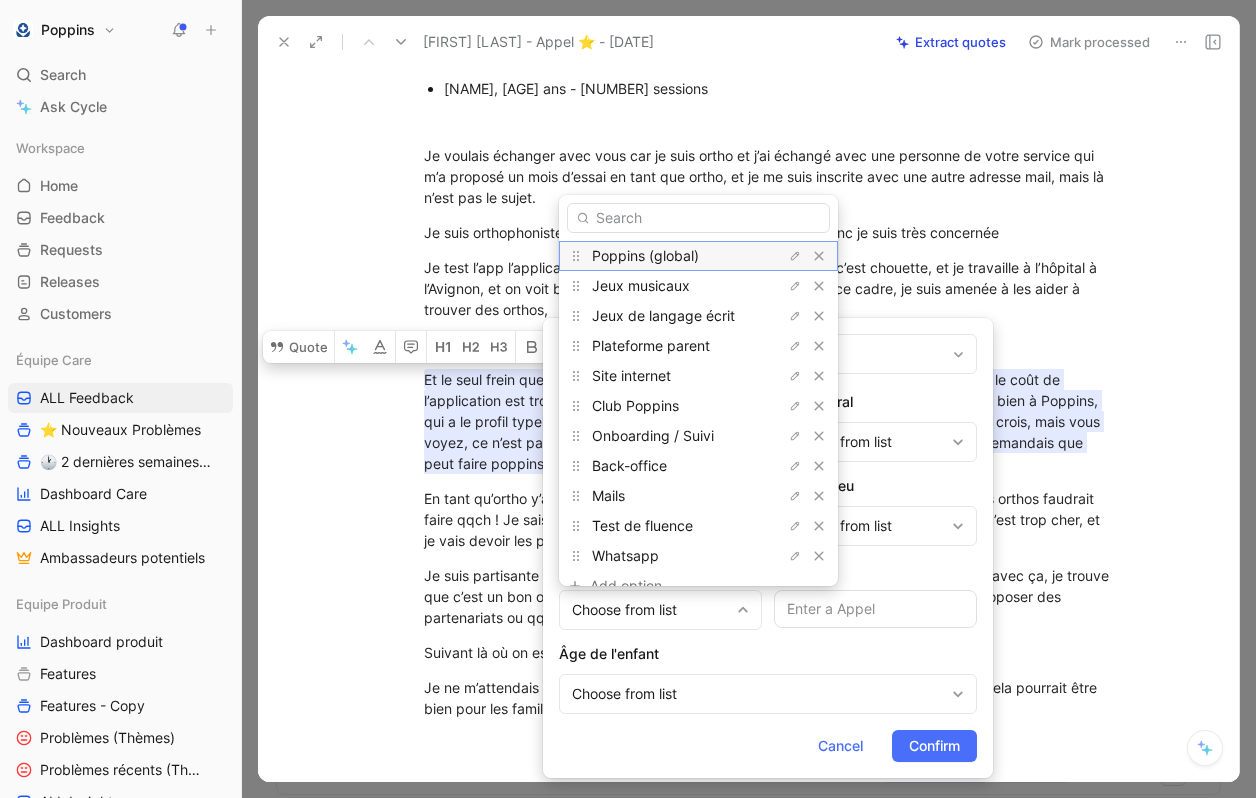 click on "Poppins (global)" at bounding box center [645, 255] 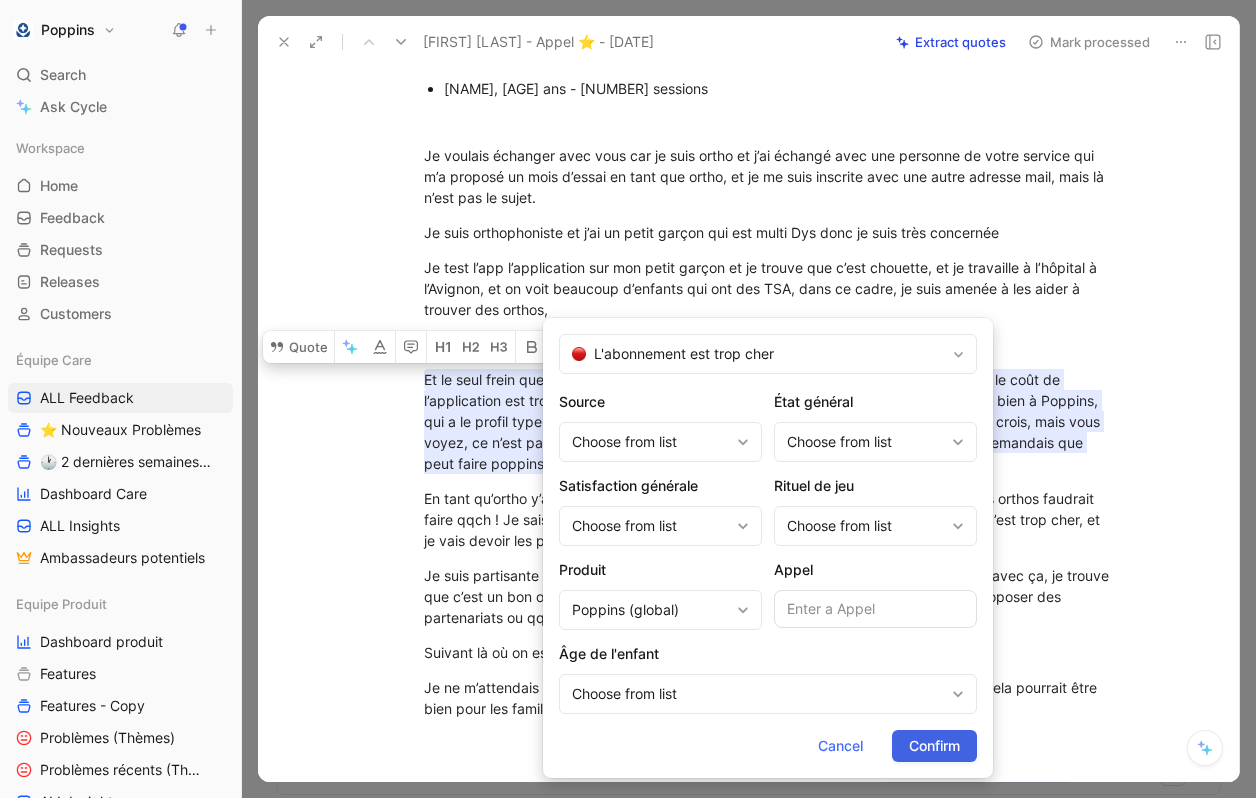 click on "Confirm" at bounding box center [934, 746] 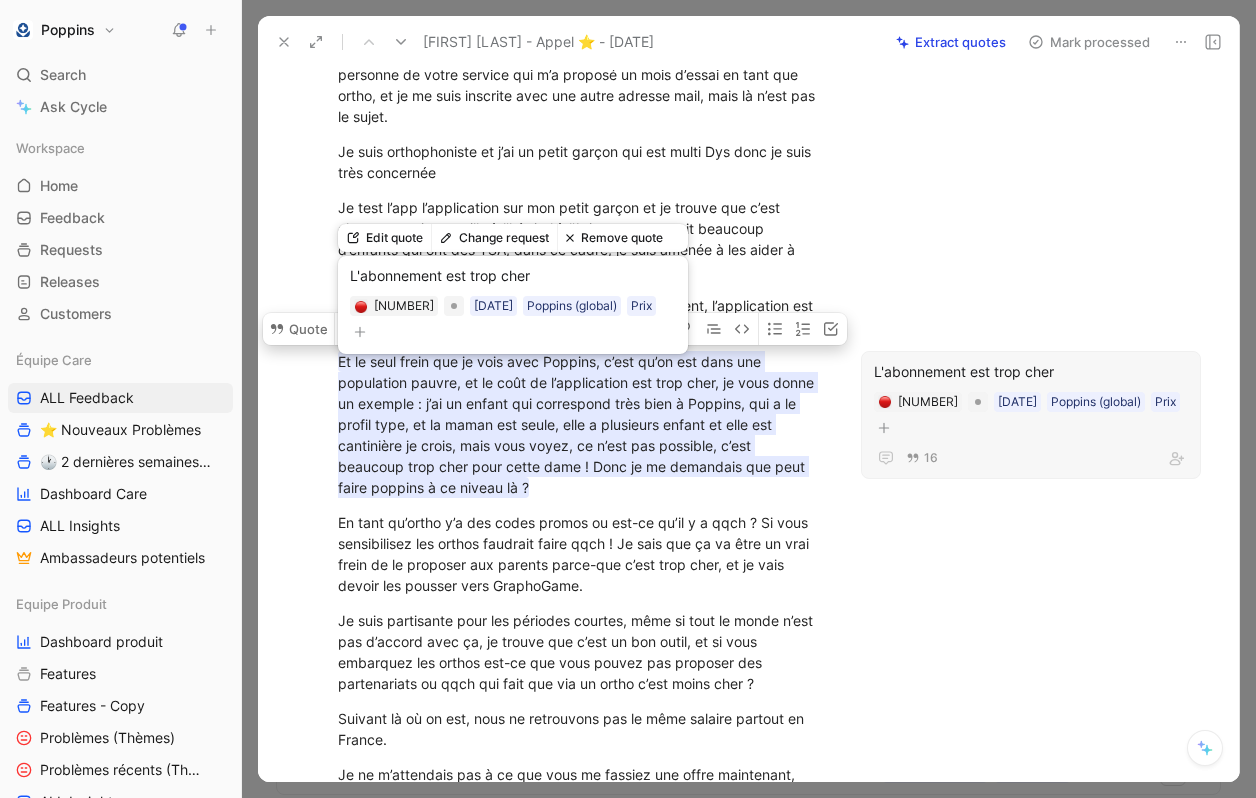 scroll, scrollTop: 399, scrollLeft: 0, axis: vertical 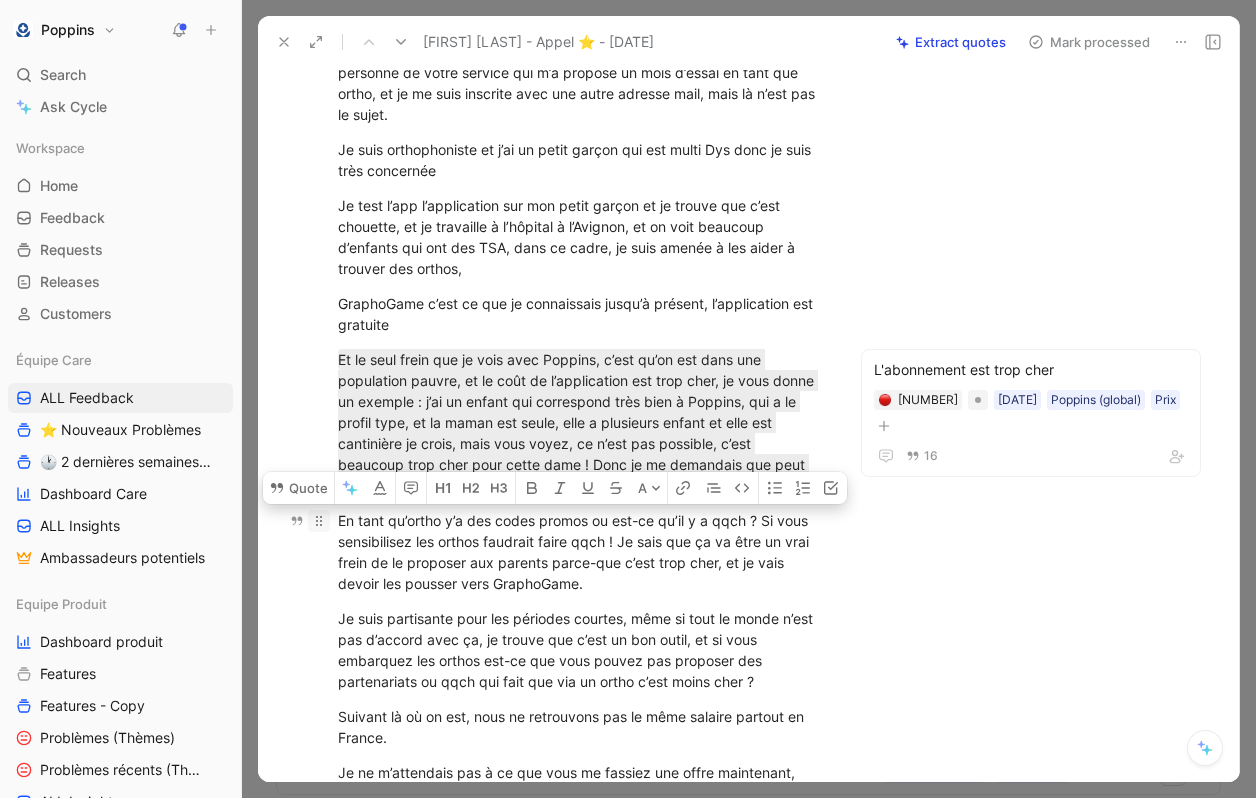 drag, startPoint x: 611, startPoint y: 580, endPoint x: 313, endPoint y: 528, distance: 302.5029 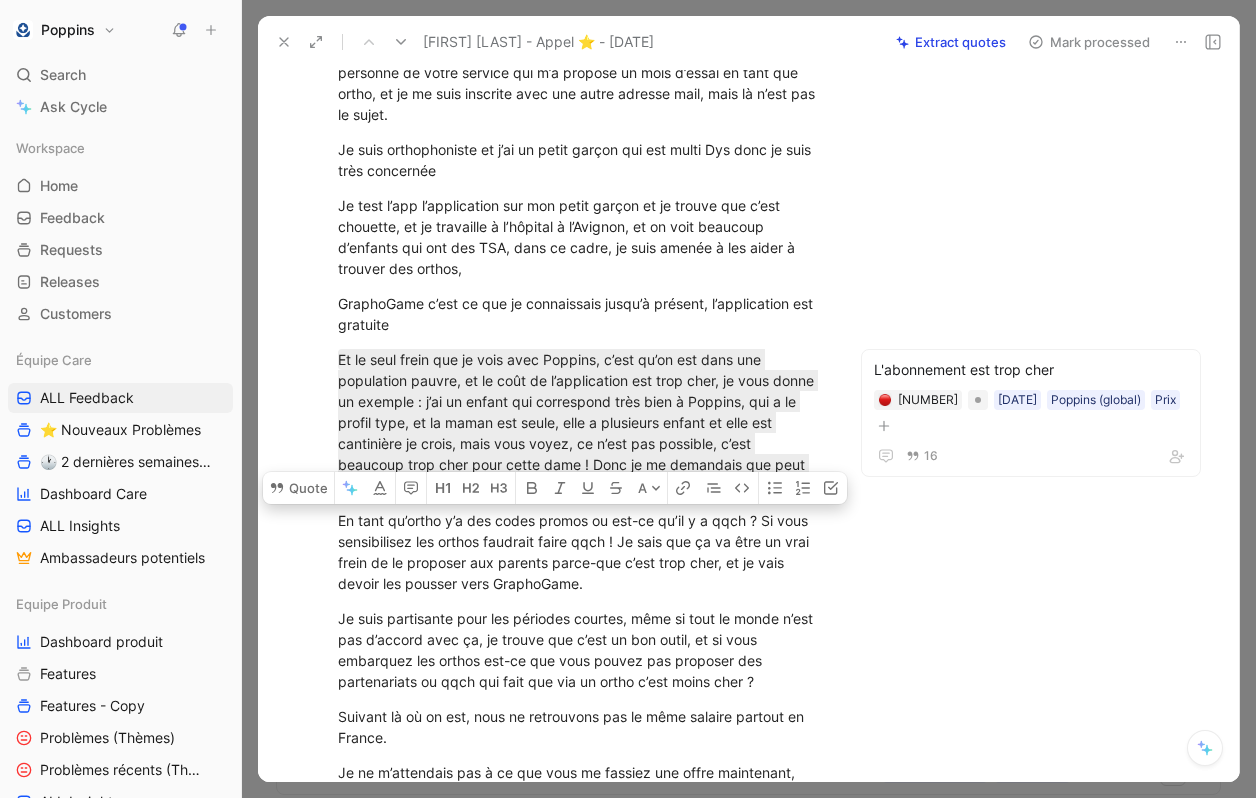 scroll, scrollTop: 484, scrollLeft: 0, axis: vertical 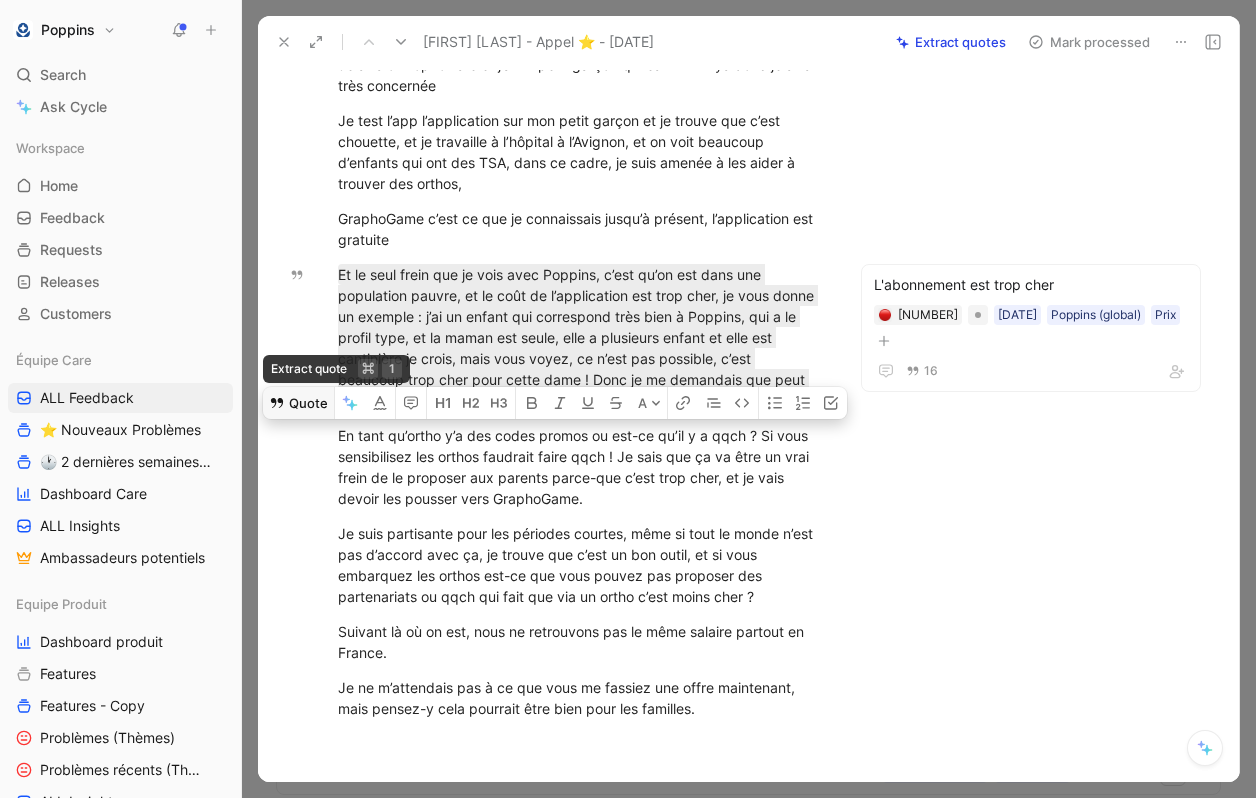 click on "Quote" at bounding box center (298, 403) 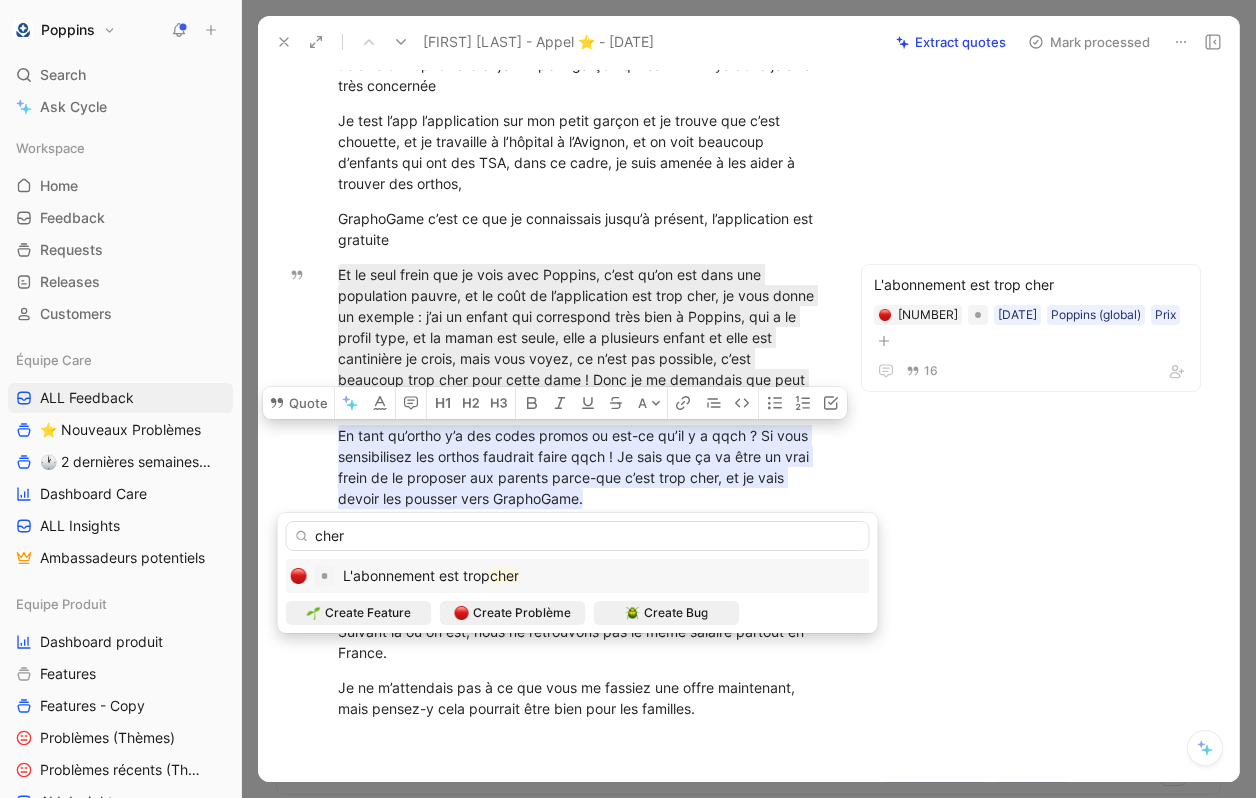 type on "cher" 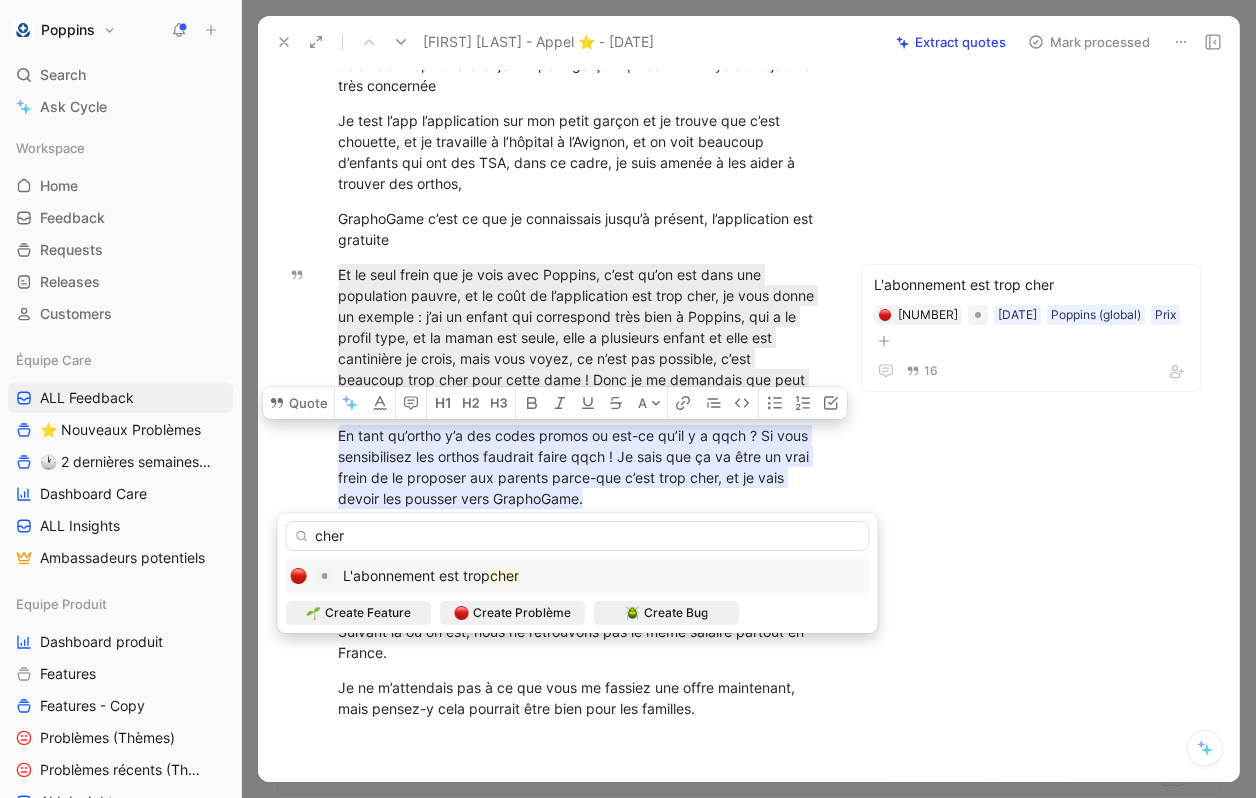 click on "L'abonnement est trop" at bounding box center [416, 575] 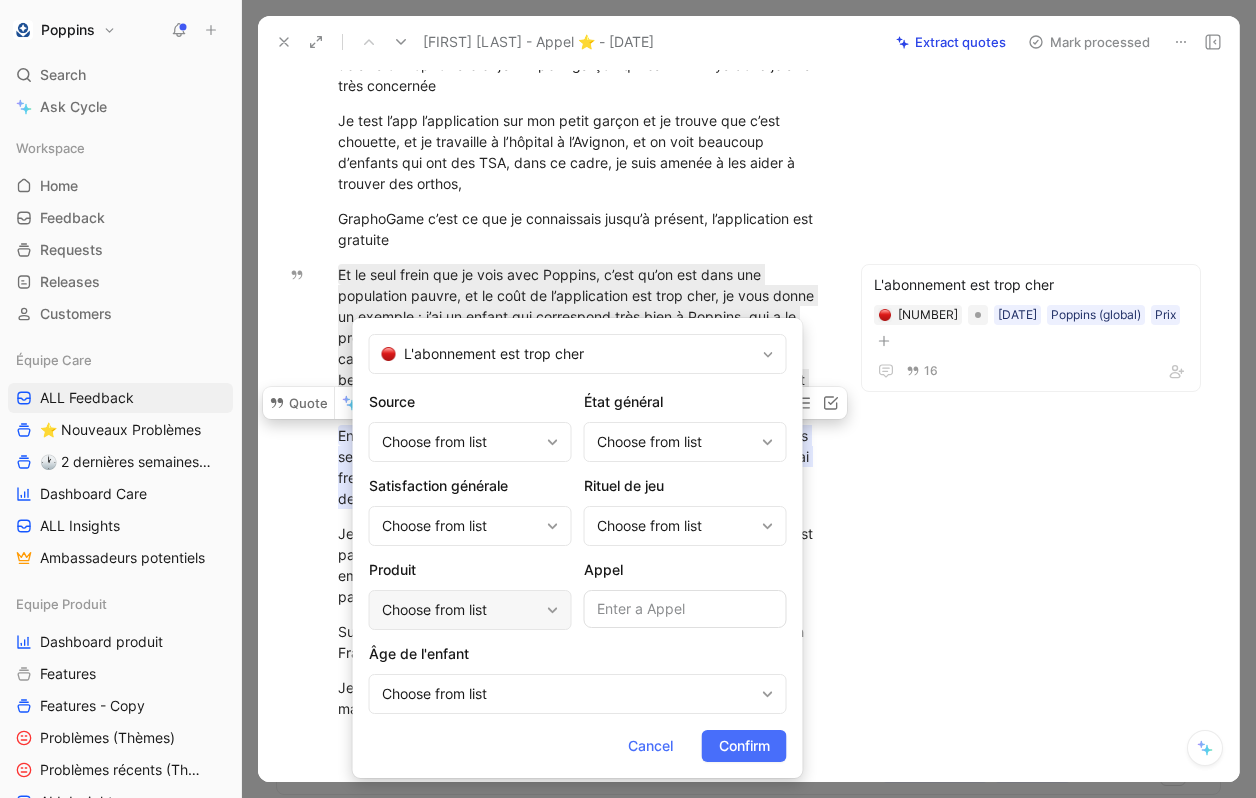 click on "Choose from list" at bounding box center (460, 610) 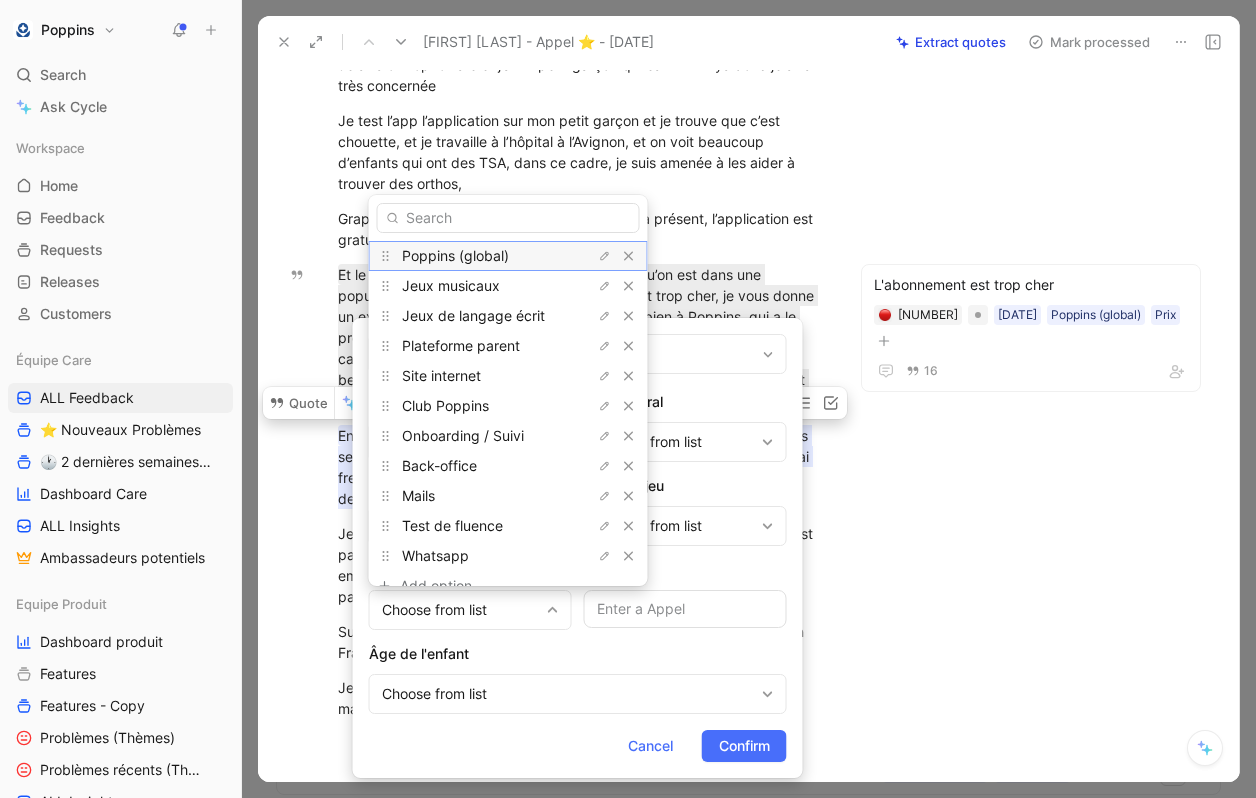 click on "Poppins (global)" at bounding box center [455, 255] 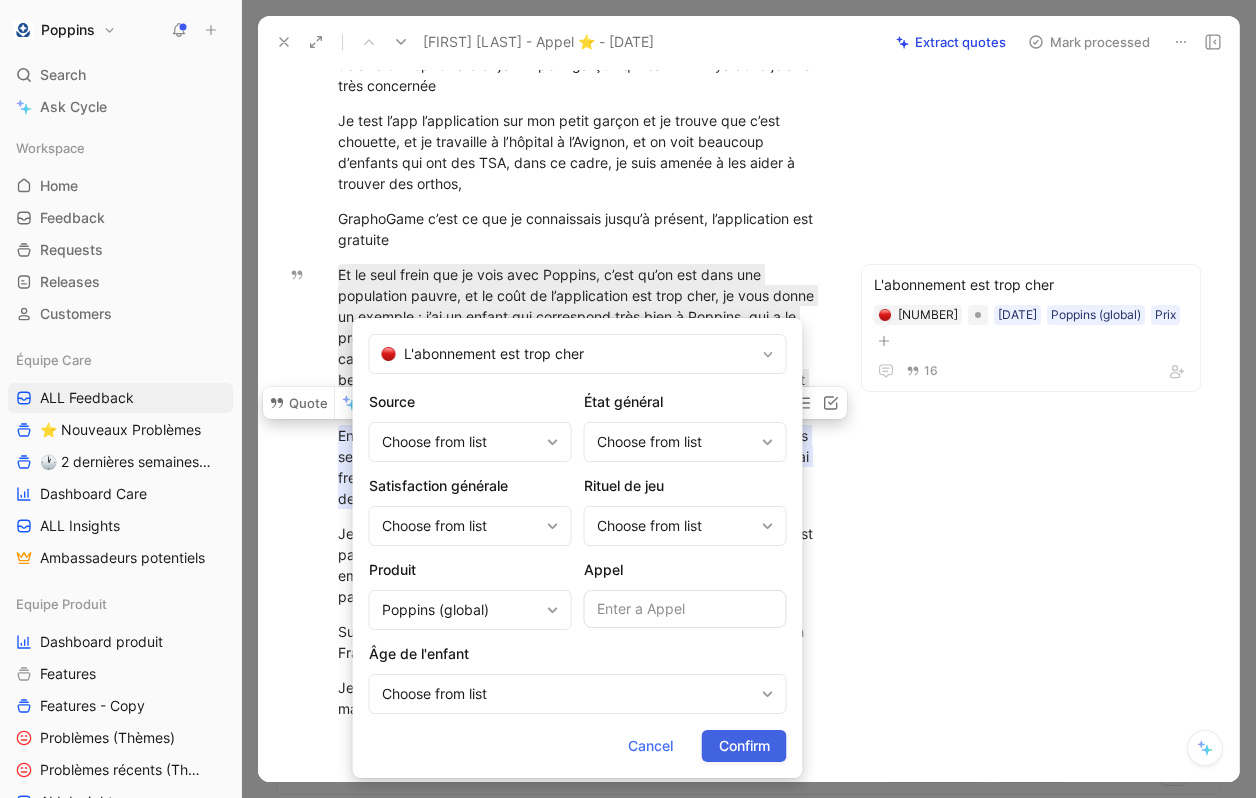 click on "Confirm" at bounding box center [744, 746] 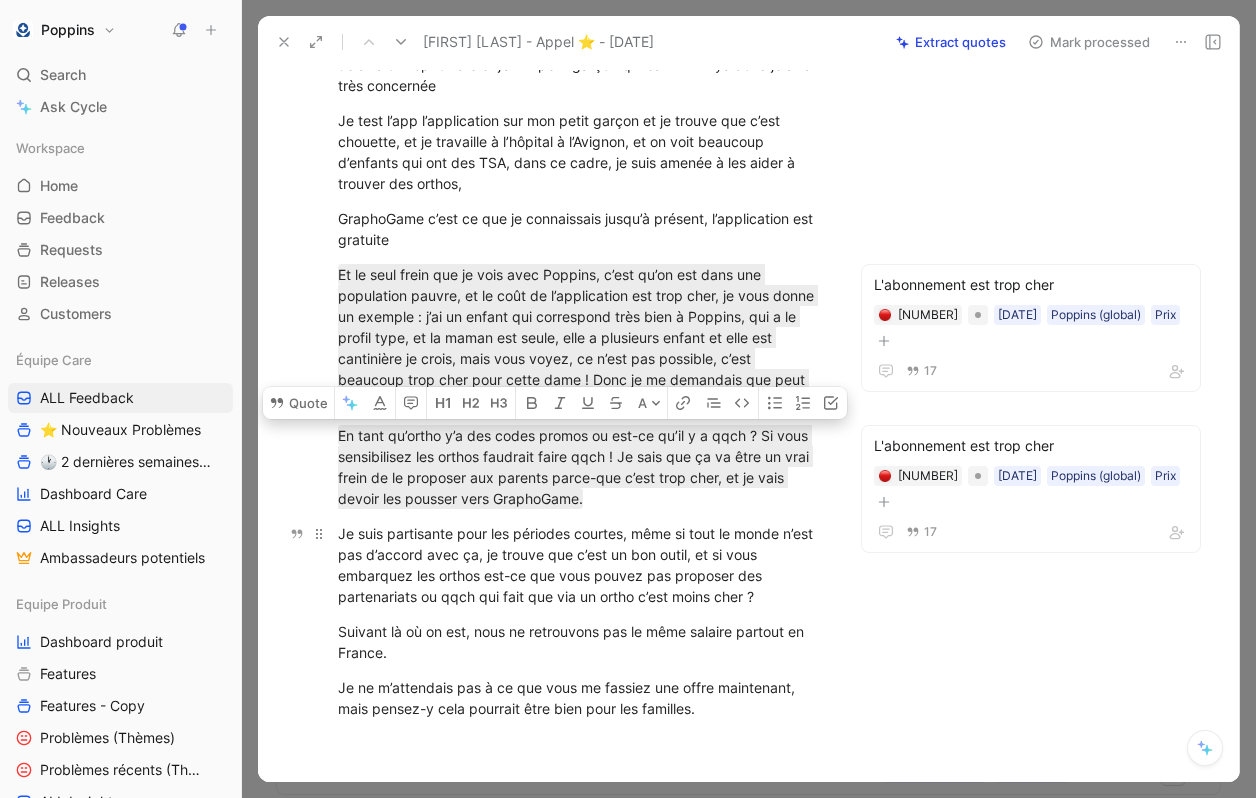 click on "Je suis partisante pour les périodes courtes, même si tout le monde n’est pas d’accord avec ça, je trouve que c’est un bon outil, et si vous embarquez les orthos est-ce que vous pouvez pas proposer des partenariats ou qqch qui fait que via un ortho c’est moins cher ?" at bounding box center (580, 565) 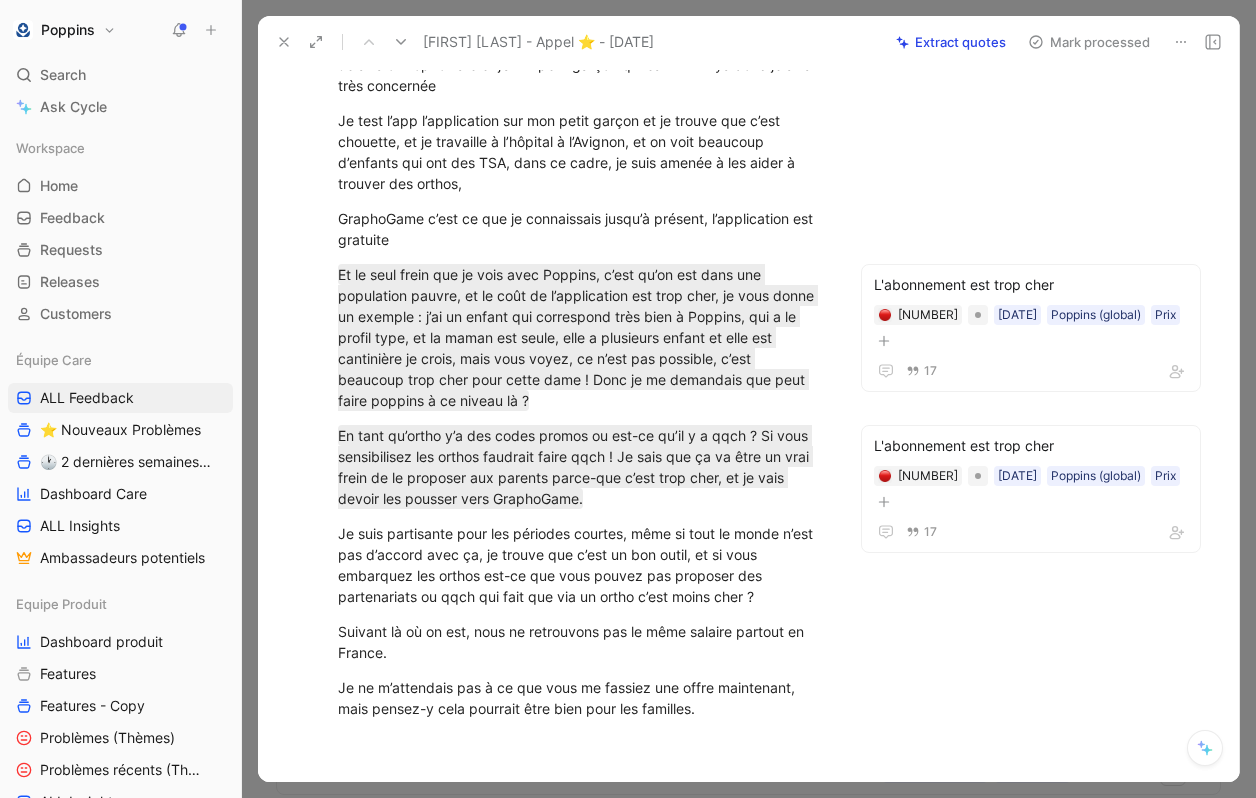 scroll, scrollTop: 496, scrollLeft: 0, axis: vertical 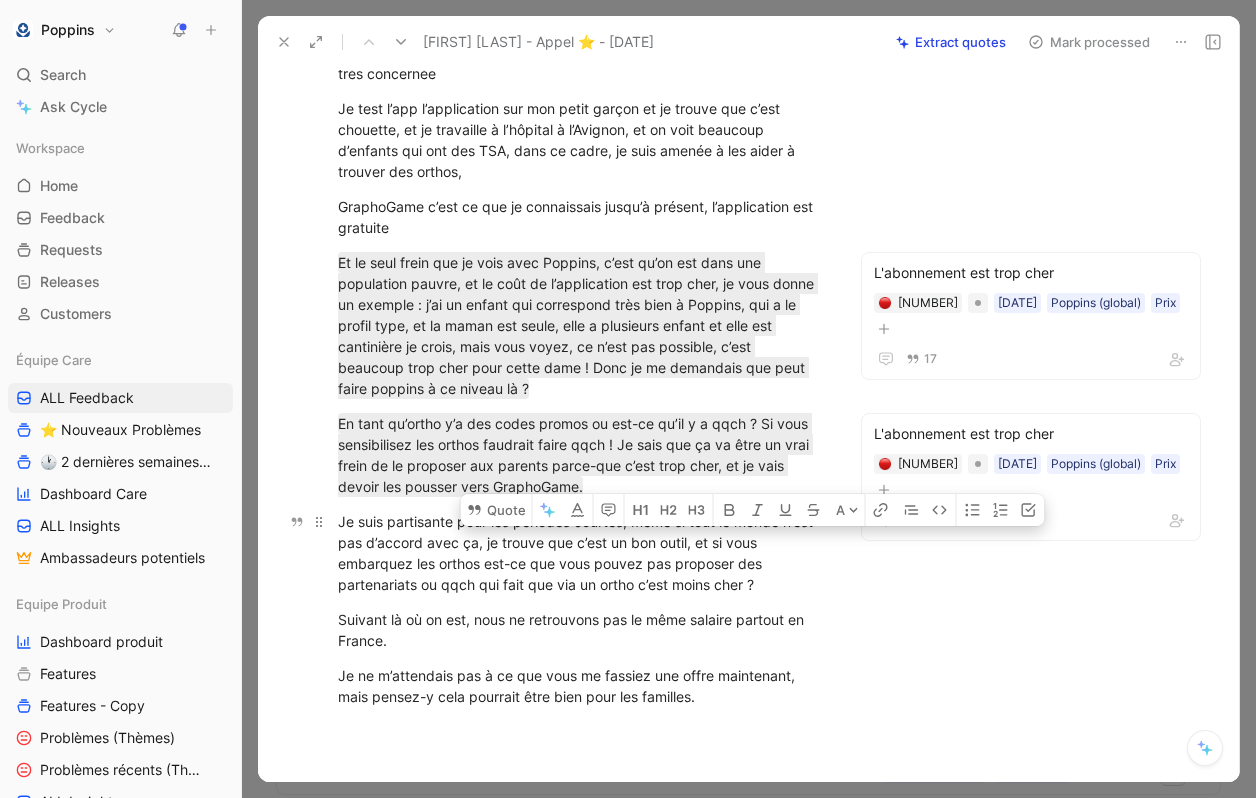 drag, startPoint x: 774, startPoint y: 590, endPoint x: 741, endPoint y: 539, distance: 60.74537 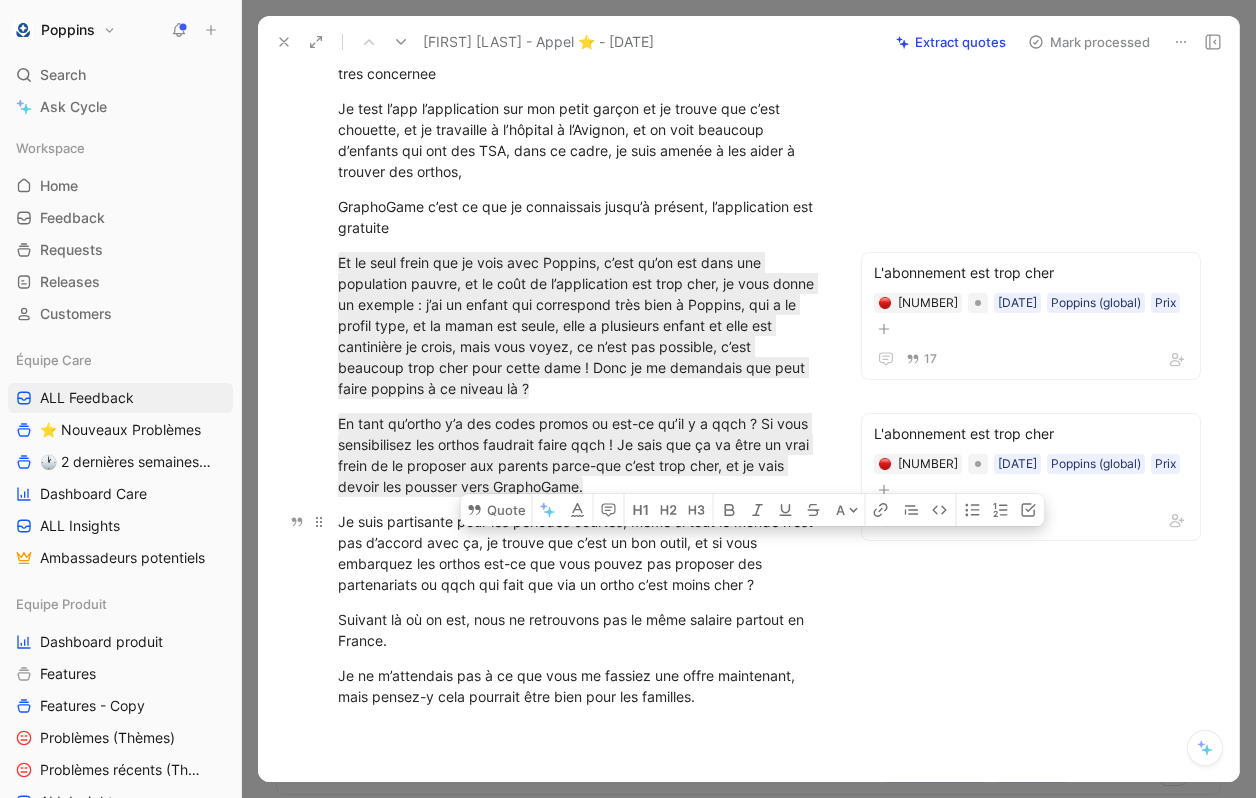 click on "Je suis partisante pour les périodes courtes, même si tout le monde n’est pas d’accord avec ça, je trouve que c’est un bon outil, et si vous embarquez les orthos est-ce que vous pouvez pas proposer des partenariats ou qqch qui fait que via un ortho c’est moins cher ?" at bounding box center (580, 553) 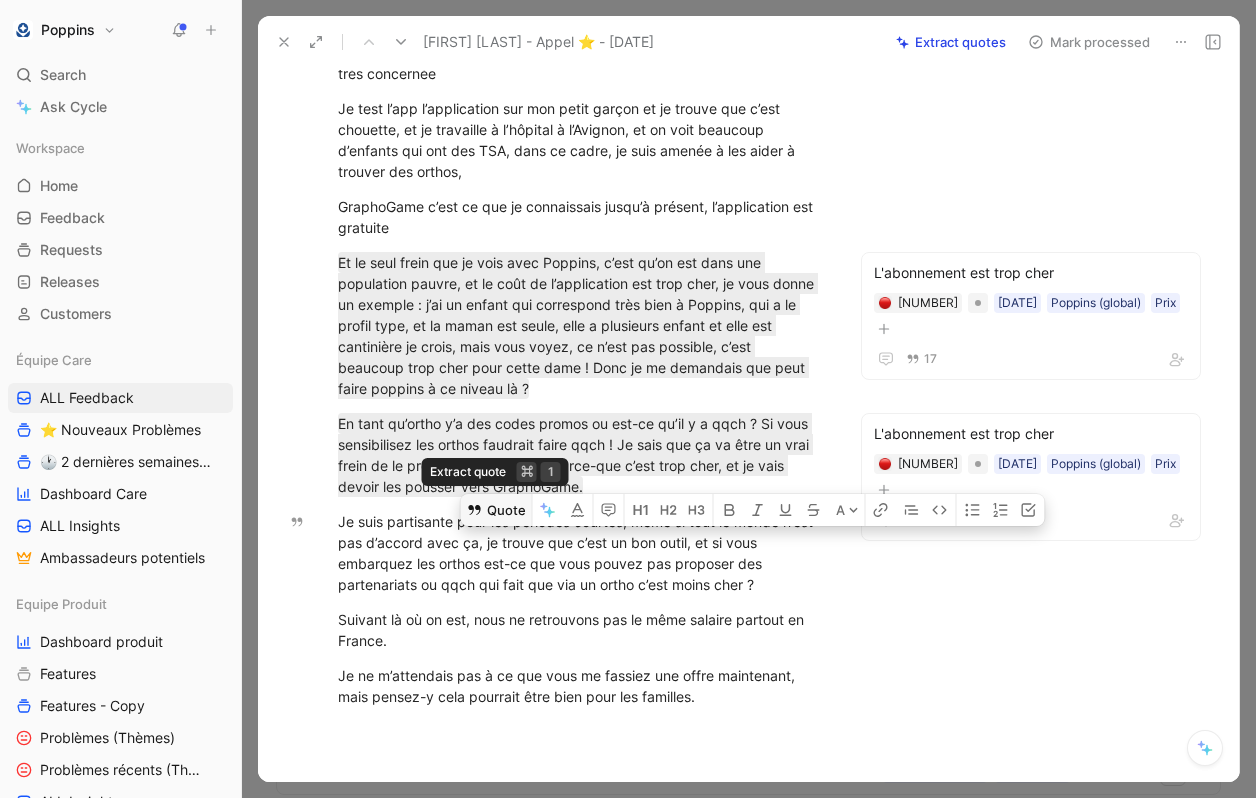 click 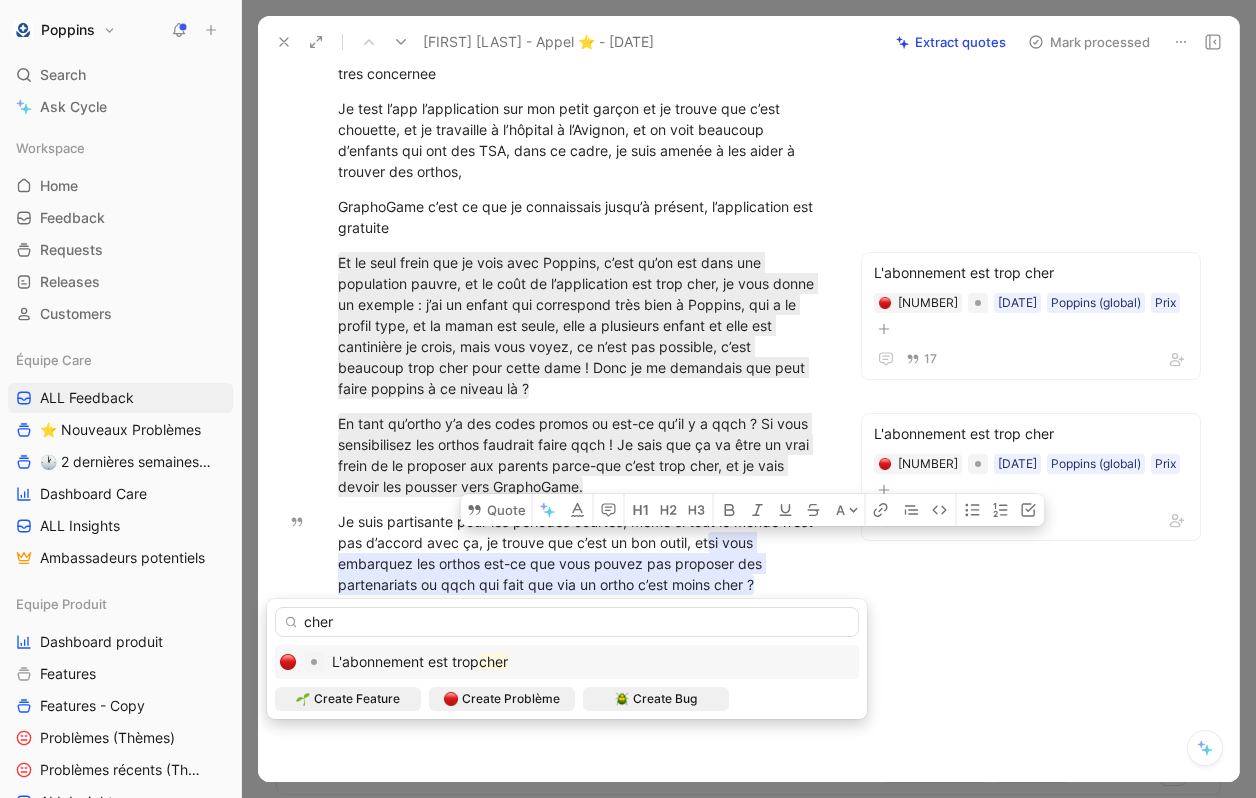 type on "cher" 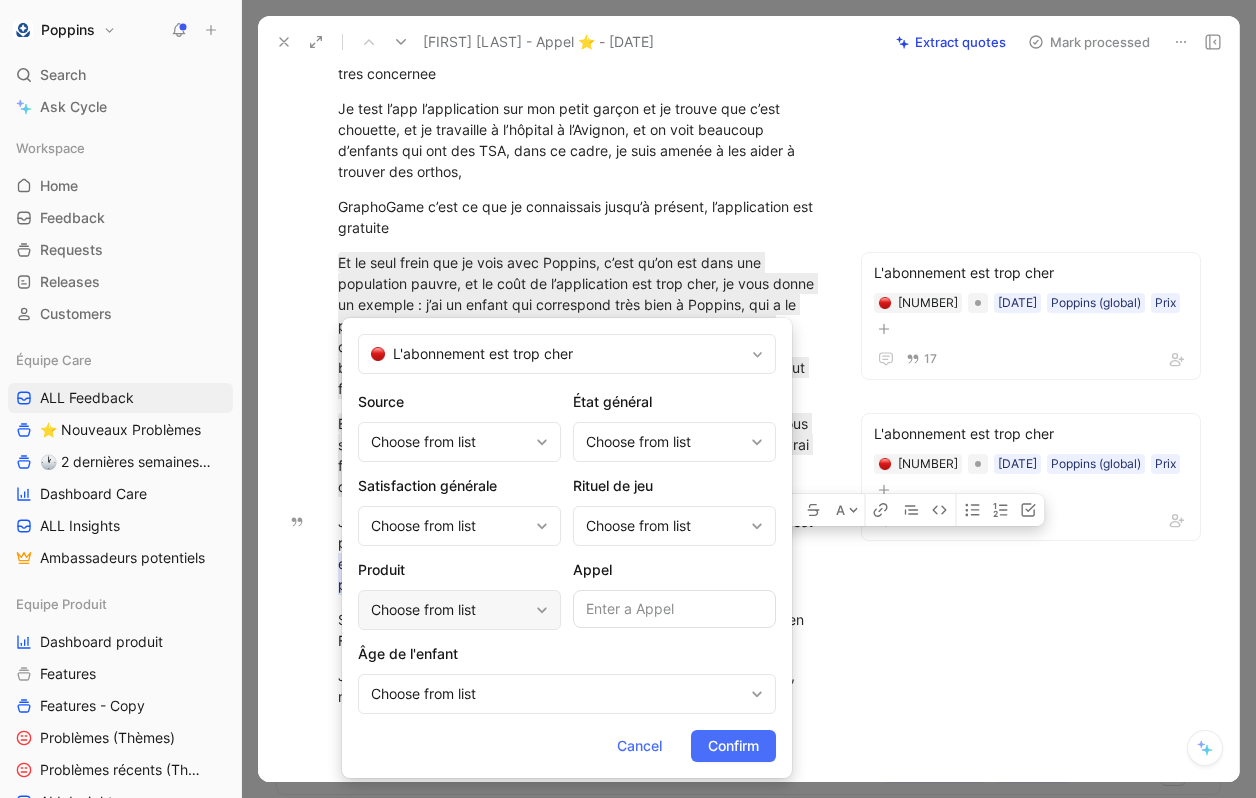 click on "Choose from list" at bounding box center (449, 610) 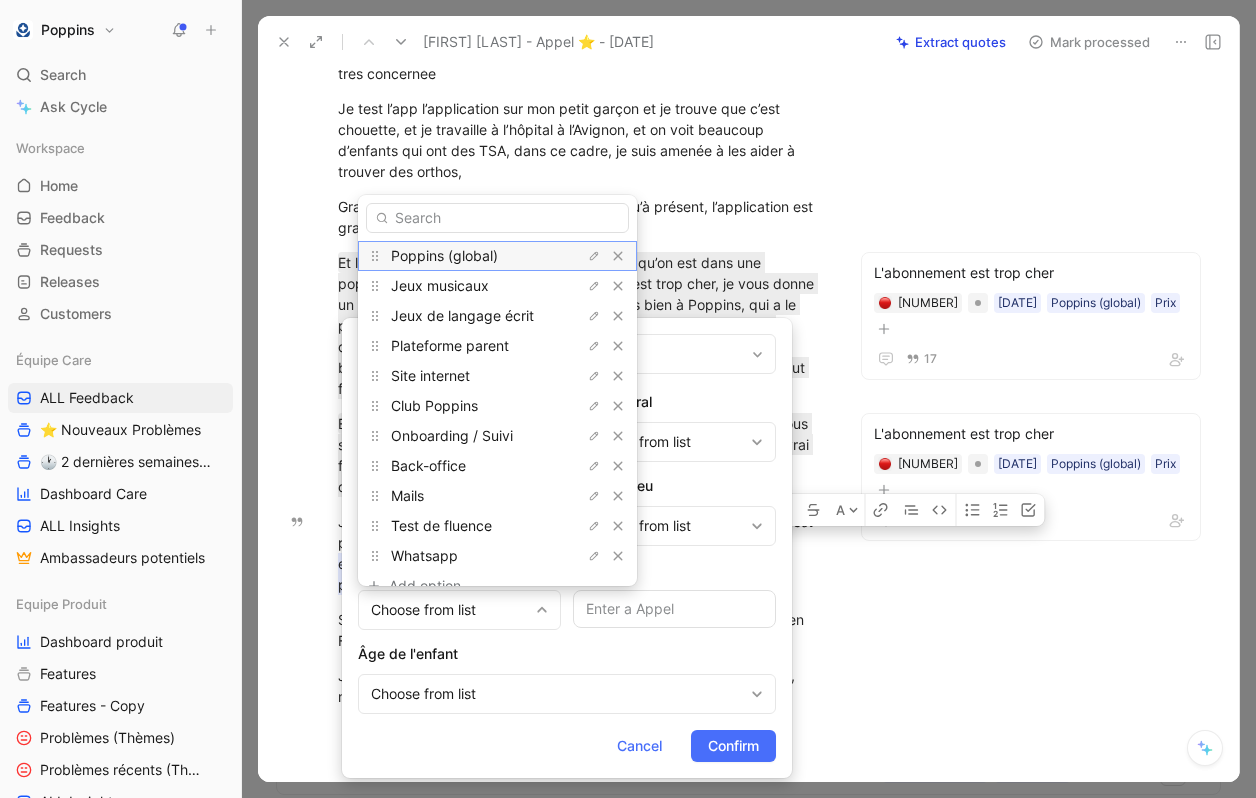 click on "Poppins (global)" at bounding box center [444, 255] 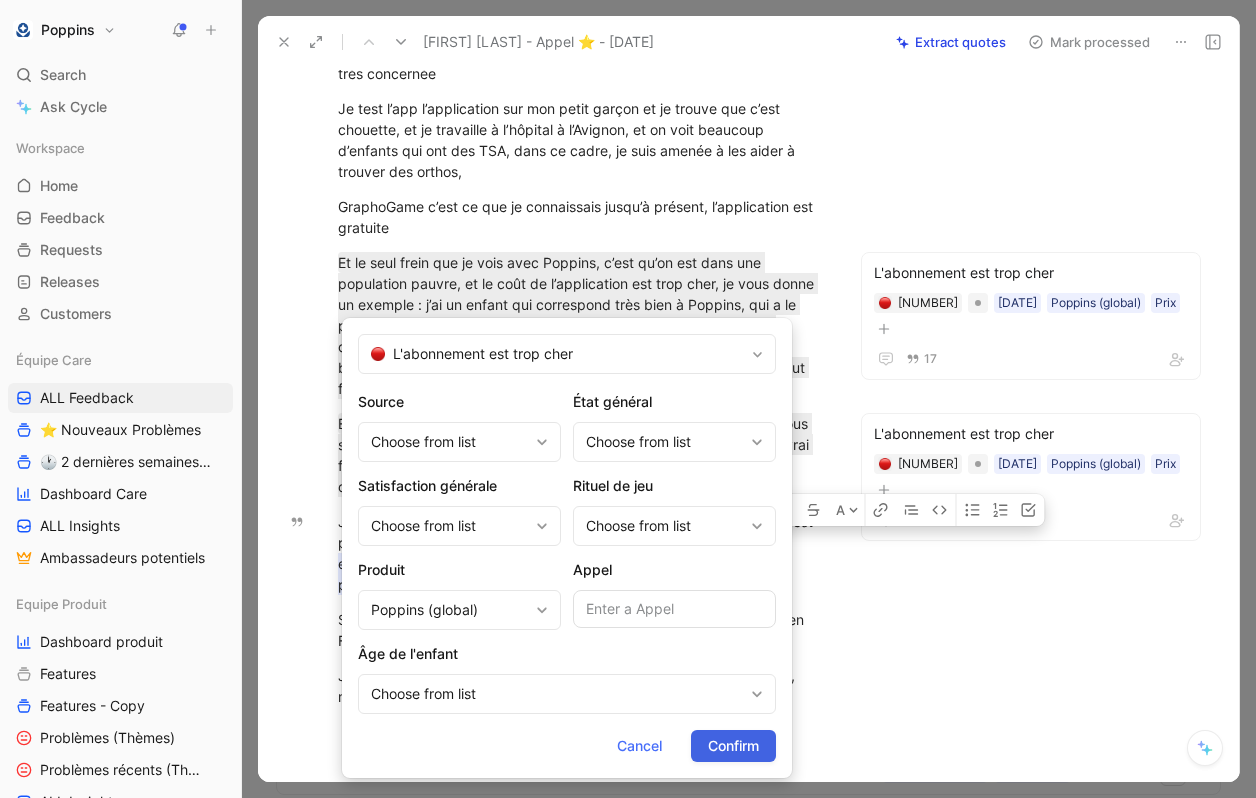click on "Confirm" at bounding box center [733, 746] 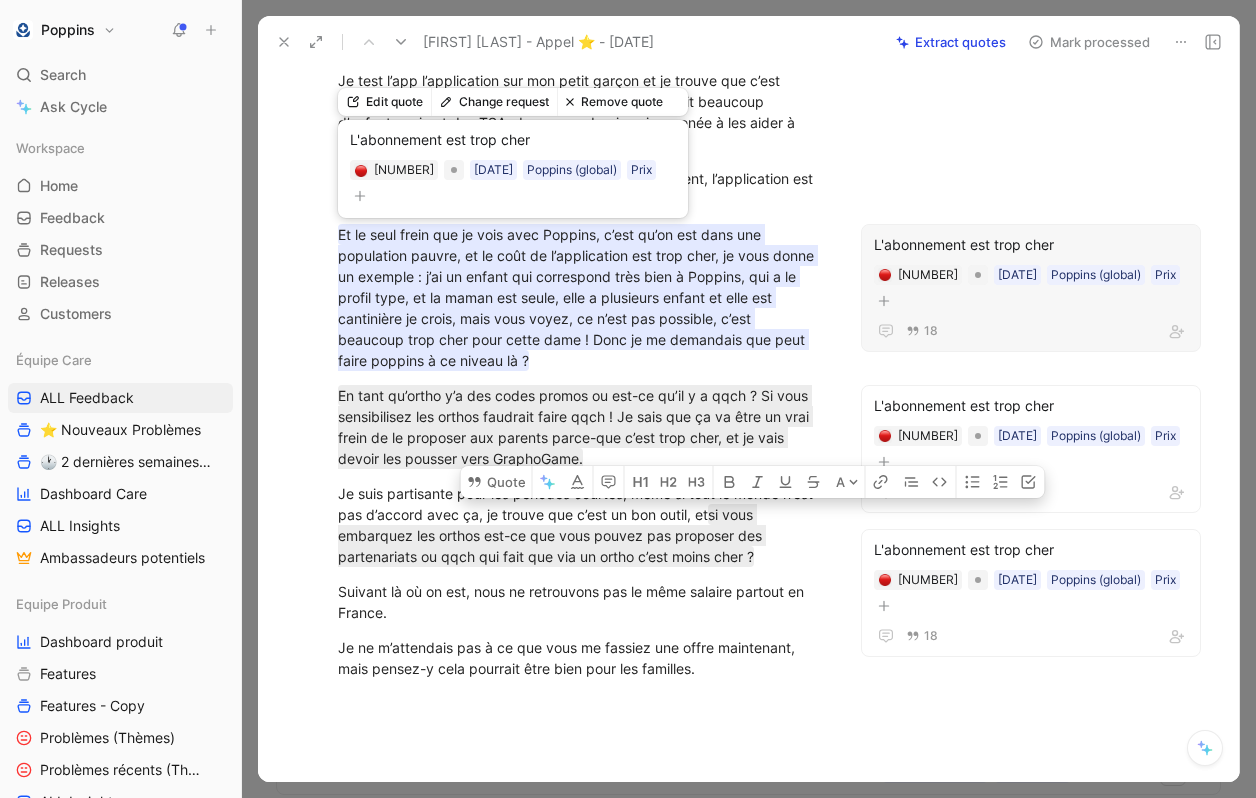 scroll, scrollTop: 528, scrollLeft: 0, axis: vertical 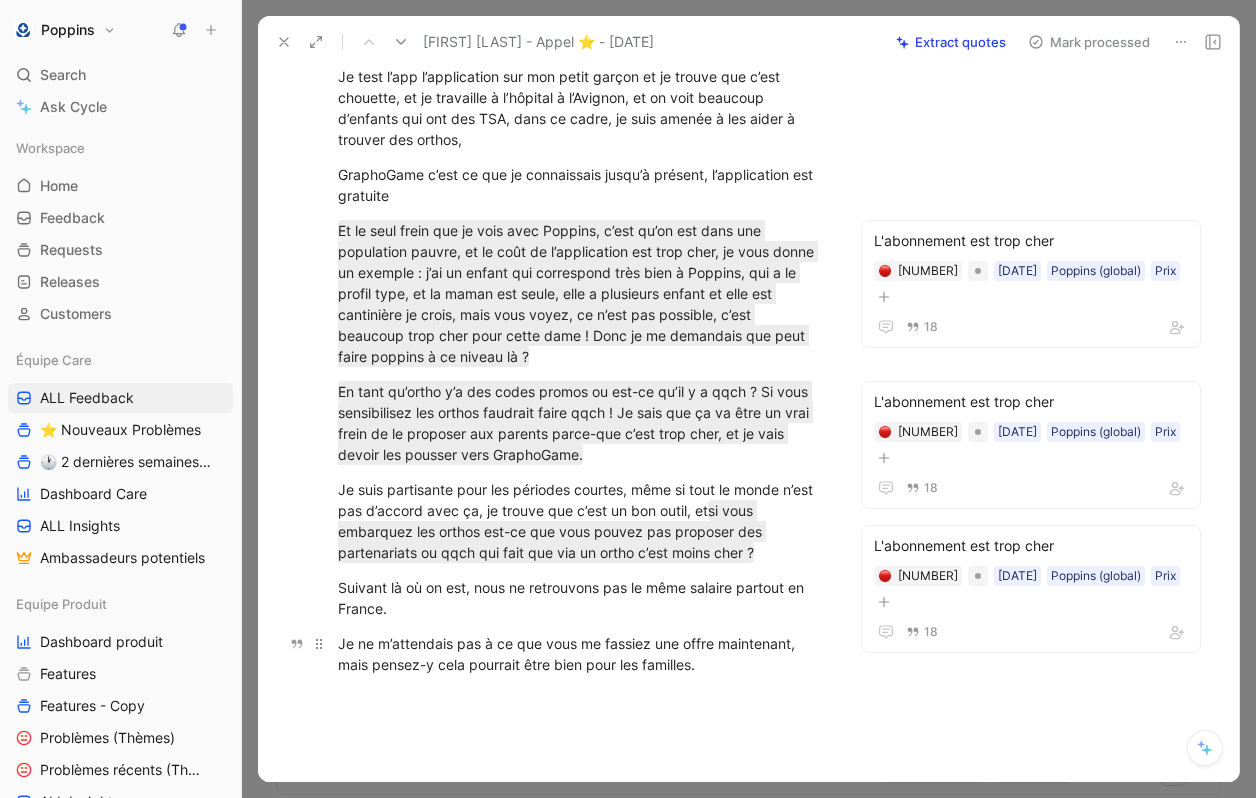 click on "Je ne m’attendais pas à ce que vous me fassiez une offre maintenant, mais pensez-y cela pourrait être bien pour les familles." at bounding box center [580, 654] 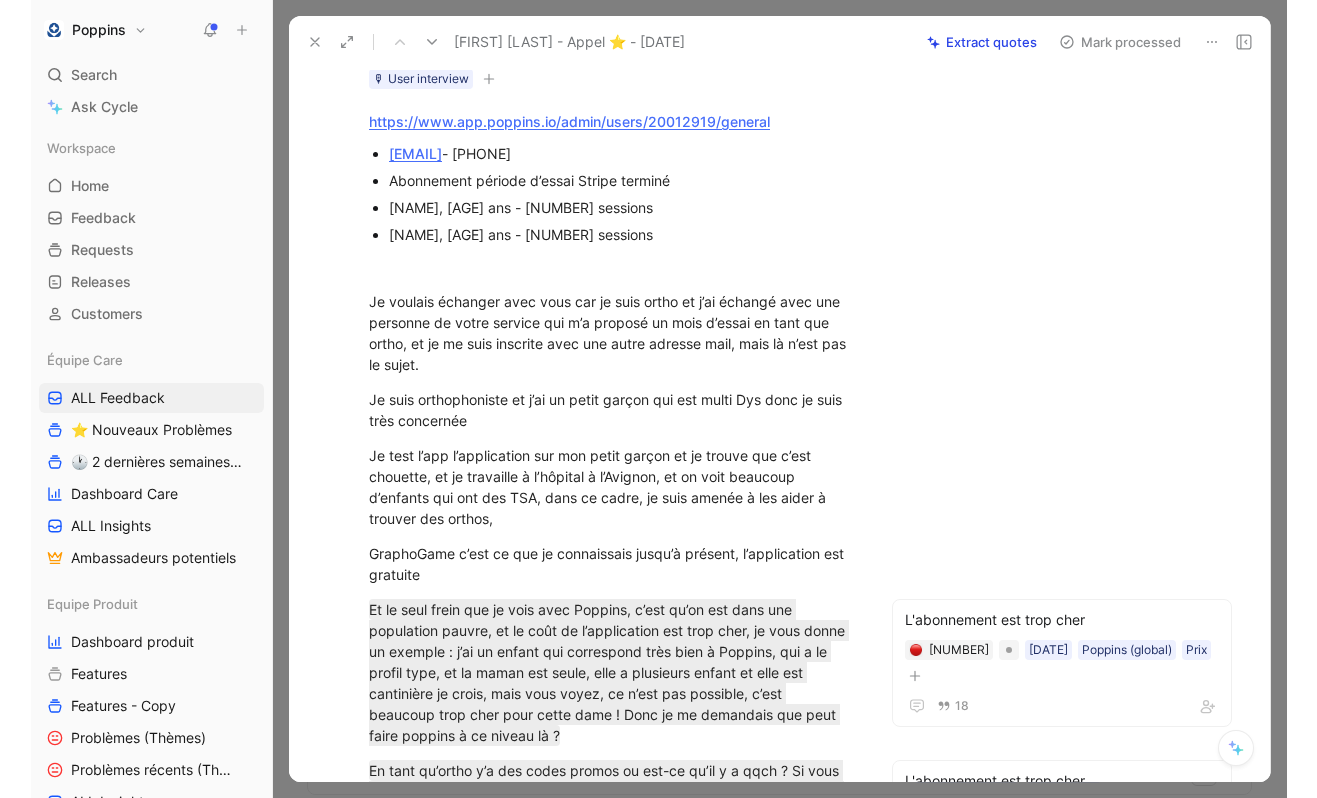 scroll, scrollTop: 0, scrollLeft: 0, axis: both 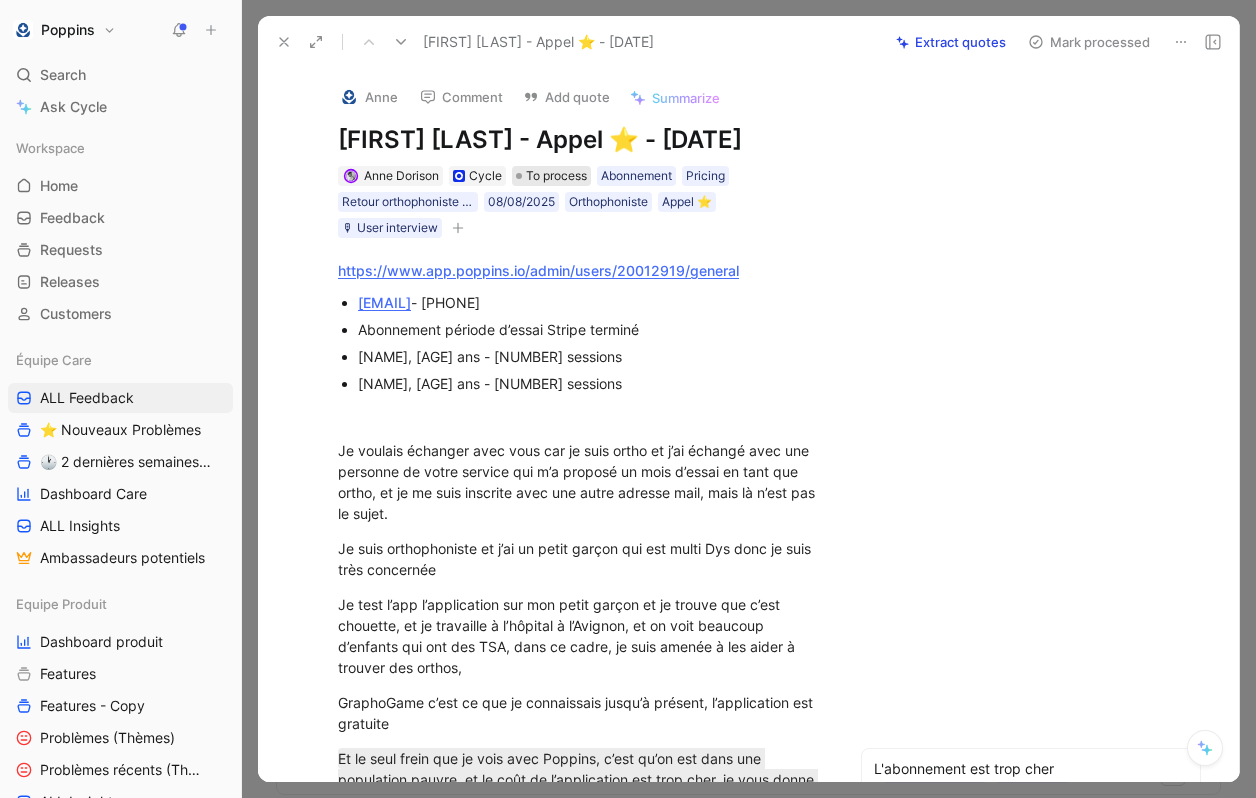 click on "To process" at bounding box center [556, 176] 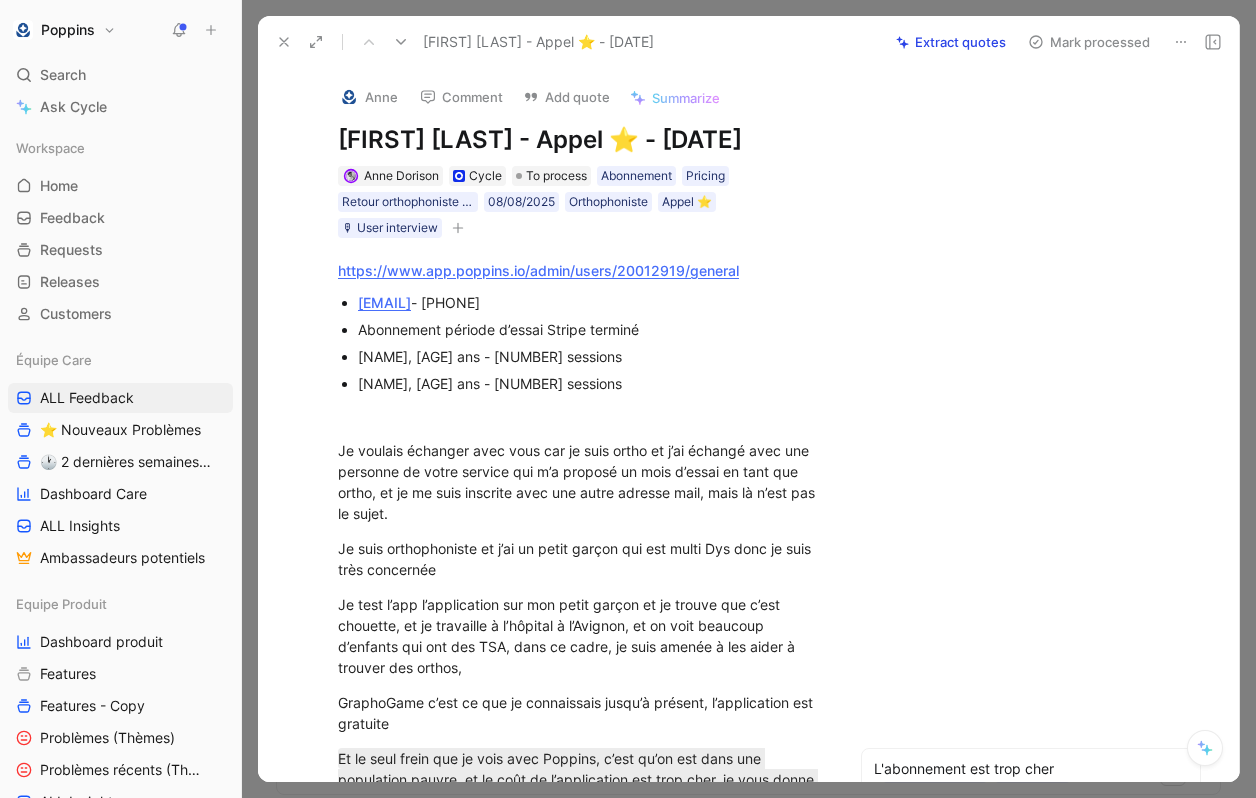 drag, startPoint x: 500, startPoint y: 136, endPoint x: 335, endPoint y: 134, distance: 165.01212 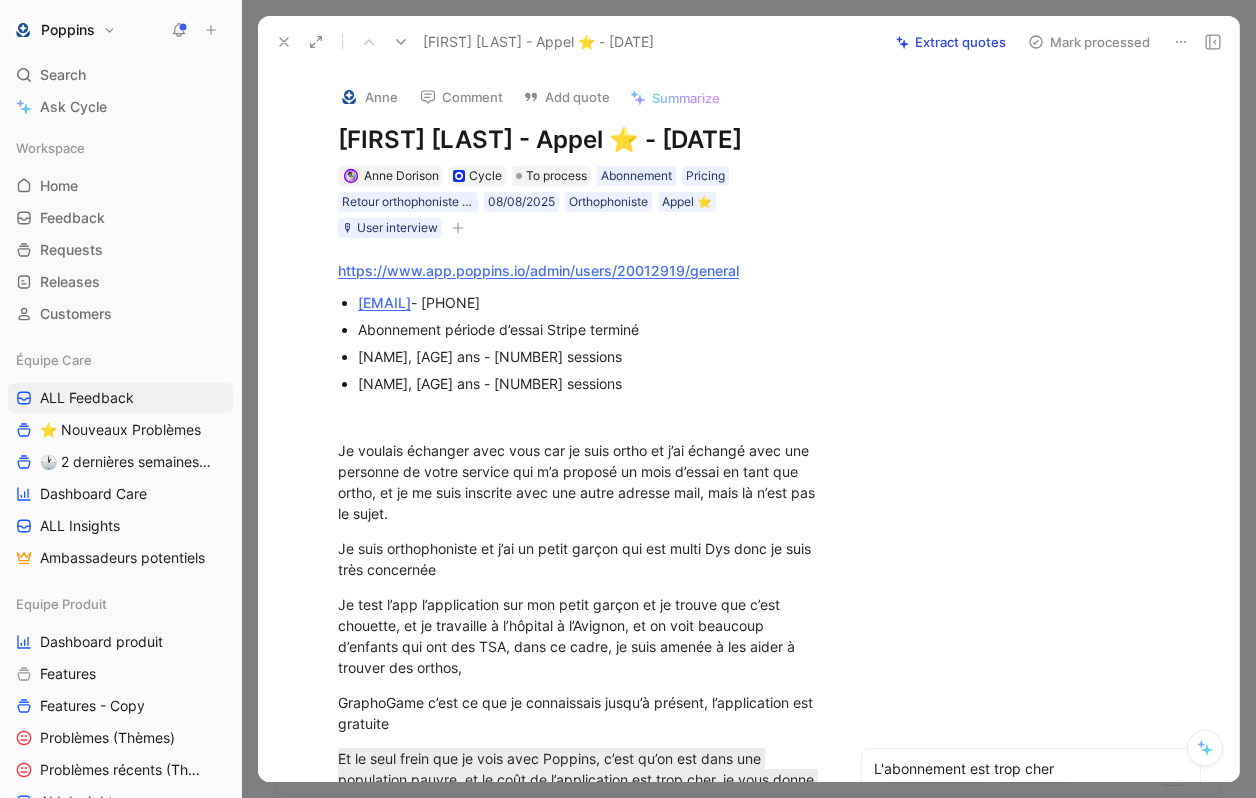 click on "Anne Comment Add quote Summarize [FIRST] [LAST] - Appel ⭐️ - [DATE] [FIRST] [LAST] Cycle To process Abonnement Pricing Retour orthophoniste sur l'app [DATE] Orthophoniste Appel ⭐️ 🎙 User interview" at bounding box center (580, 154) 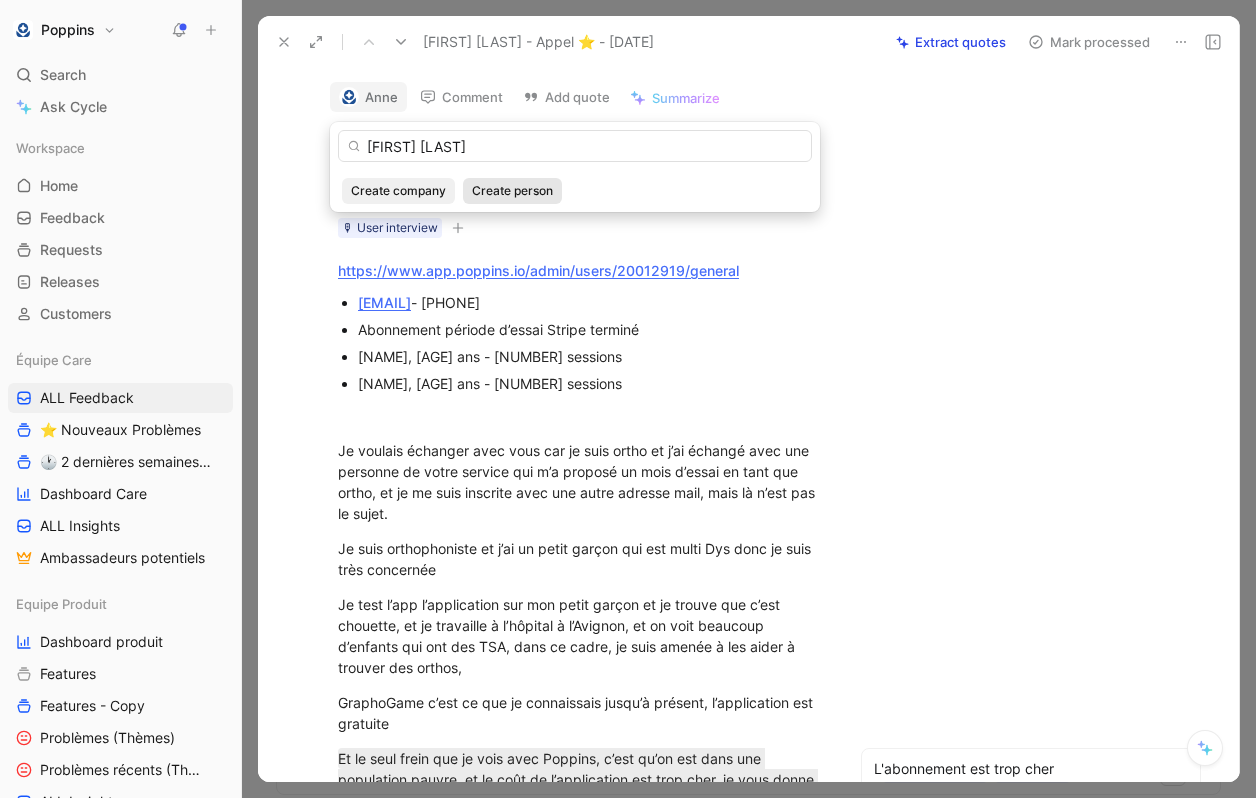 type on "[FIRST] [LAST]" 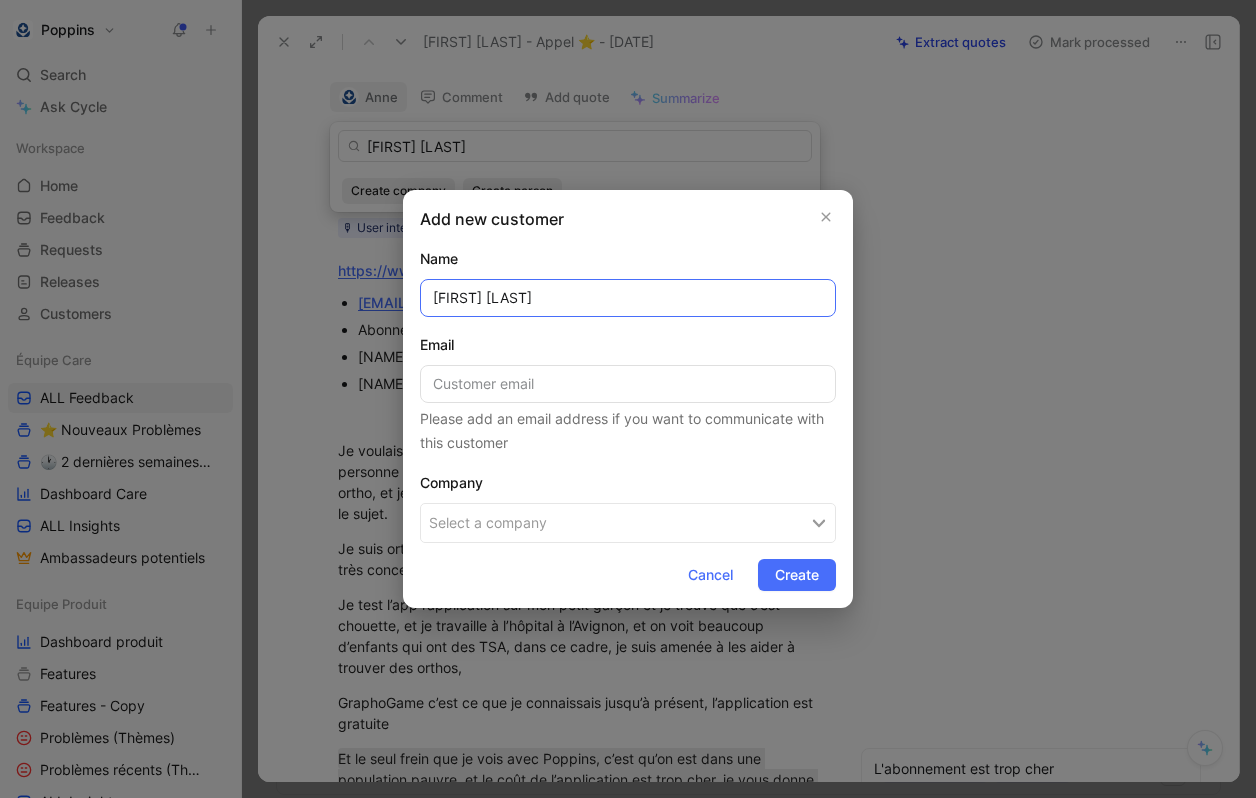 click on "[FIRST] [LAST]" at bounding box center (628, 298) 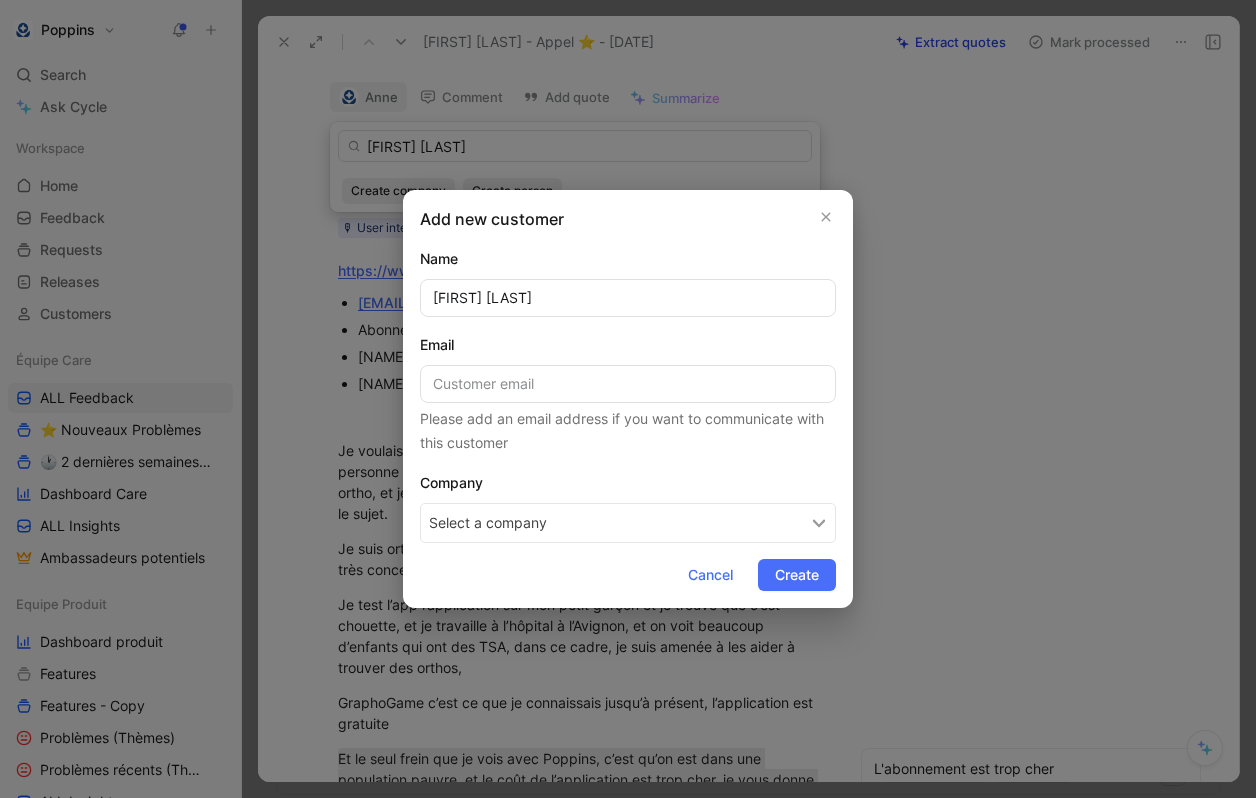 click on "Select a company" at bounding box center (628, 523) 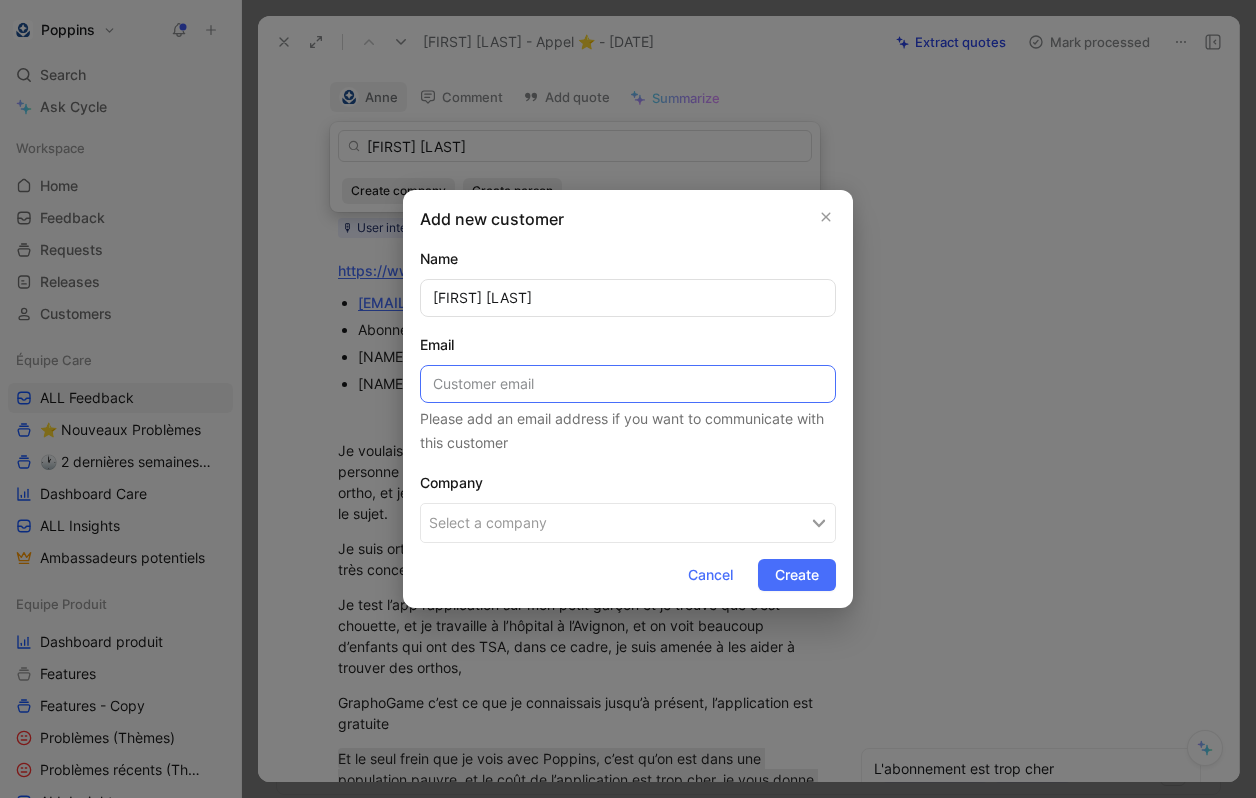 click at bounding box center [628, 384] 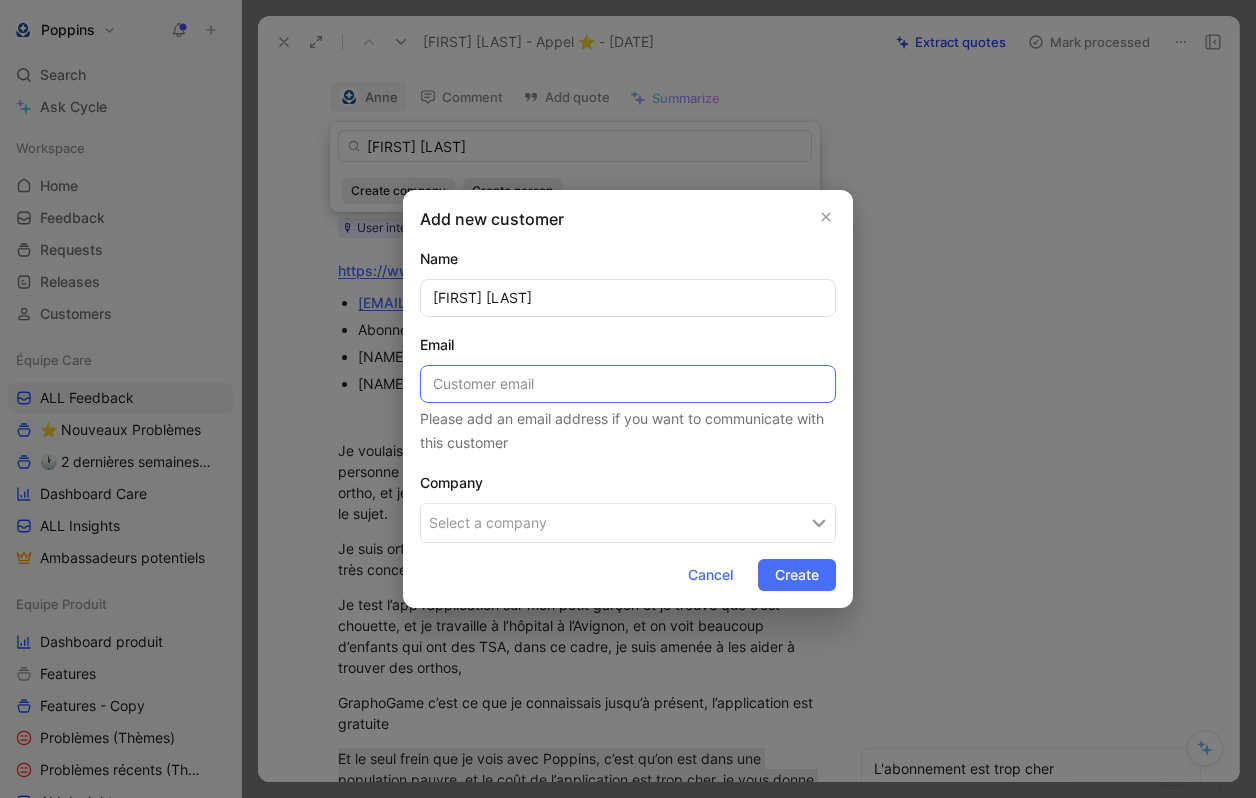 paste on "[EMAIL]" 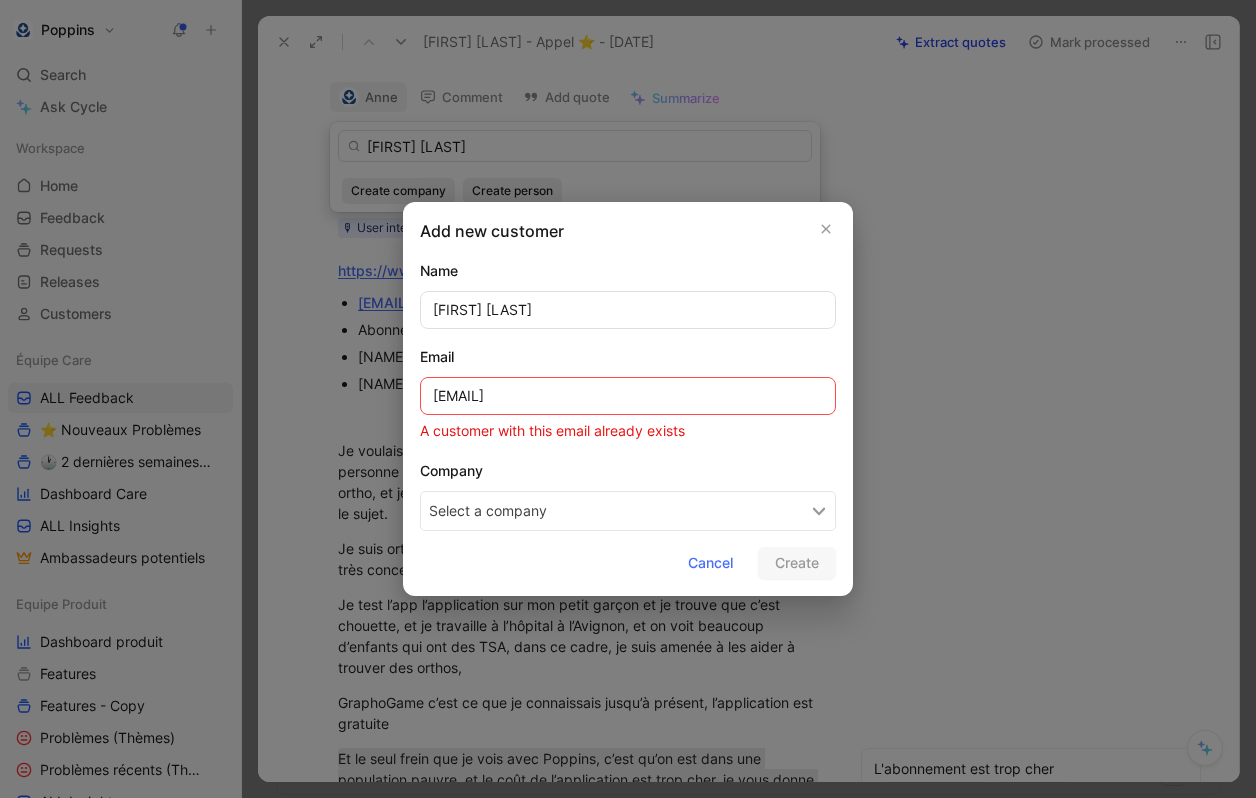type on "[EMAIL]" 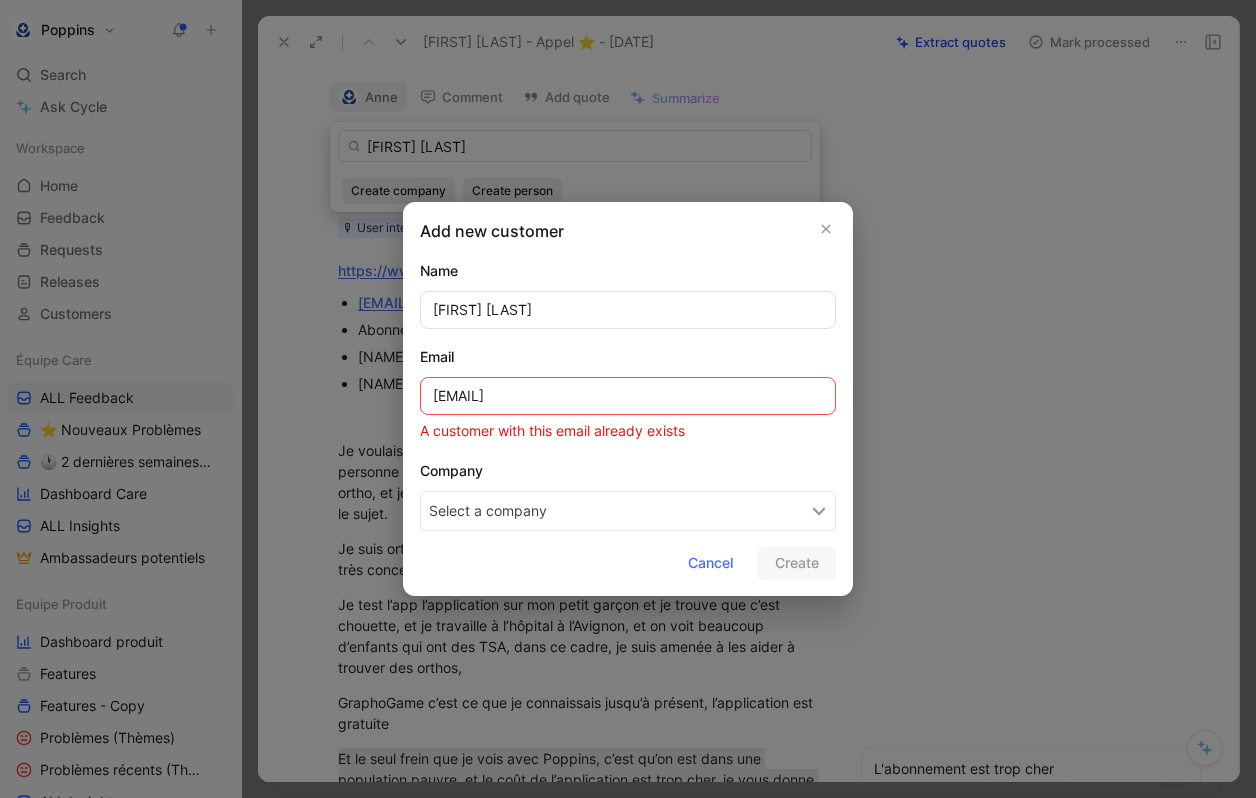 click on "Select a company" at bounding box center [628, 511] 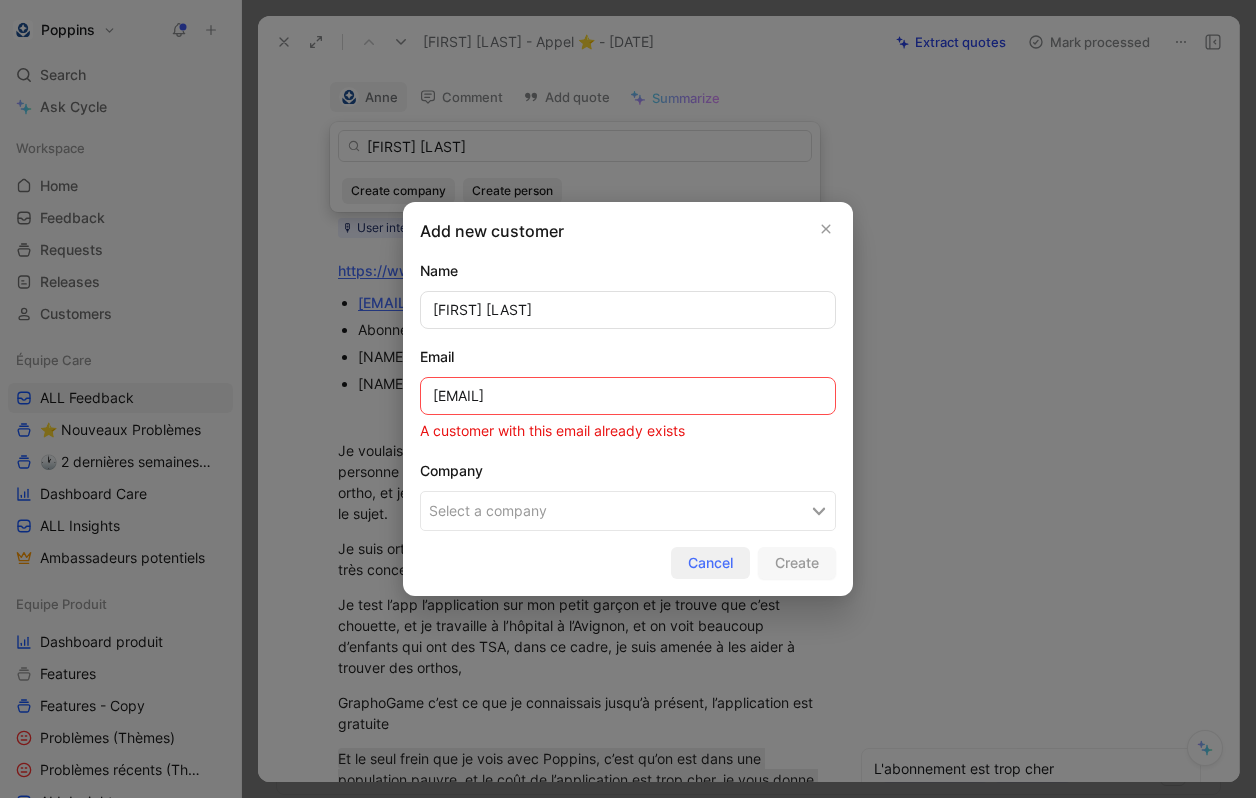 click on "Cancel" at bounding box center [710, 563] 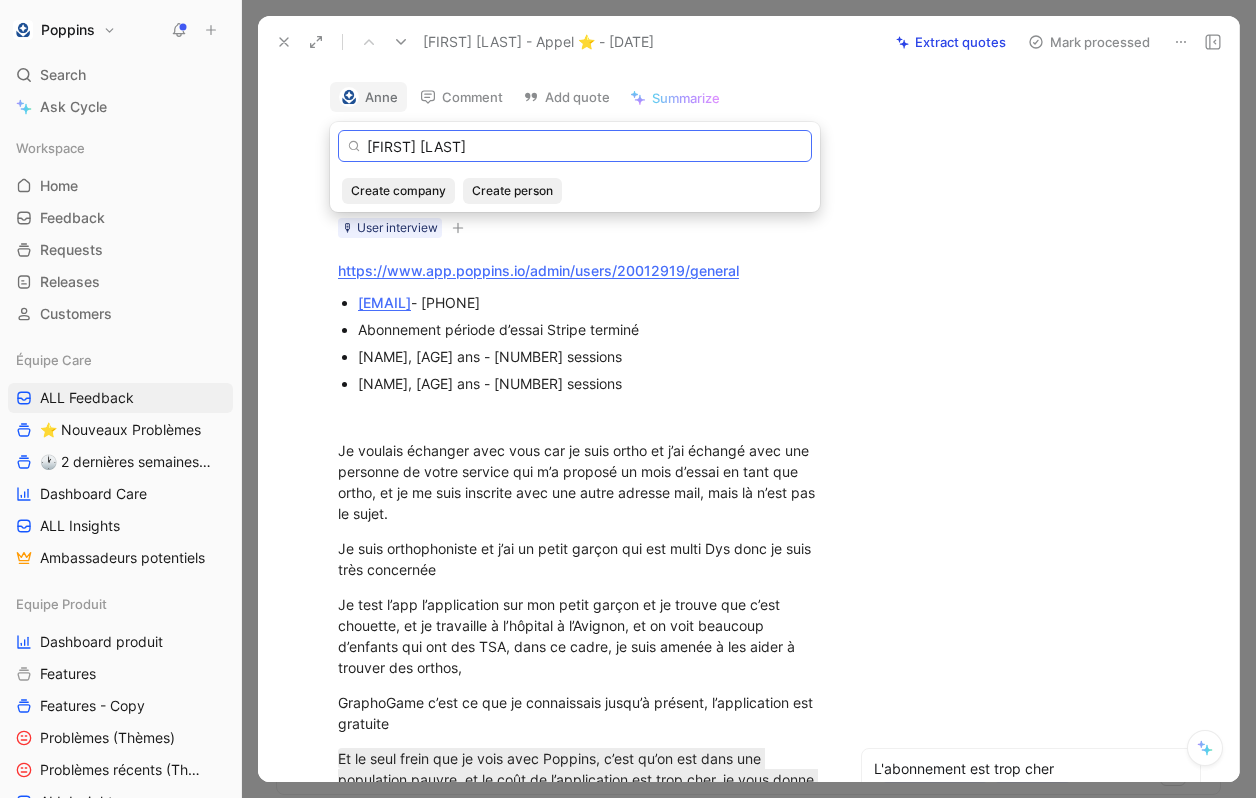 click on "[FIRST] [LAST]" at bounding box center [575, 146] 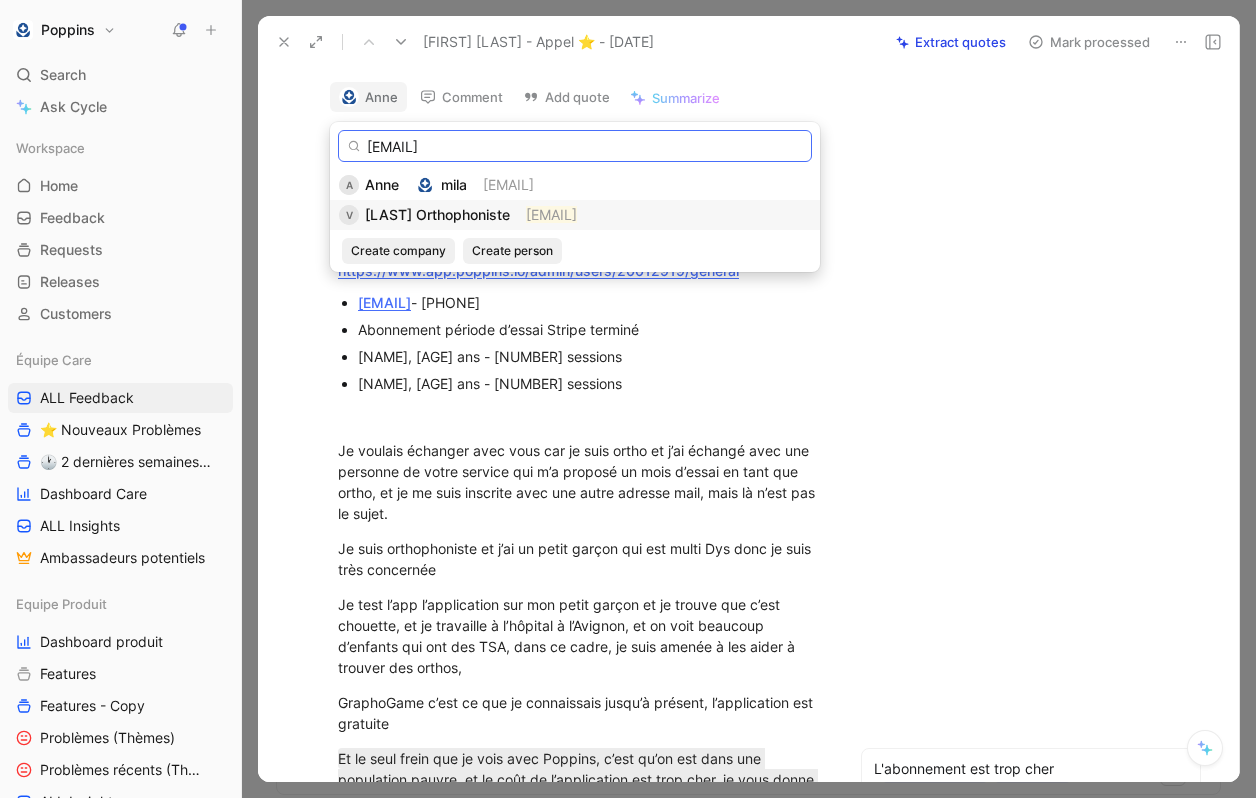 type on "[EMAIL]" 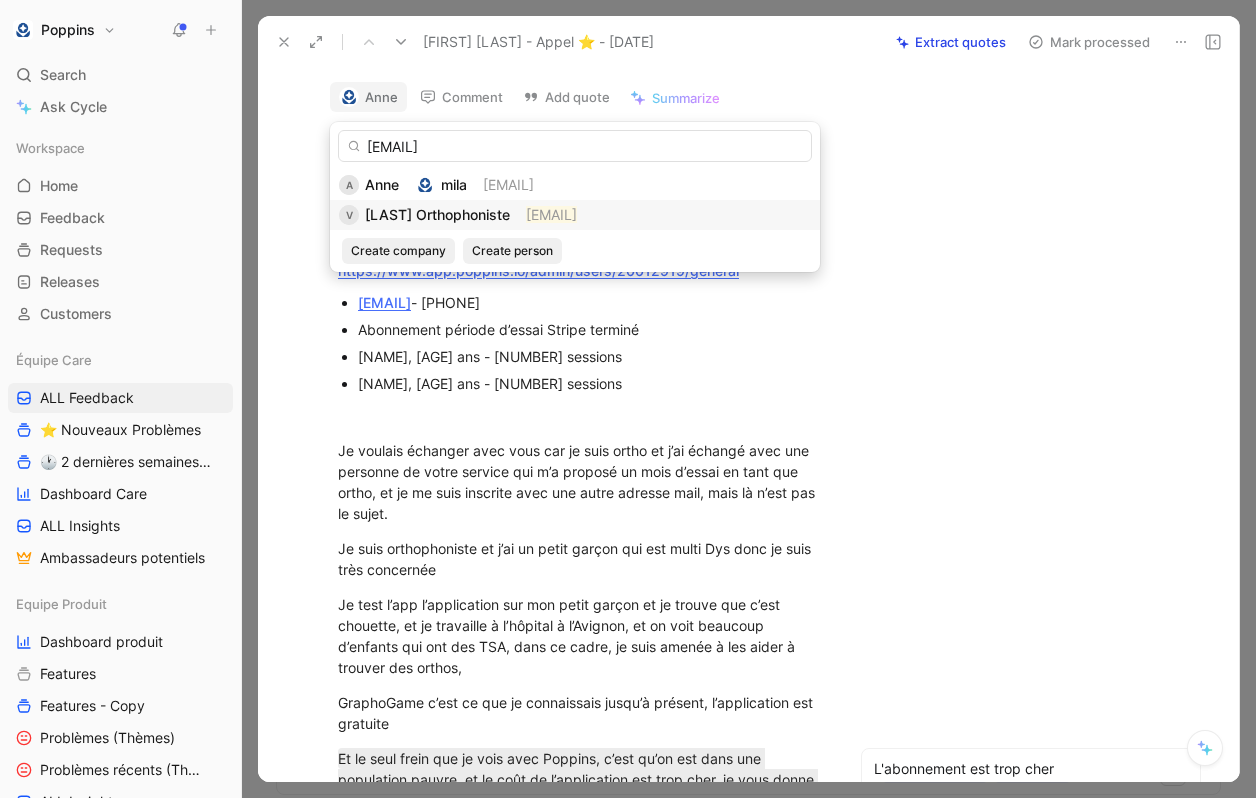 click on "[EMAIL]" at bounding box center (551, 214) 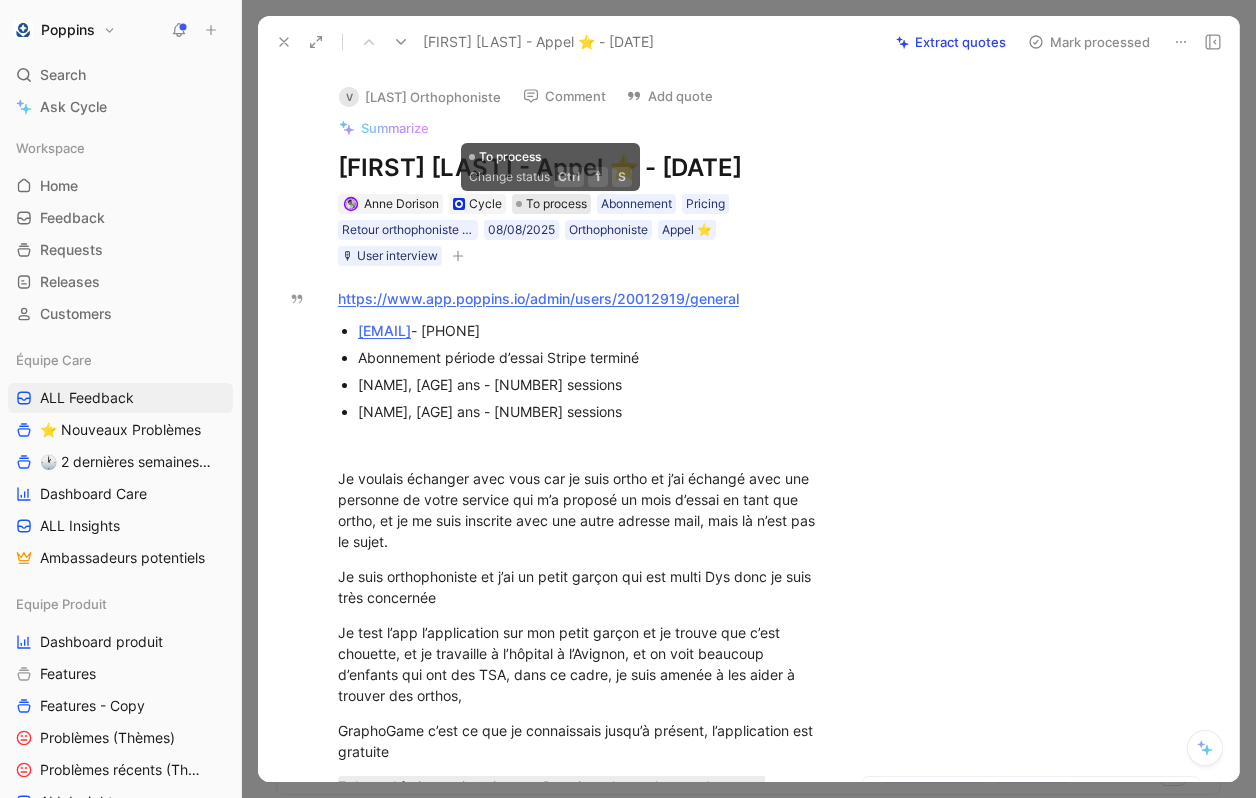 click on "To process" at bounding box center (556, 204) 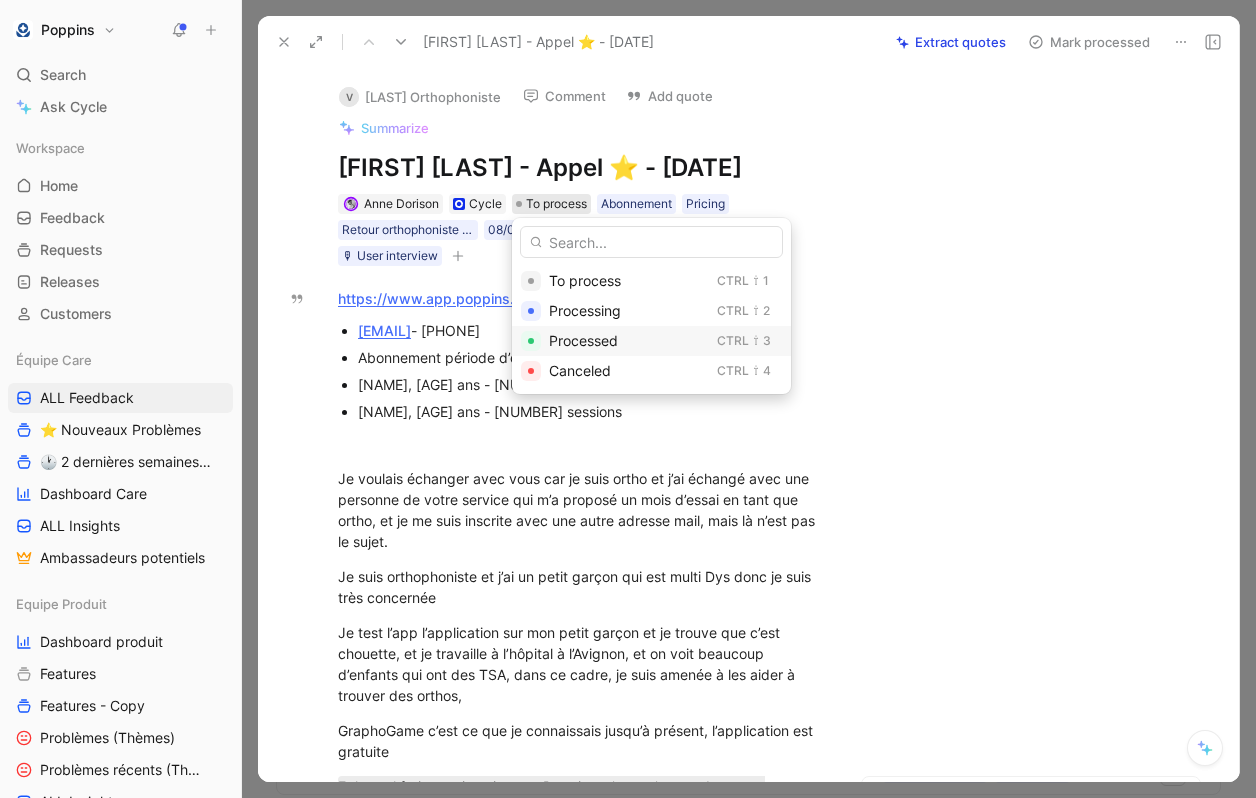 click on "Processed" at bounding box center [583, 340] 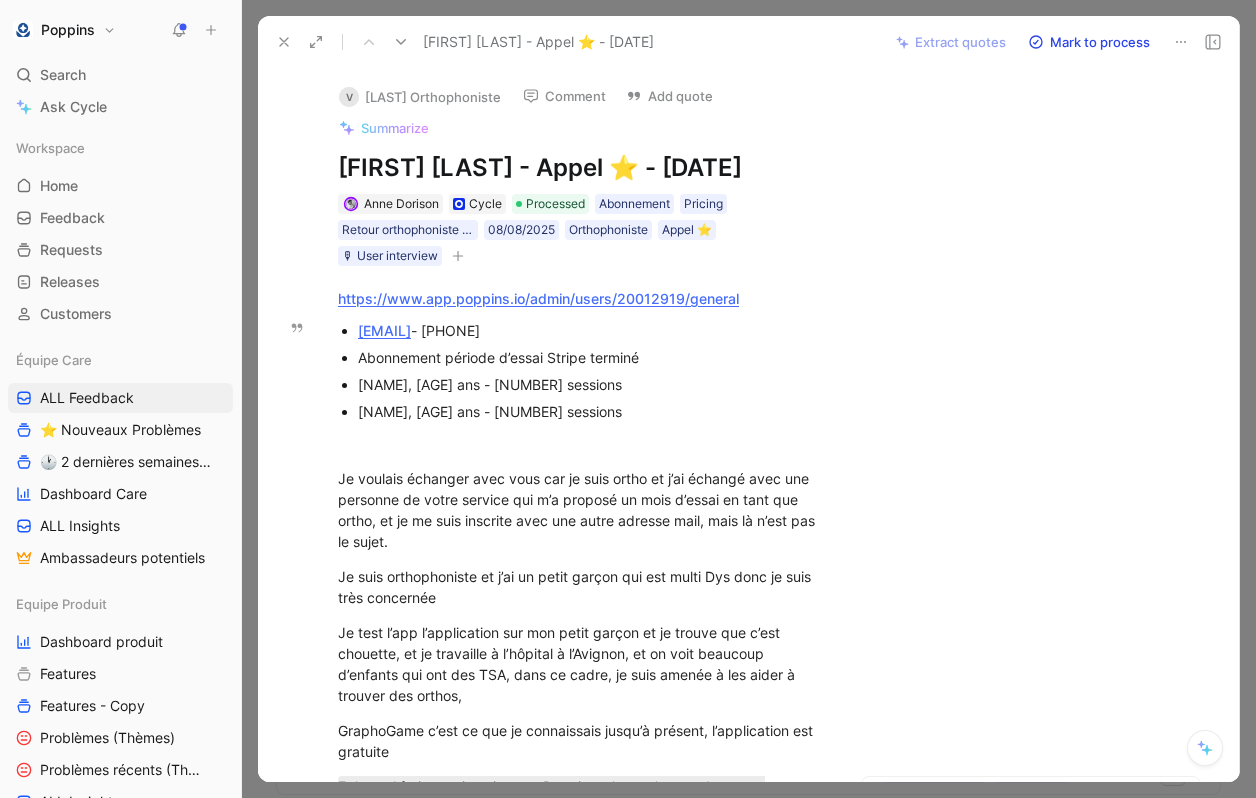 click at bounding box center (284, 42) 